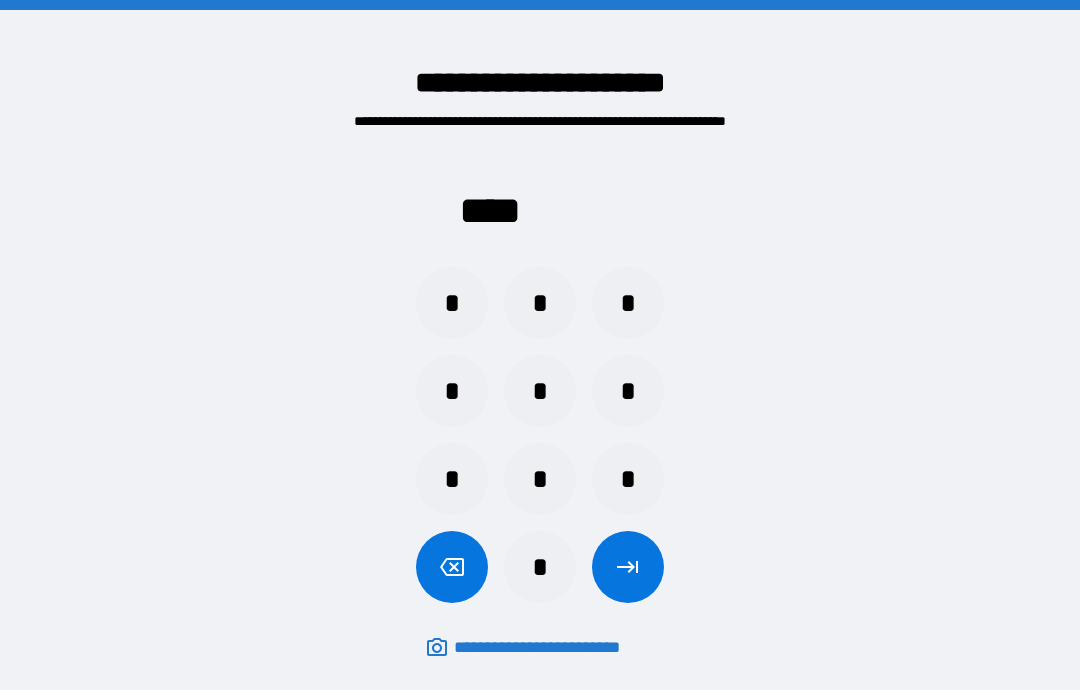 scroll, scrollTop: 0, scrollLeft: 0, axis: both 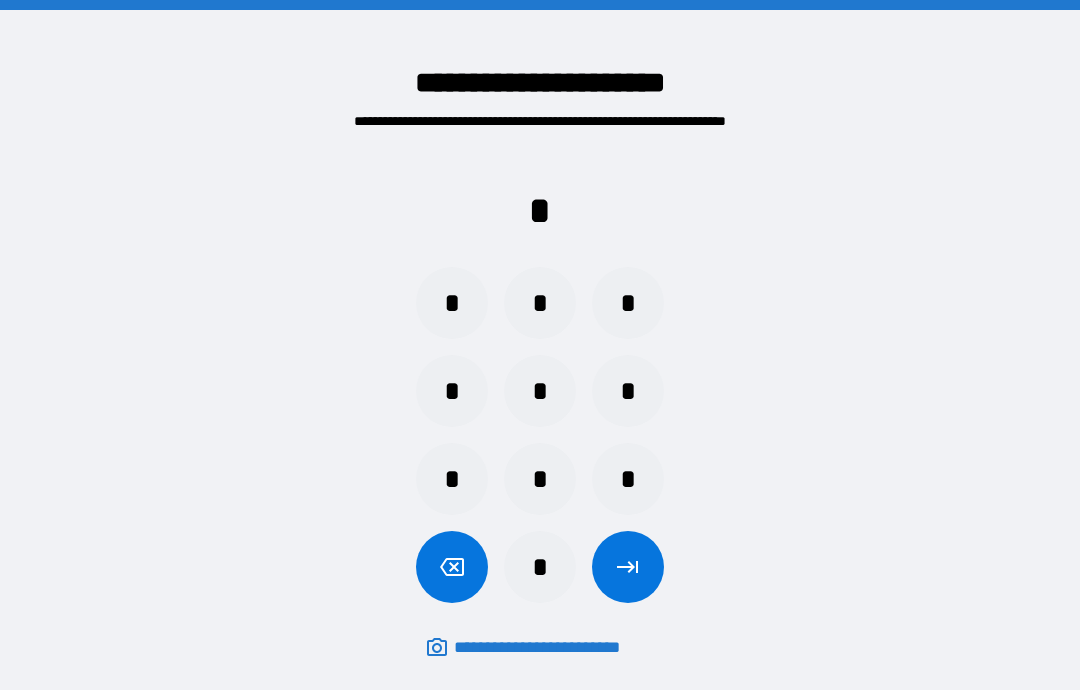 click on "*" at bounding box center [452, 391] 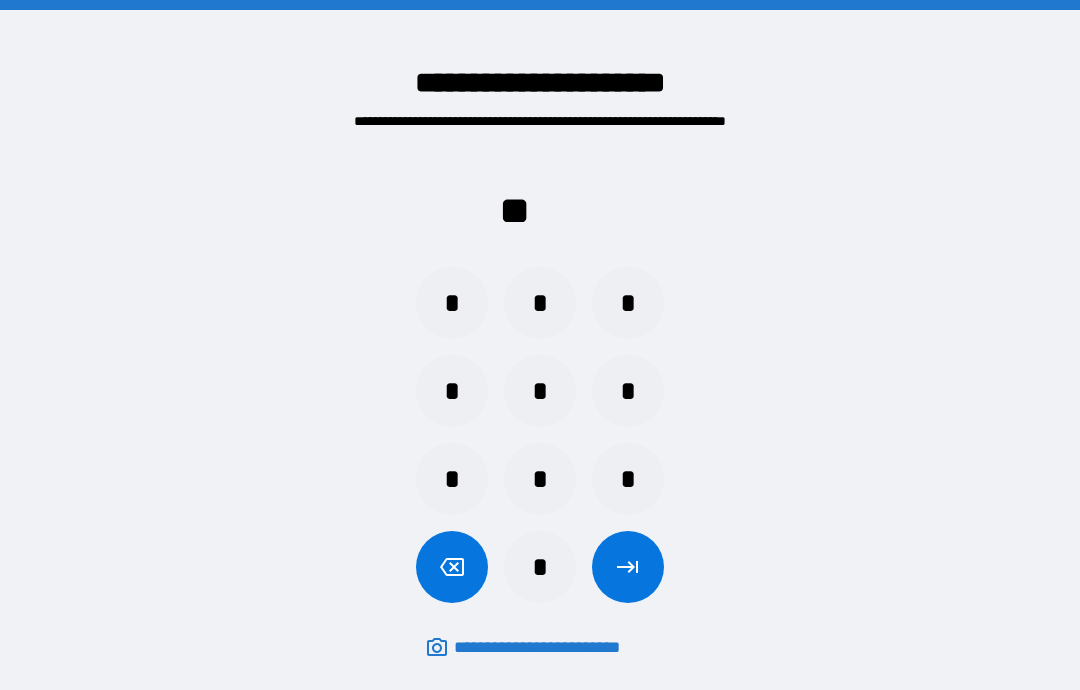 click on "*" at bounding box center [628, 303] 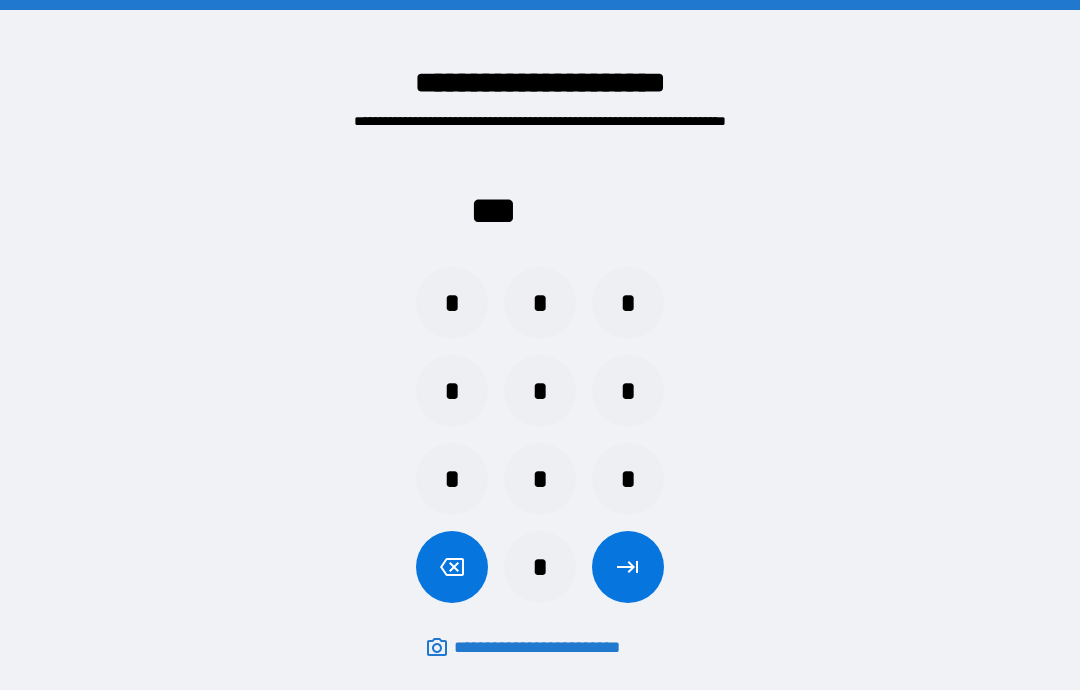 click on "*" at bounding box center (540, 567) 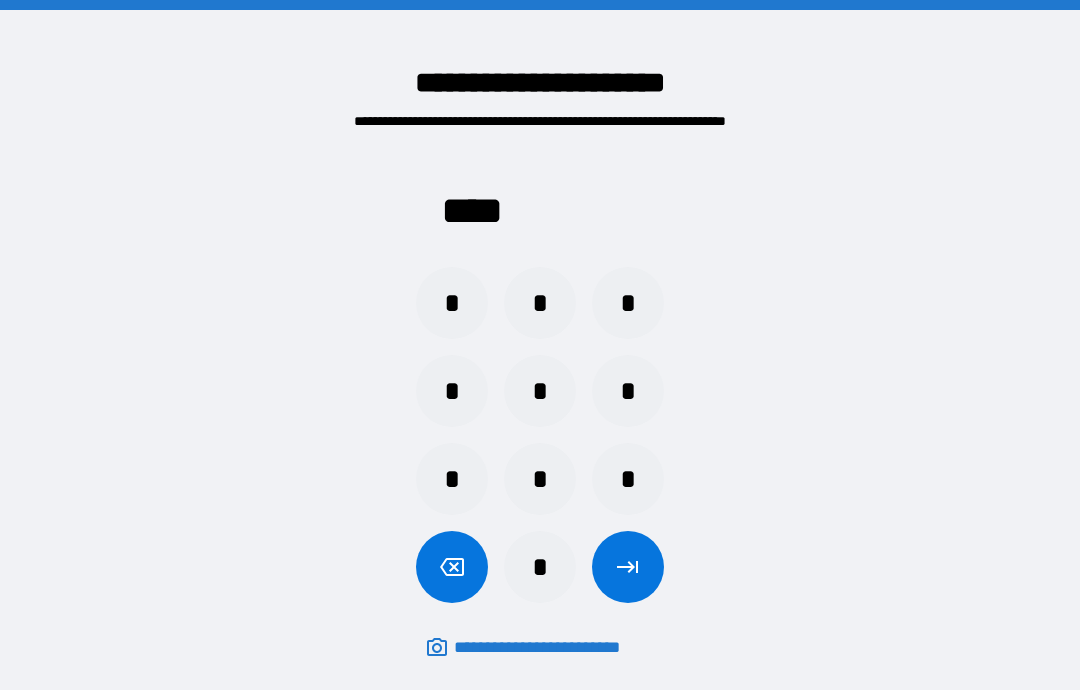 click 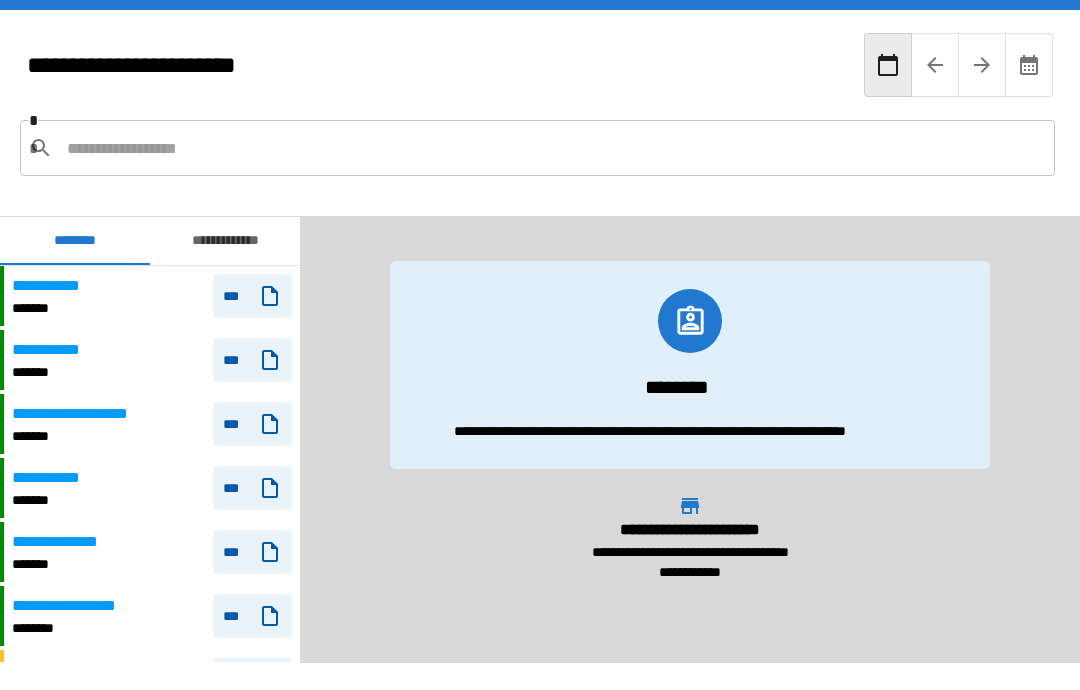 scroll, scrollTop: 768, scrollLeft: 0, axis: vertical 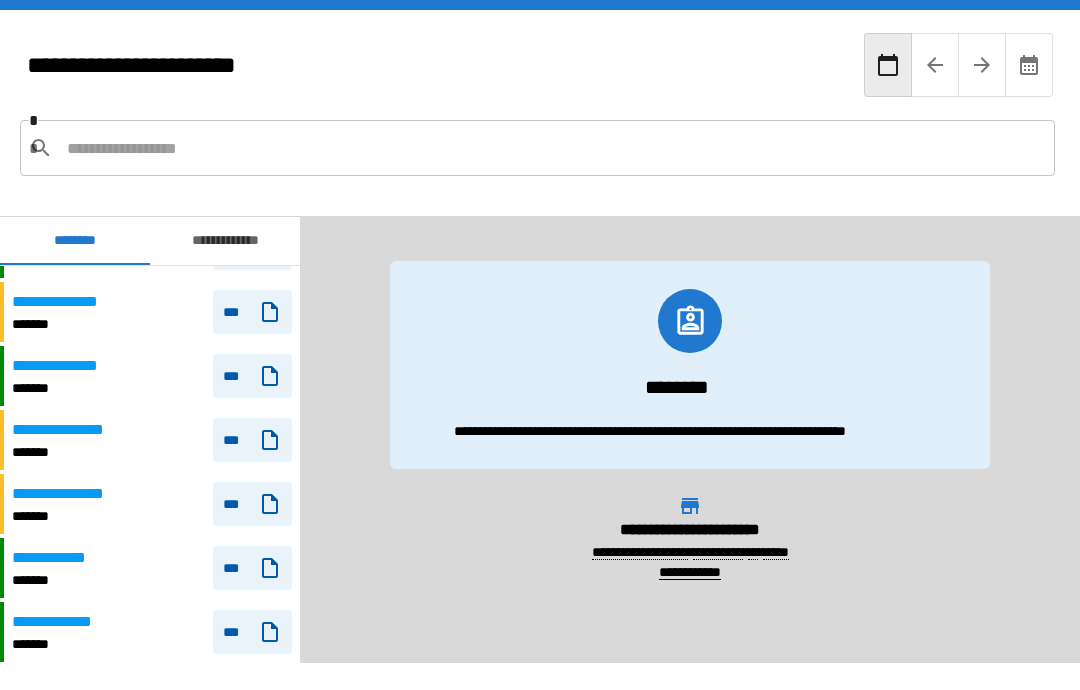 click on "**********" at bounding box center [73, 430] 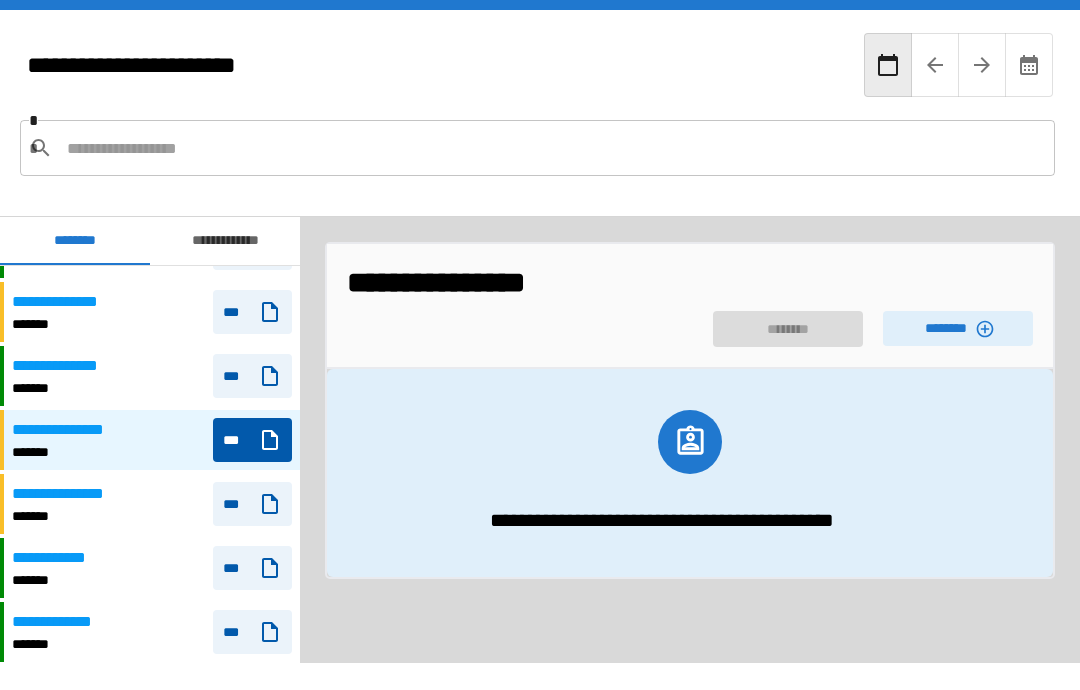 click 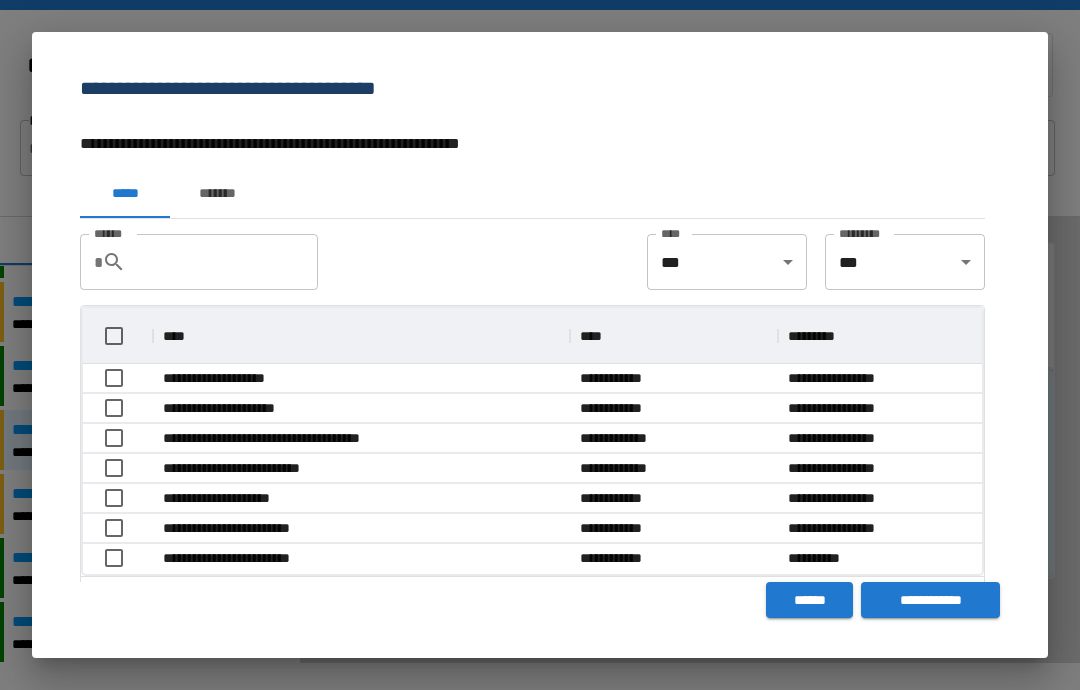 scroll, scrollTop: 266, scrollLeft: 899, axis: both 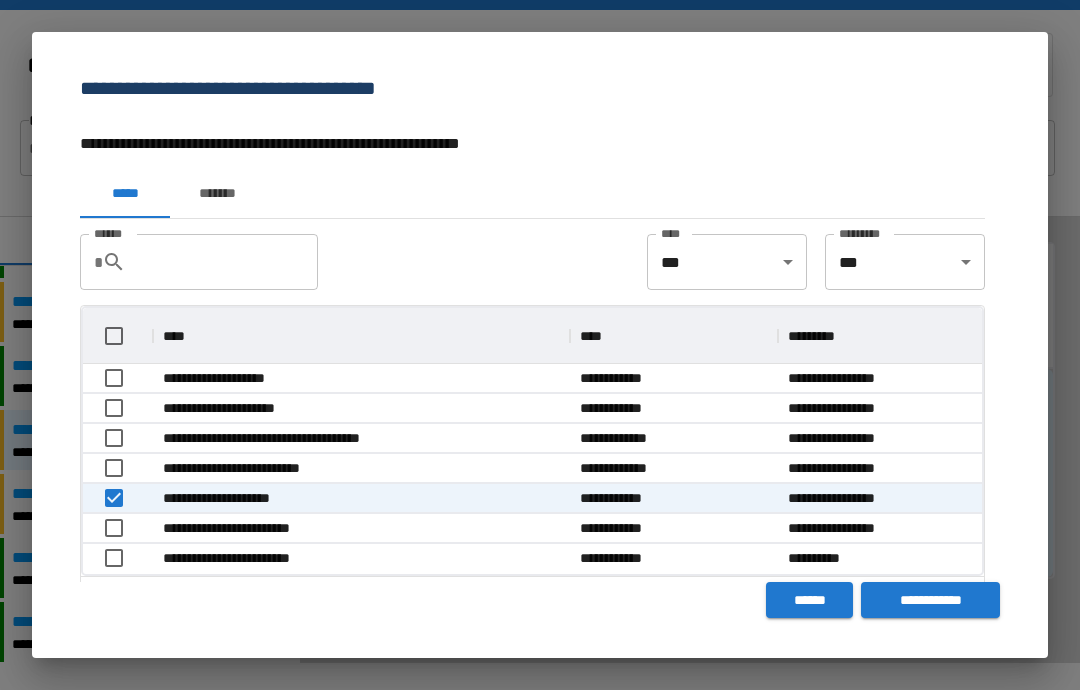 click on "**********" at bounding box center [930, 600] 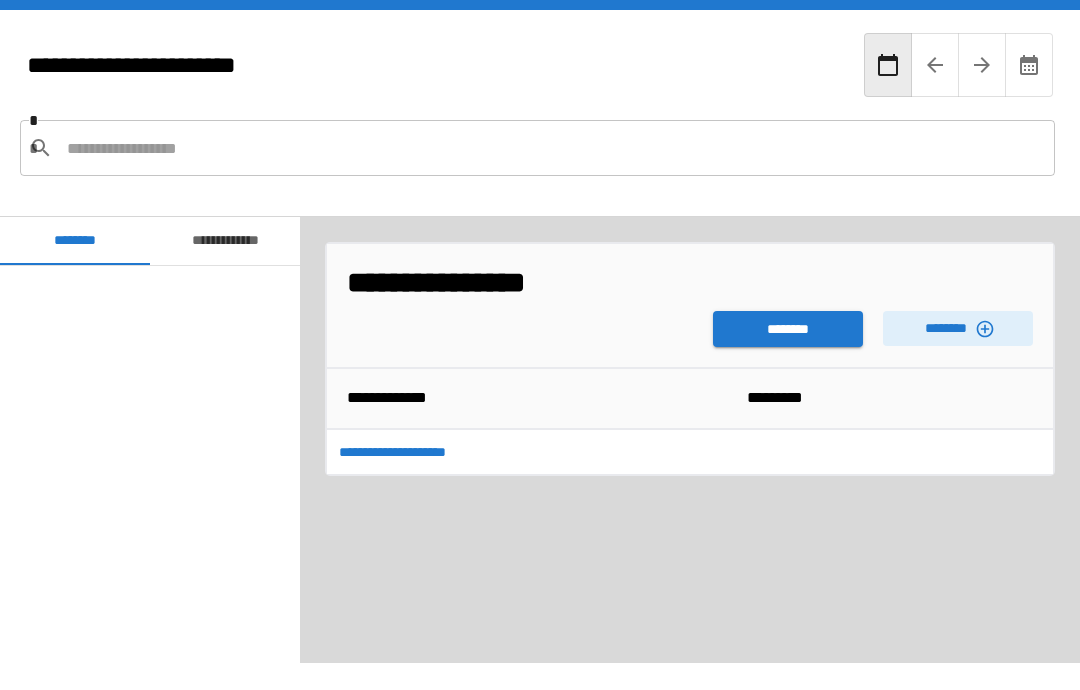 scroll, scrollTop: 768, scrollLeft: 0, axis: vertical 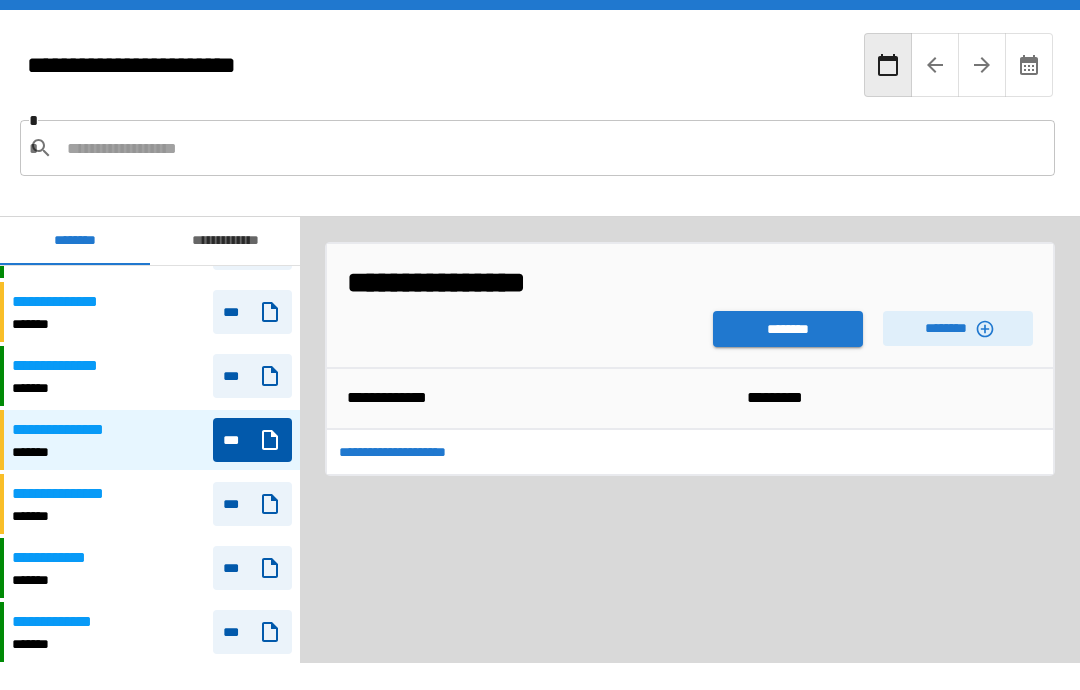 click on "**********" at bounding box center (407, 452) 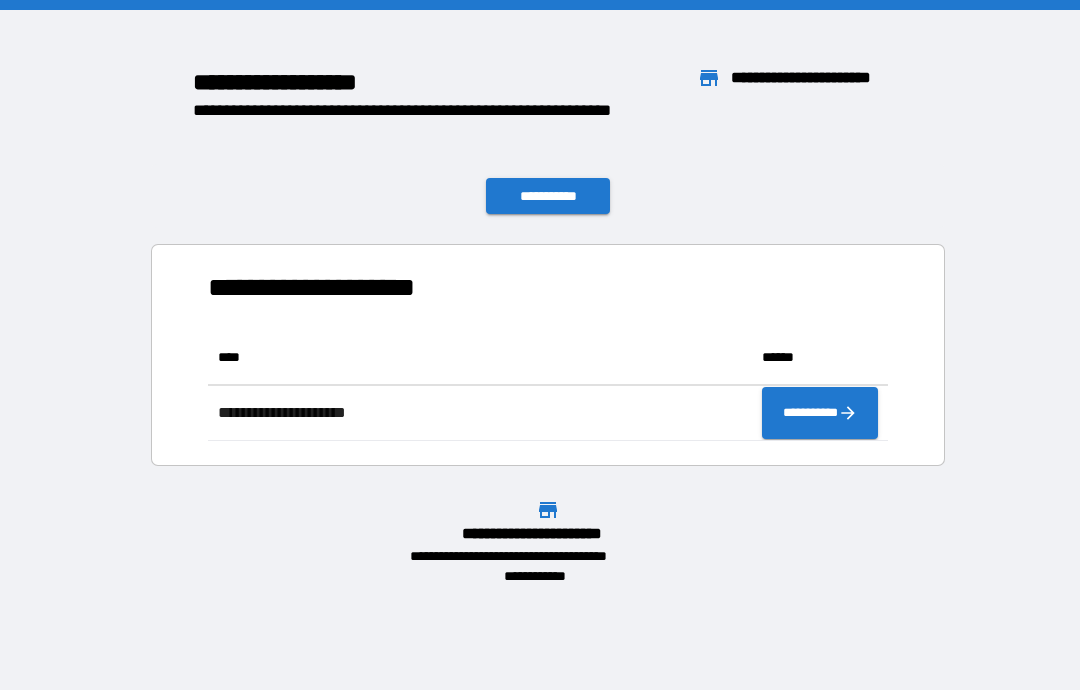 scroll, scrollTop: 1, scrollLeft: 1, axis: both 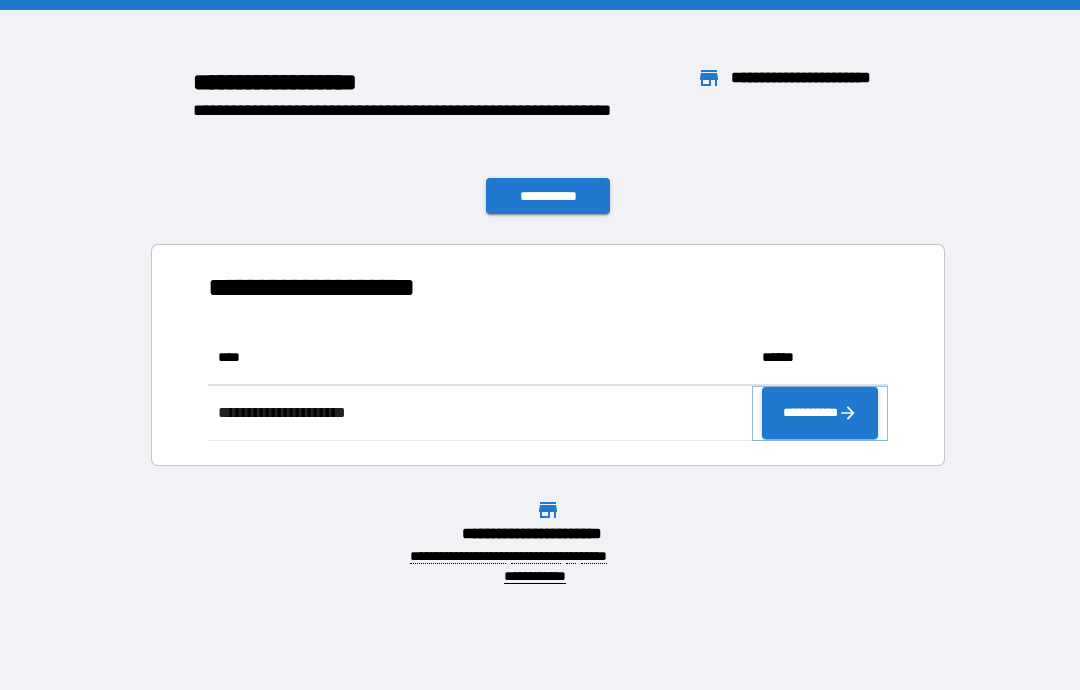 click on "**********" at bounding box center [820, 413] 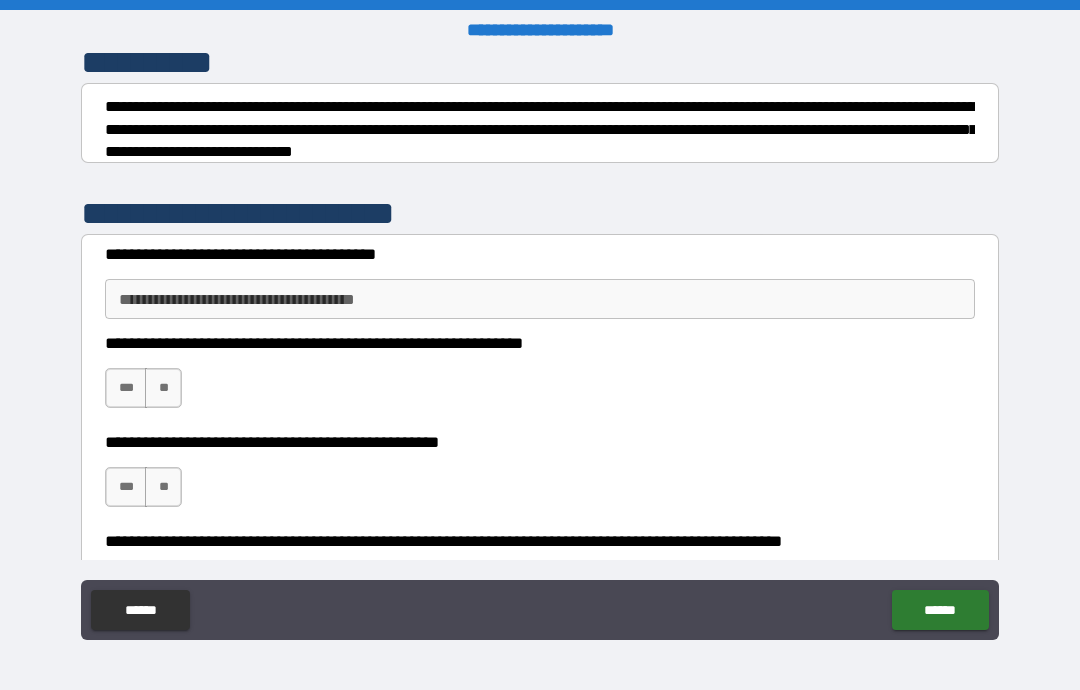 scroll, scrollTop: 286, scrollLeft: 0, axis: vertical 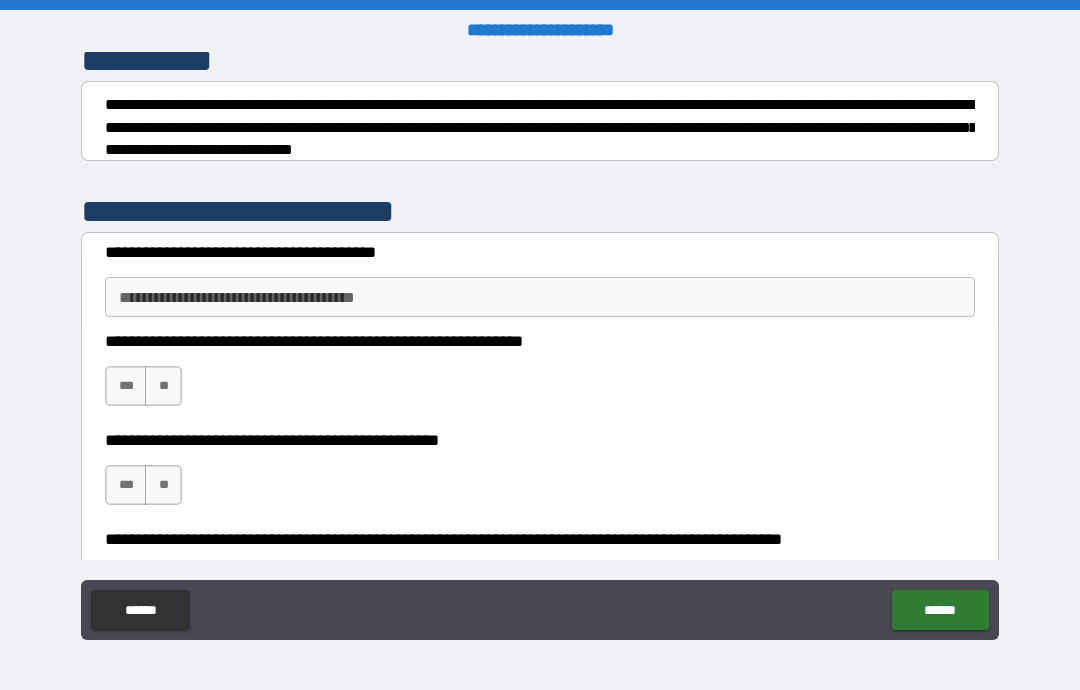click on "**********" at bounding box center [540, 297] 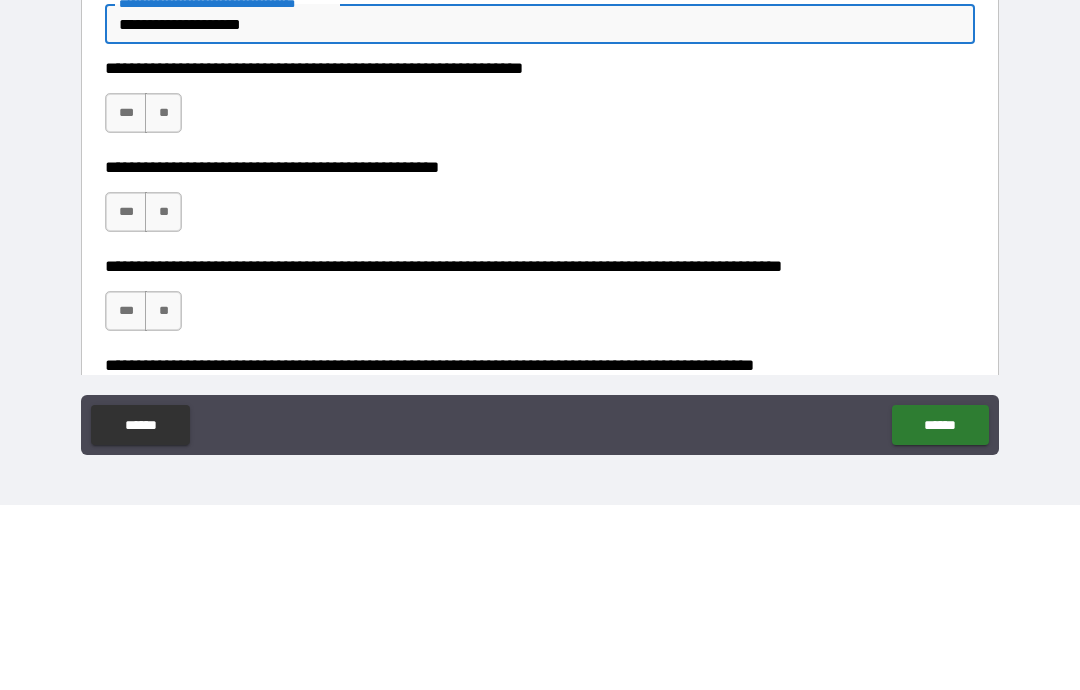 scroll, scrollTop: 376, scrollLeft: 0, axis: vertical 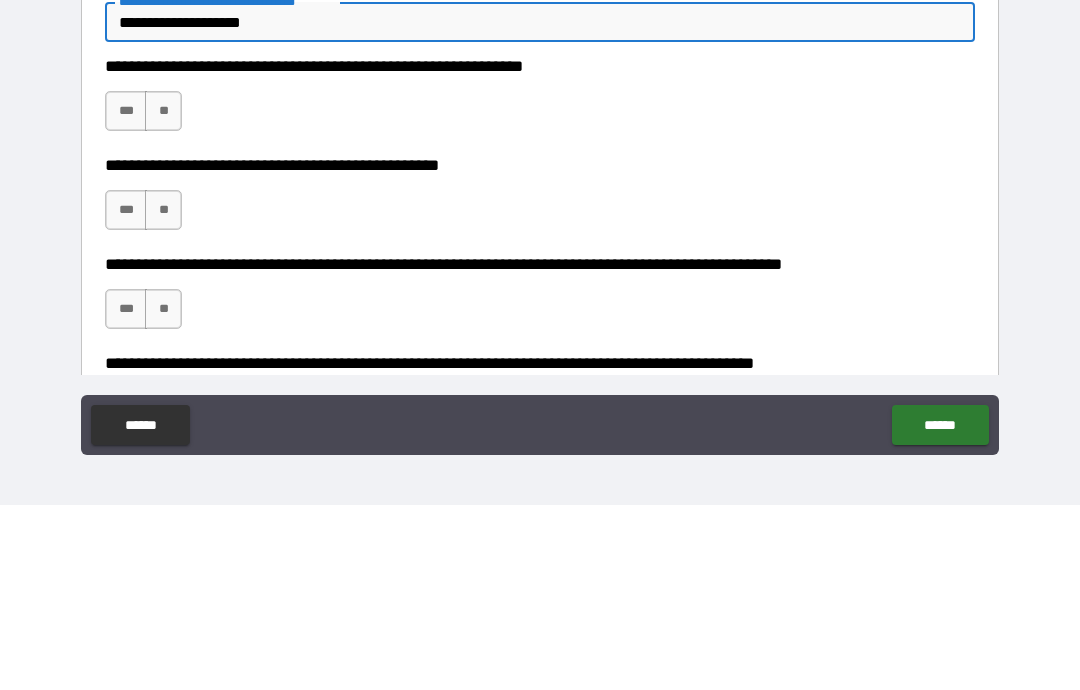 type on "**********" 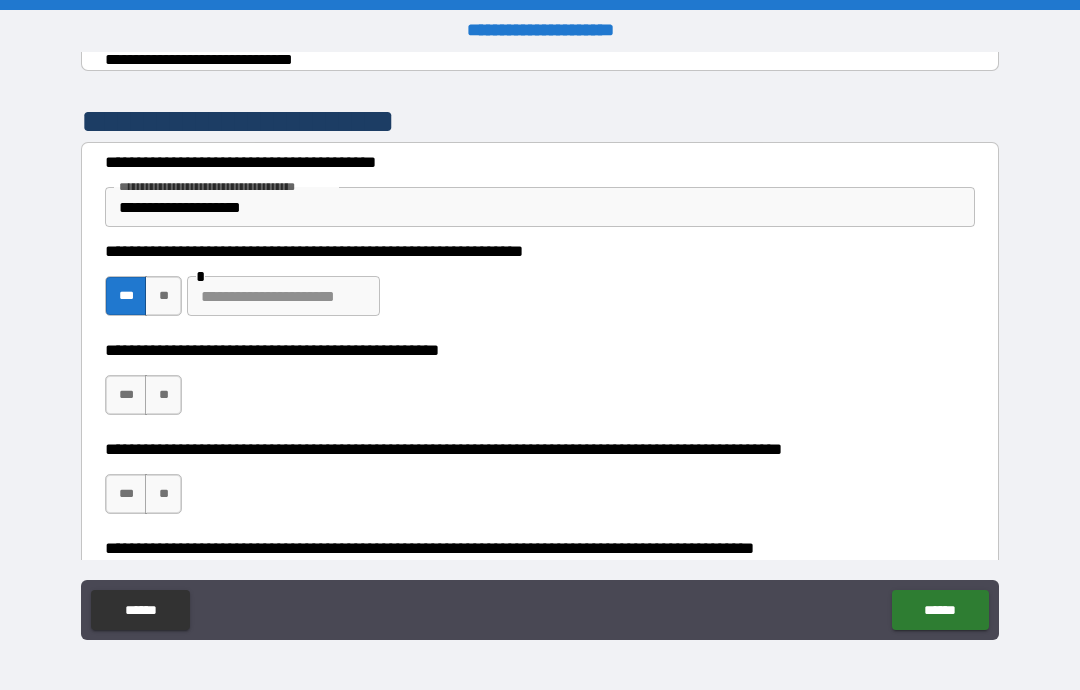 click at bounding box center [283, 296] 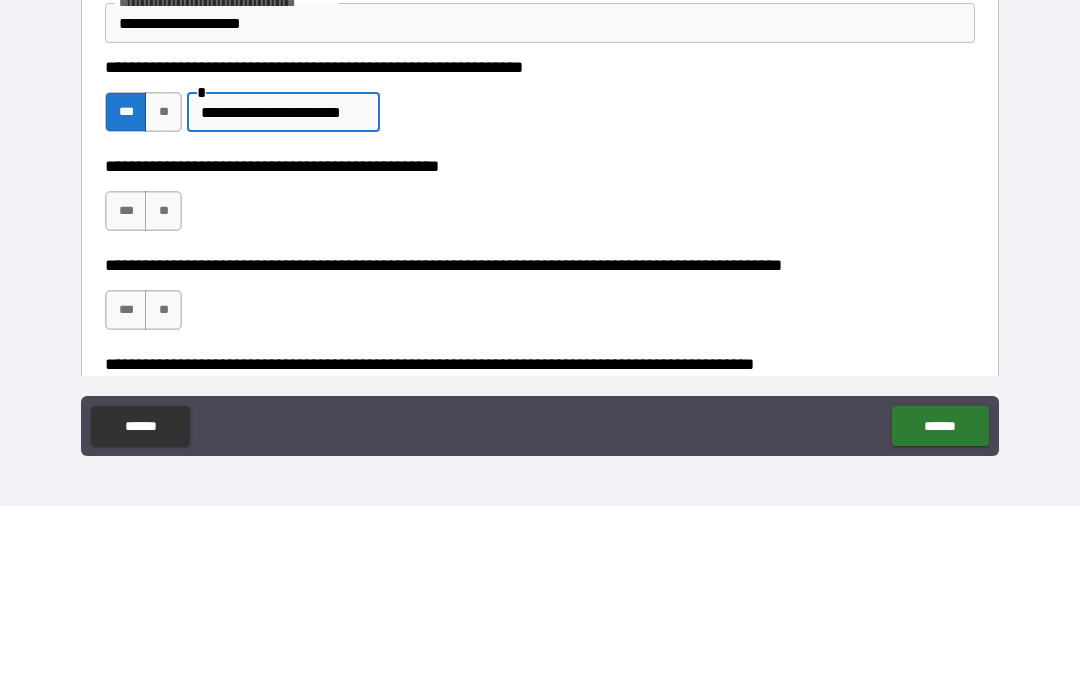 type on "**********" 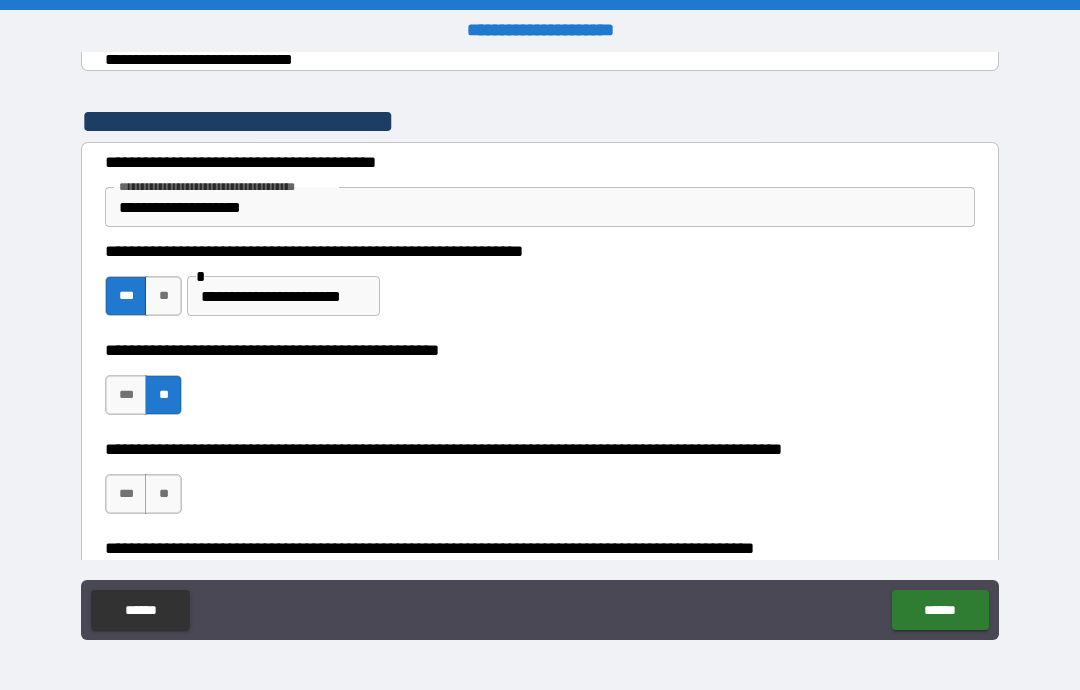 click on "**" at bounding box center (163, 494) 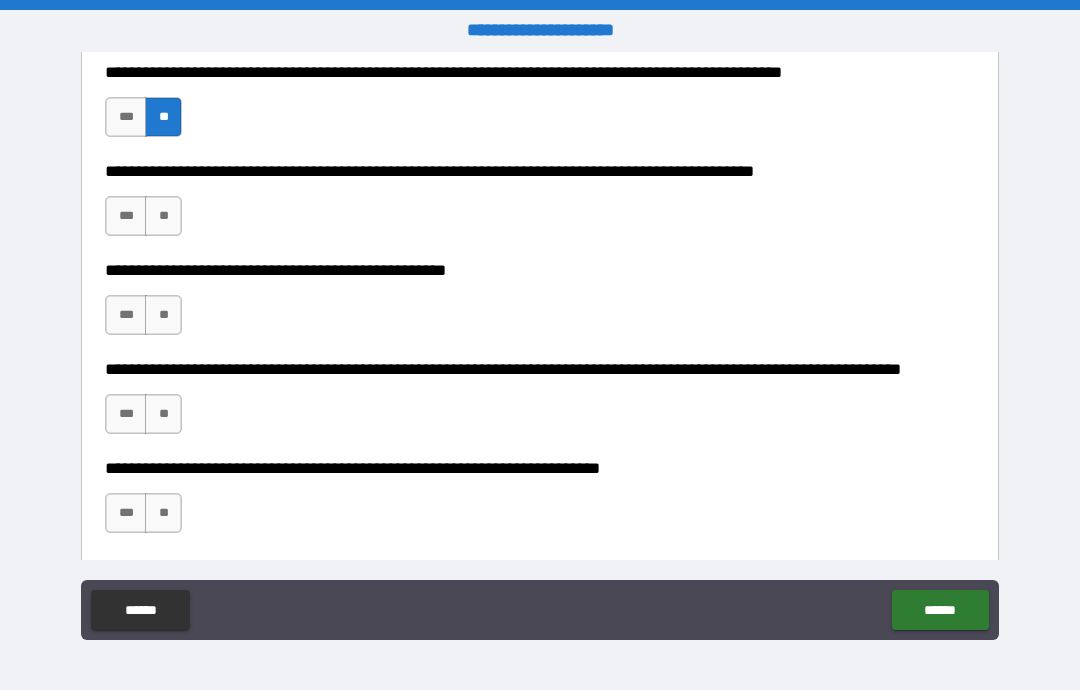 scroll, scrollTop: 757, scrollLeft: 0, axis: vertical 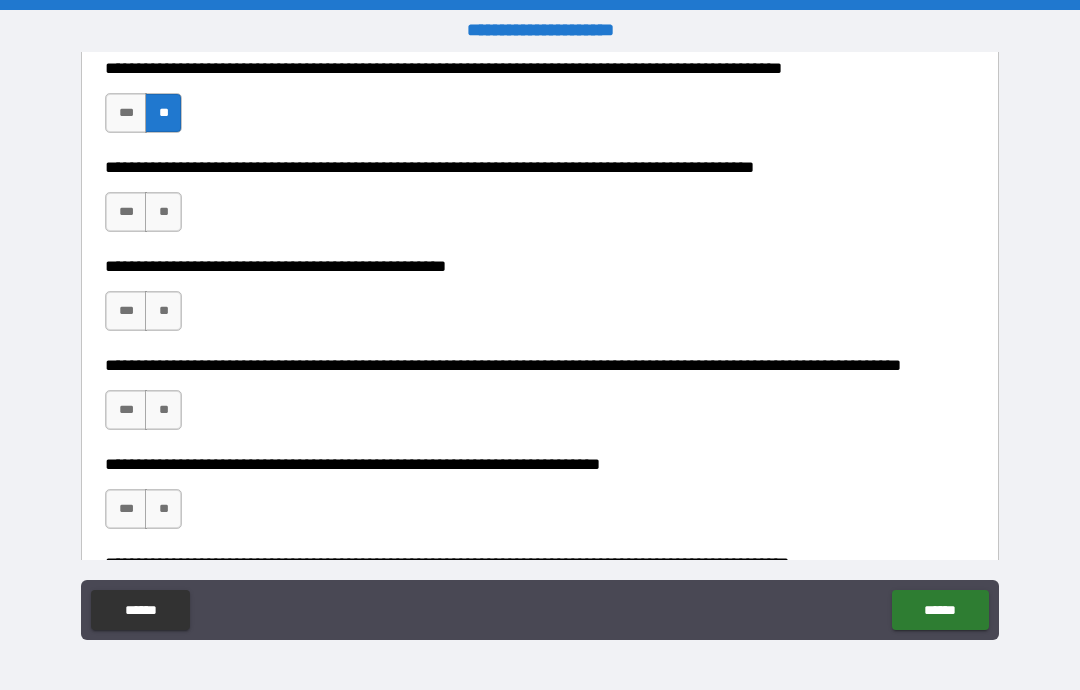 click on "**" at bounding box center [163, 212] 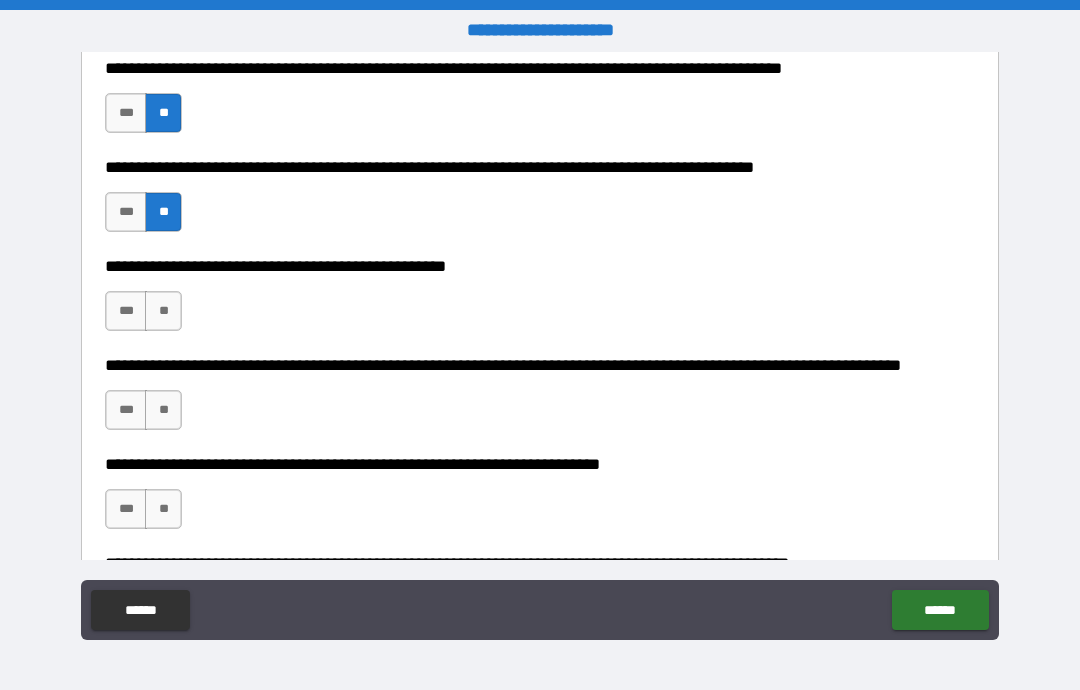 click on "**" at bounding box center (163, 311) 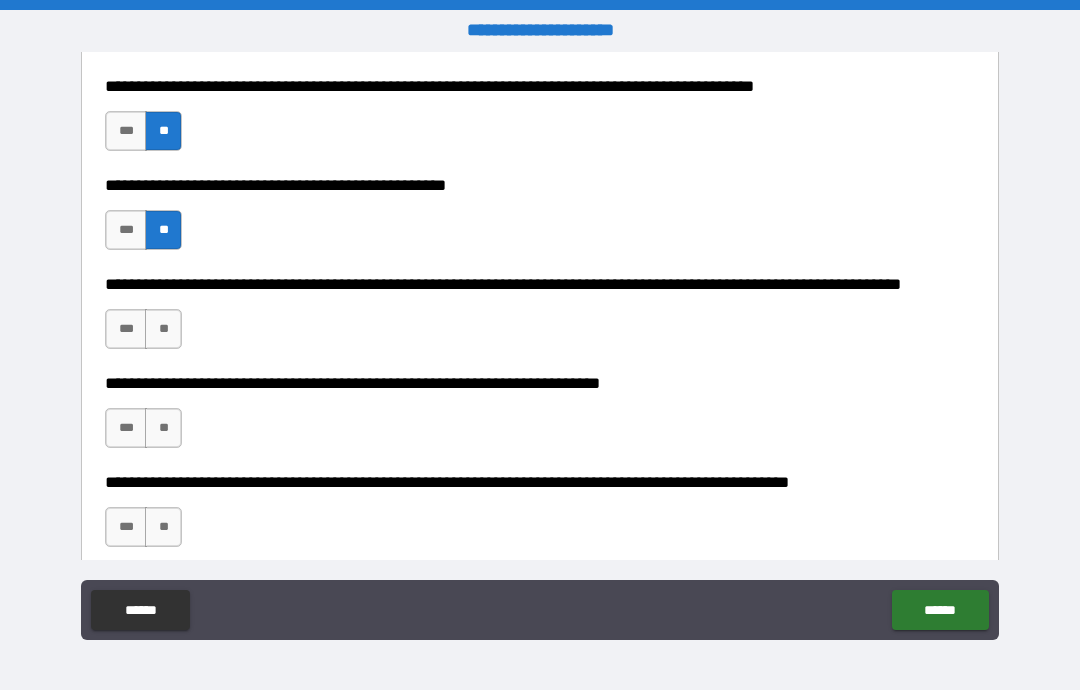 scroll, scrollTop: 854, scrollLeft: 0, axis: vertical 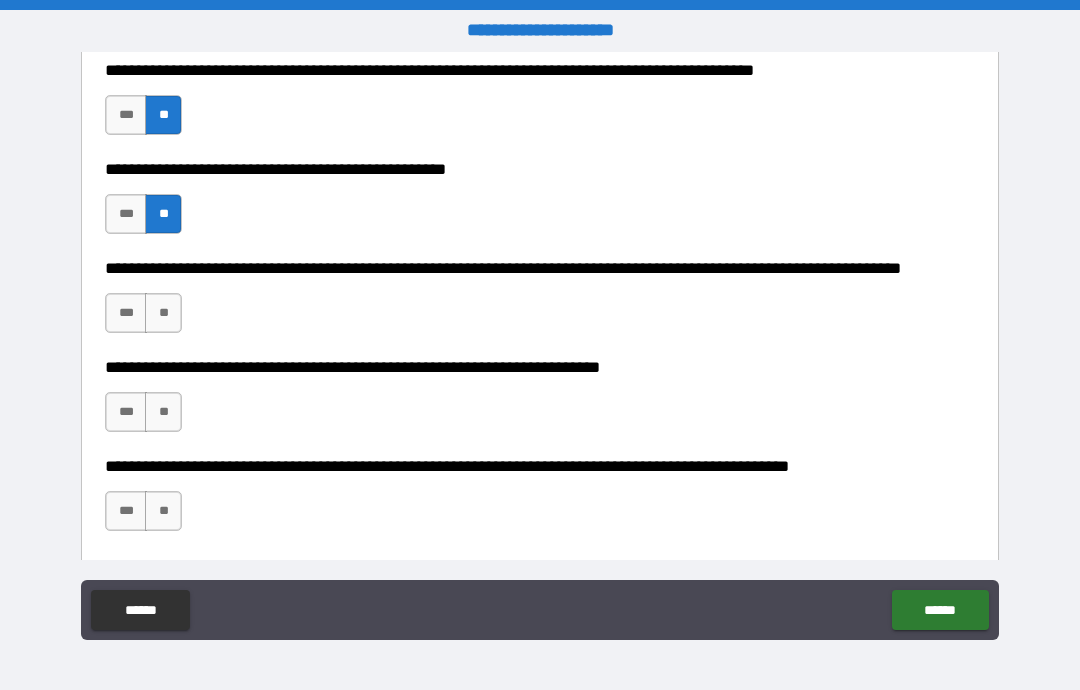 click on "***" at bounding box center (126, 313) 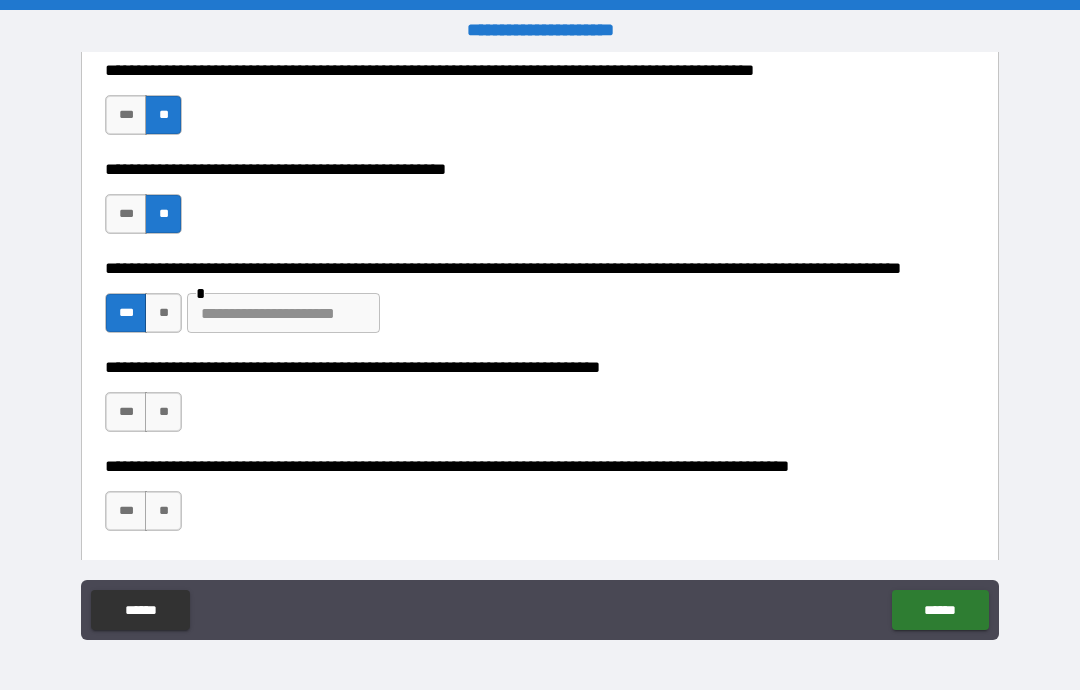 click at bounding box center [283, 313] 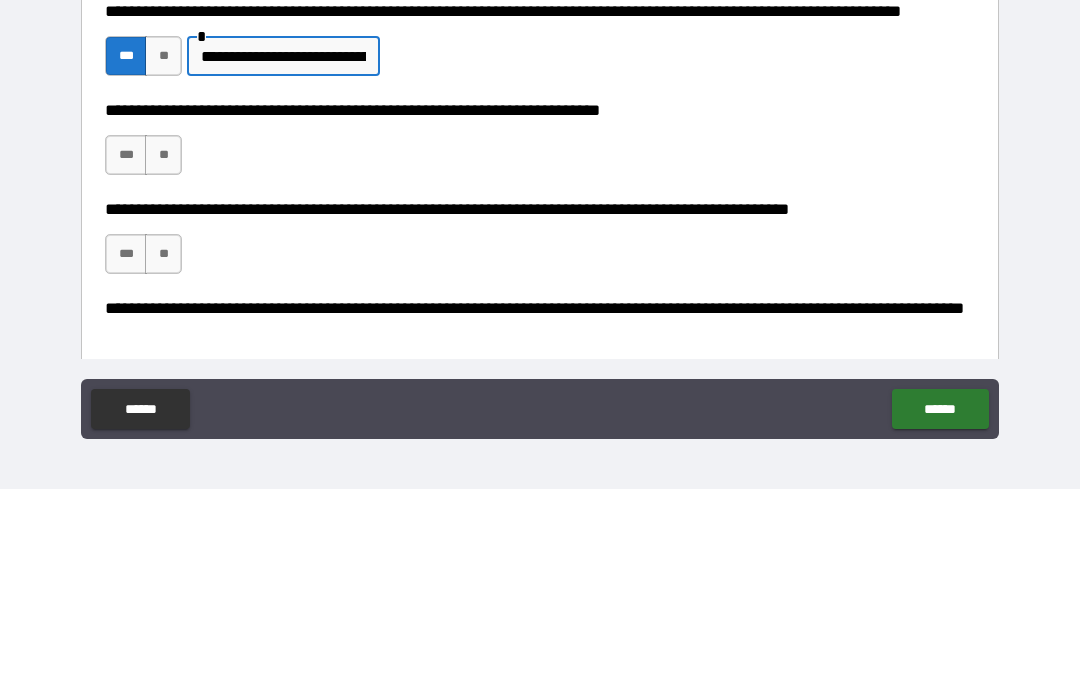 scroll, scrollTop: 917, scrollLeft: 0, axis: vertical 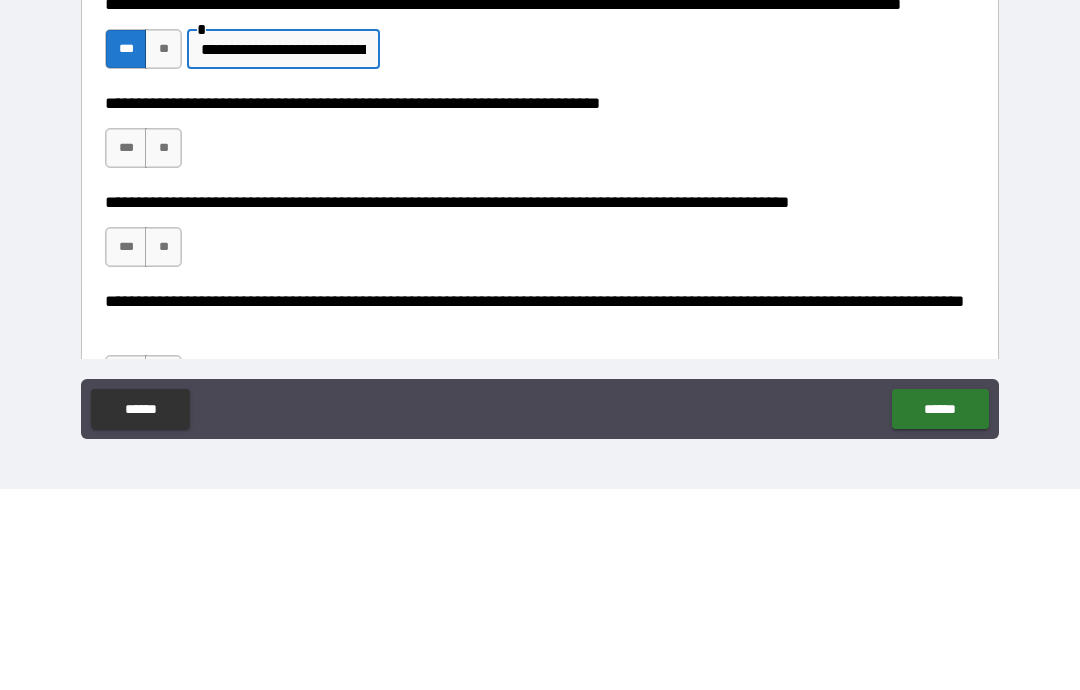 type on "**********" 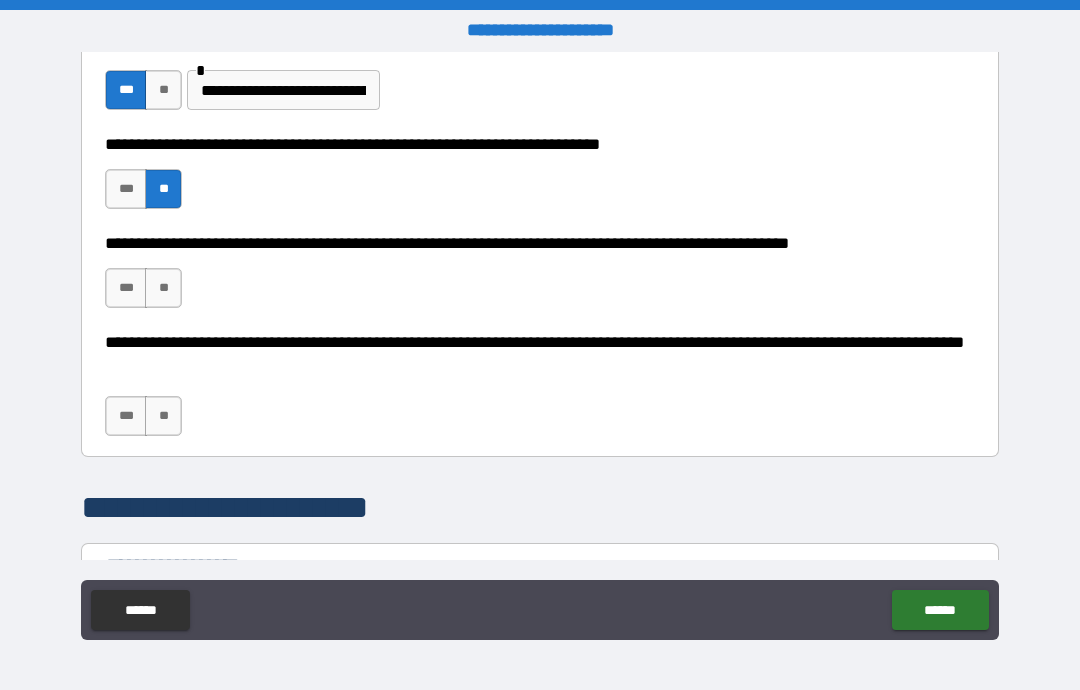 scroll, scrollTop: 1109, scrollLeft: 0, axis: vertical 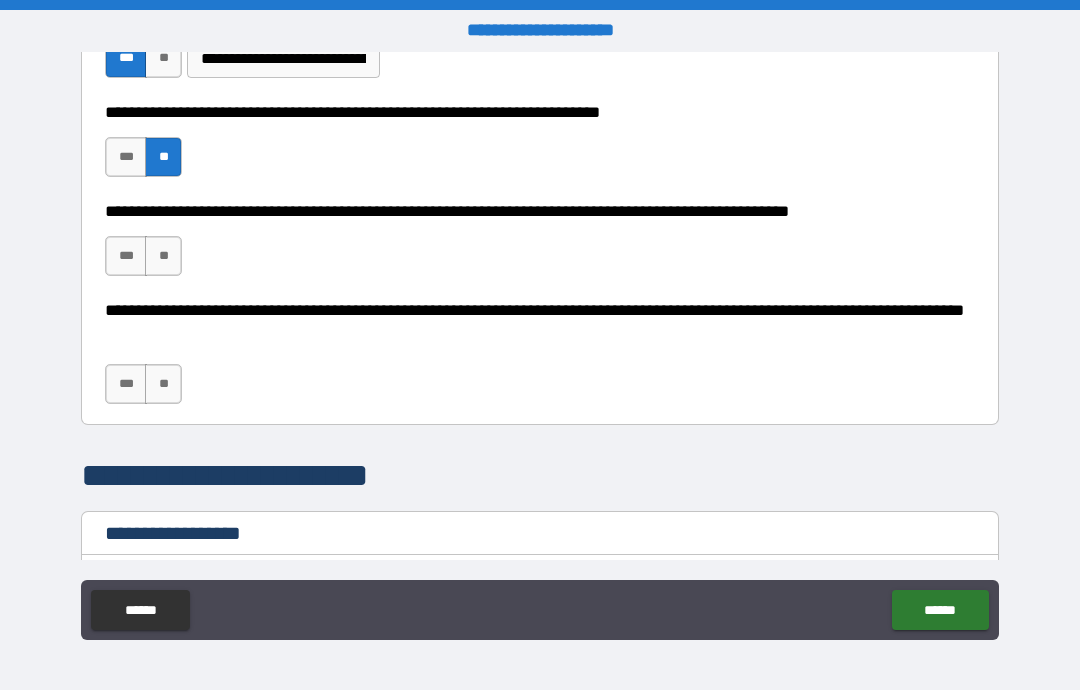 click on "**" at bounding box center (163, 256) 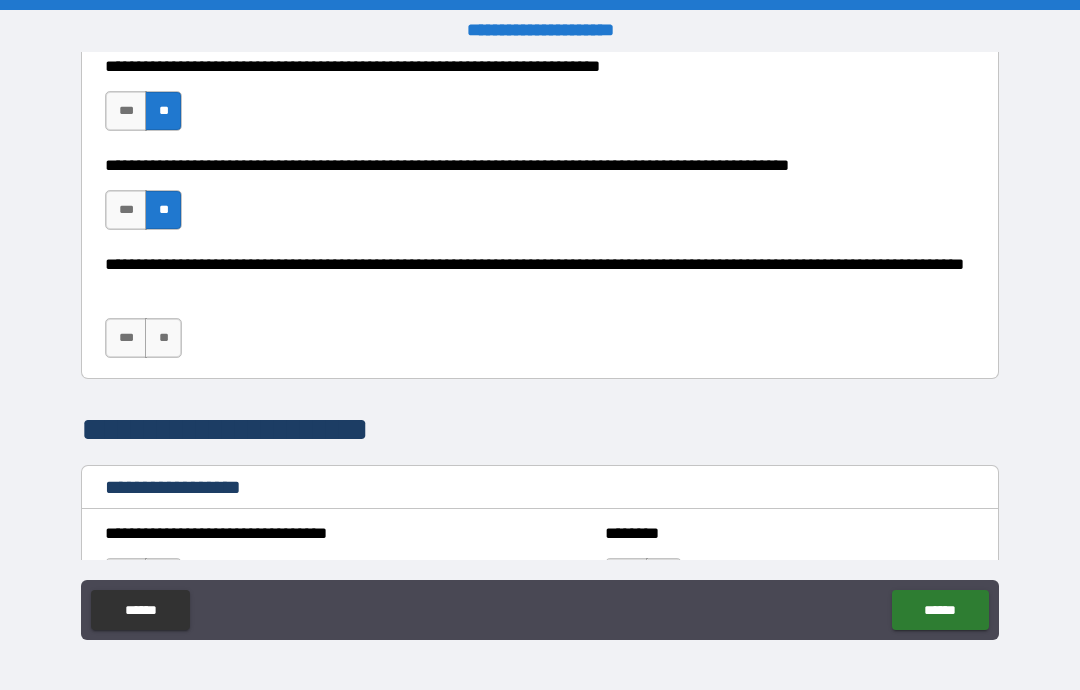 scroll, scrollTop: 1169, scrollLeft: 0, axis: vertical 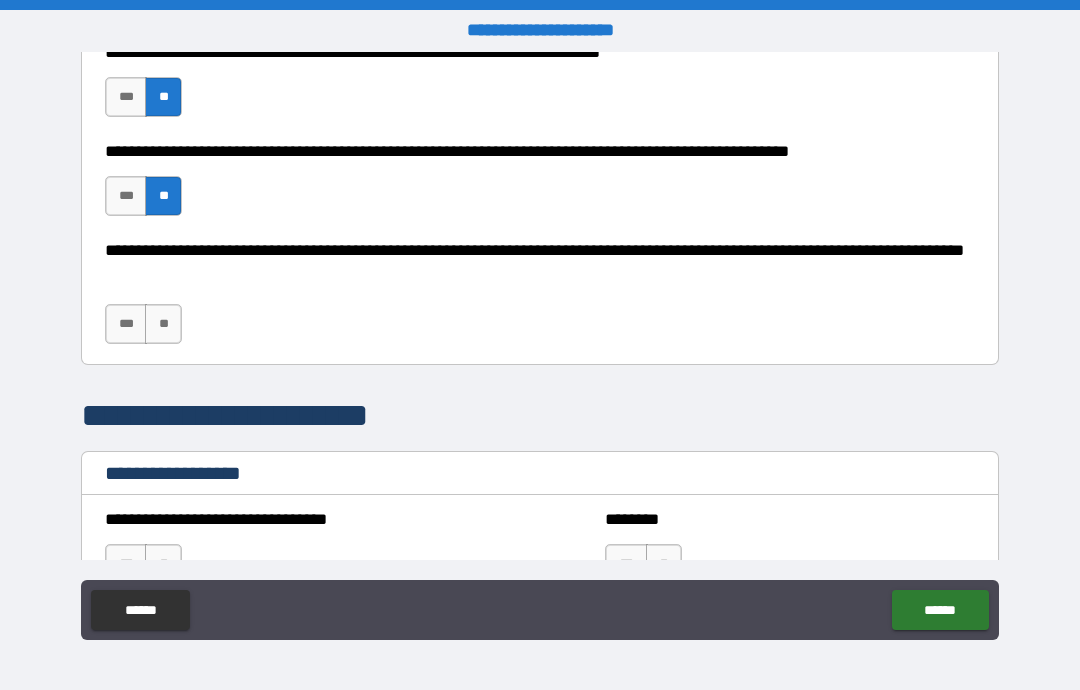 click on "**" at bounding box center [163, 324] 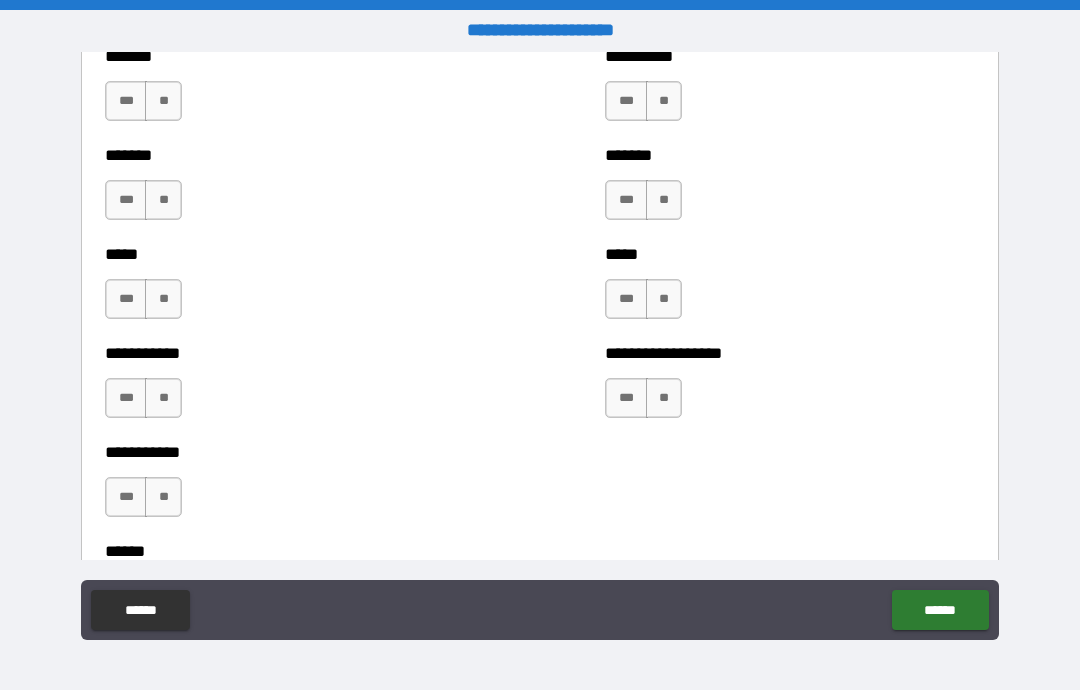 scroll, scrollTop: 1935, scrollLeft: 0, axis: vertical 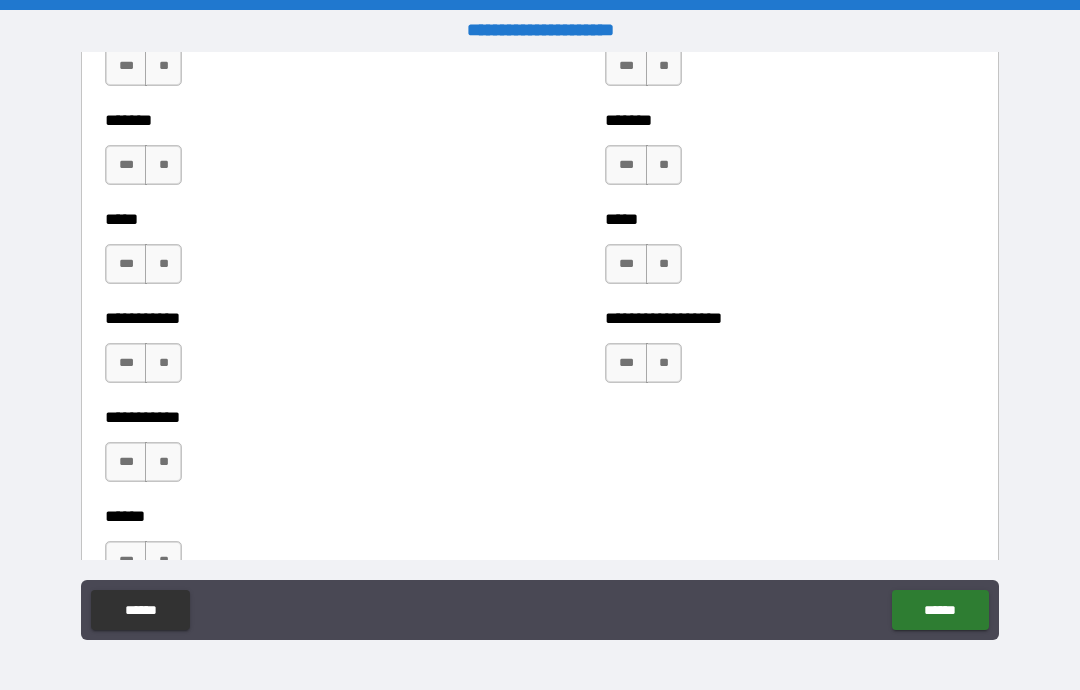 click on "**" at bounding box center [664, 363] 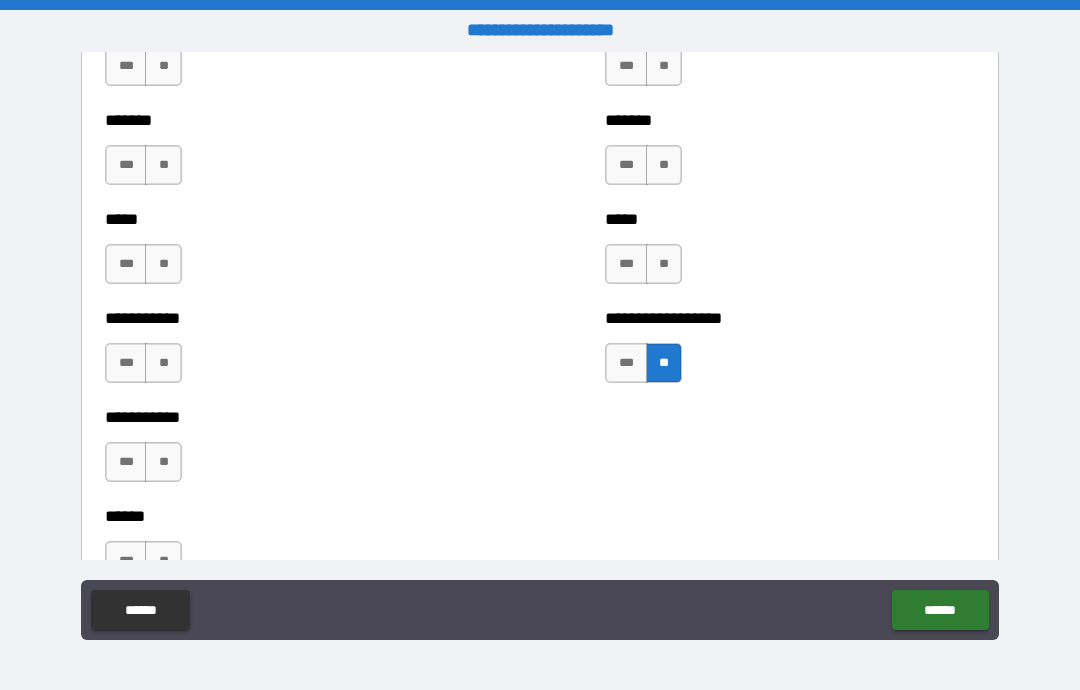 click on "***" at bounding box center (126, 462) 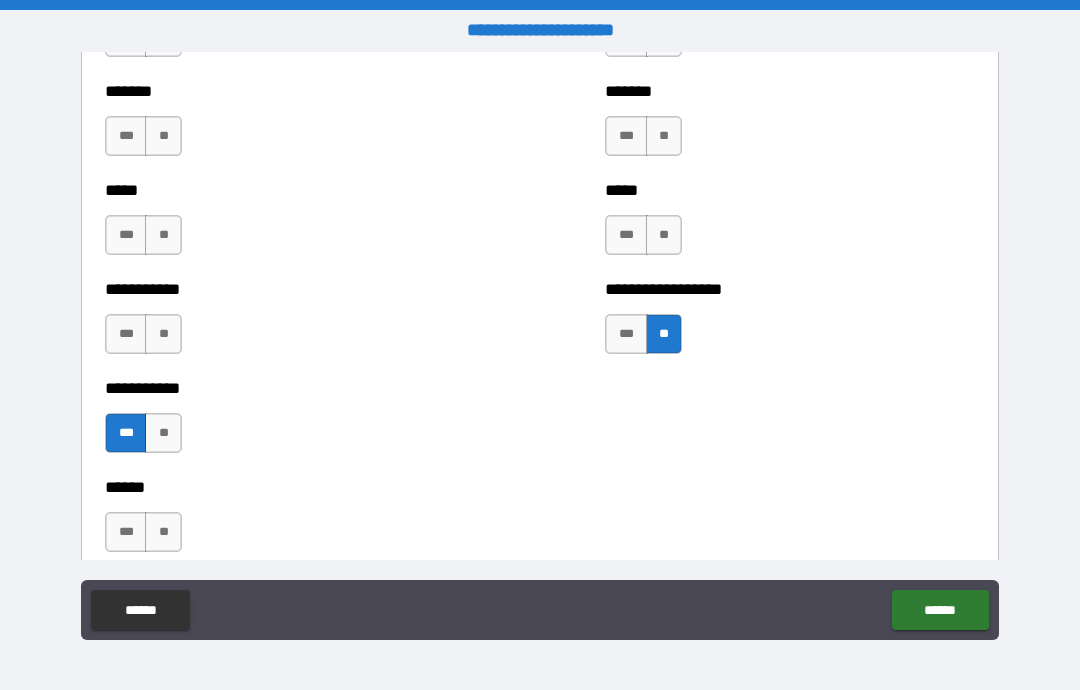 scroll, scrollTop: 1870, scrollLeft: 0, axis: vertical 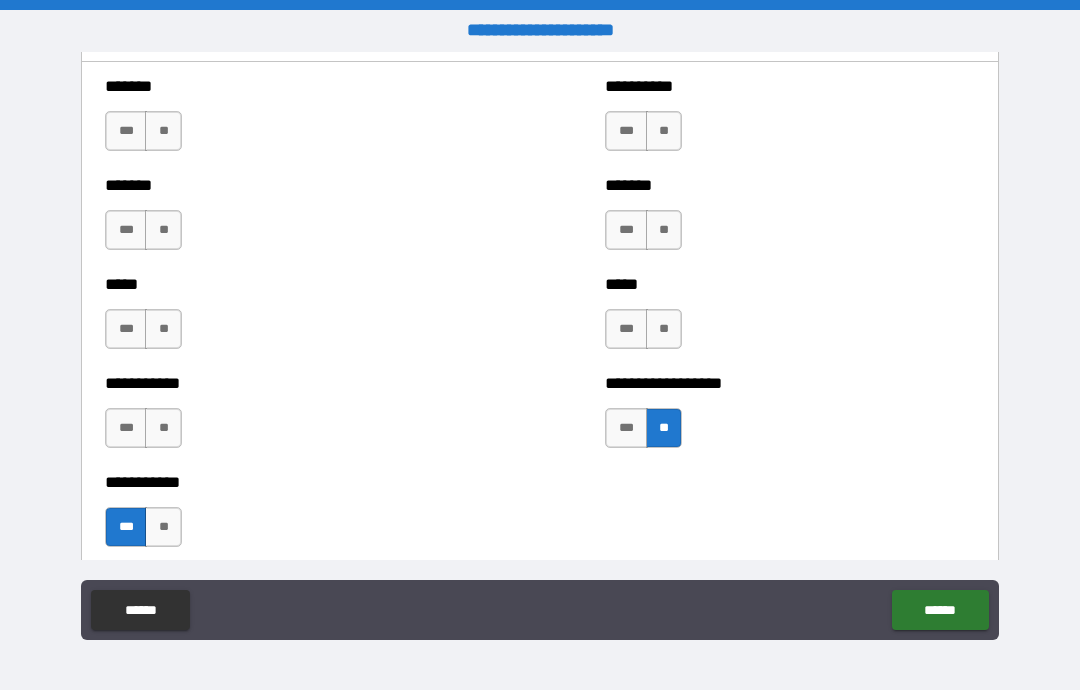 click on "**" at bounding box center [163, 428] 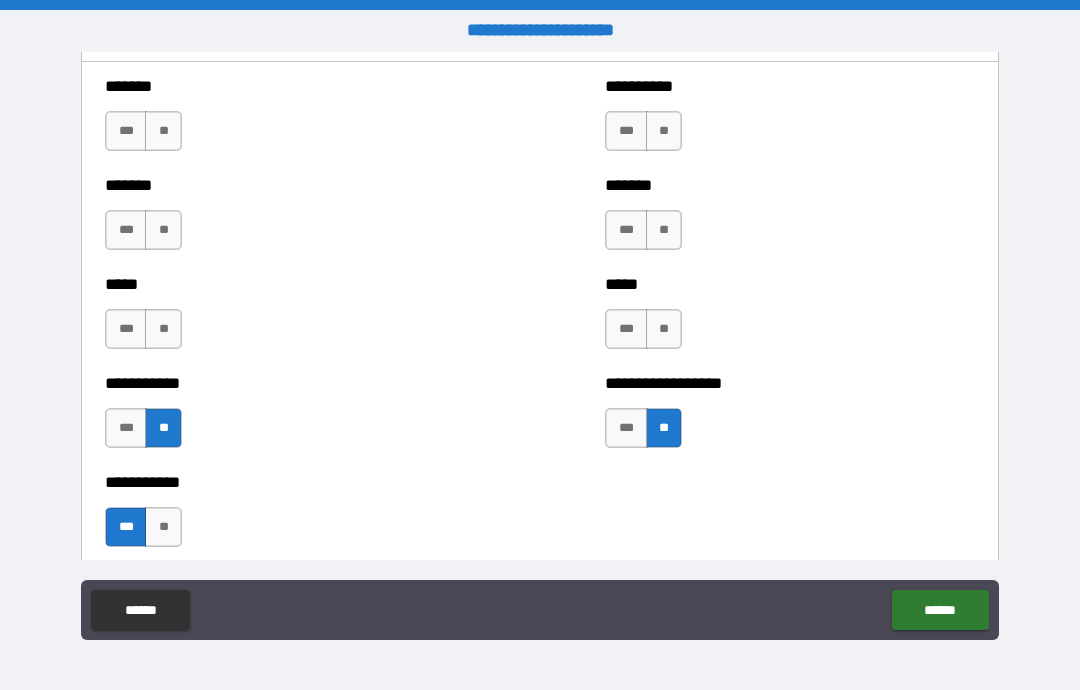 click on "**" at bounding box center (163, 329) 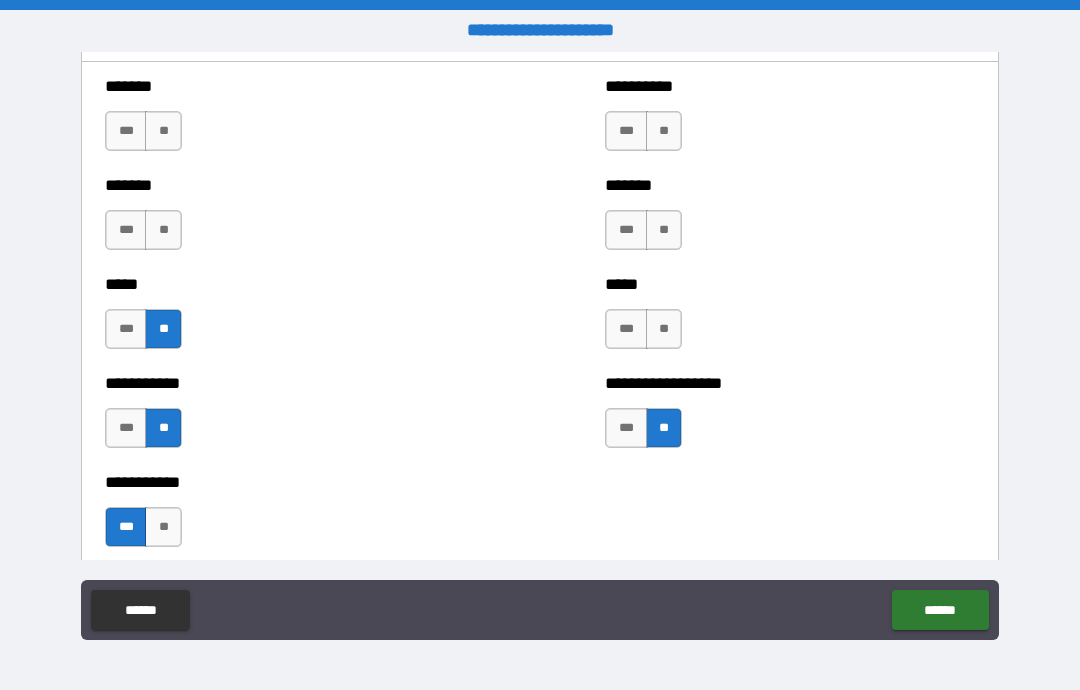 click on "**" at bounding box center [163, 230] 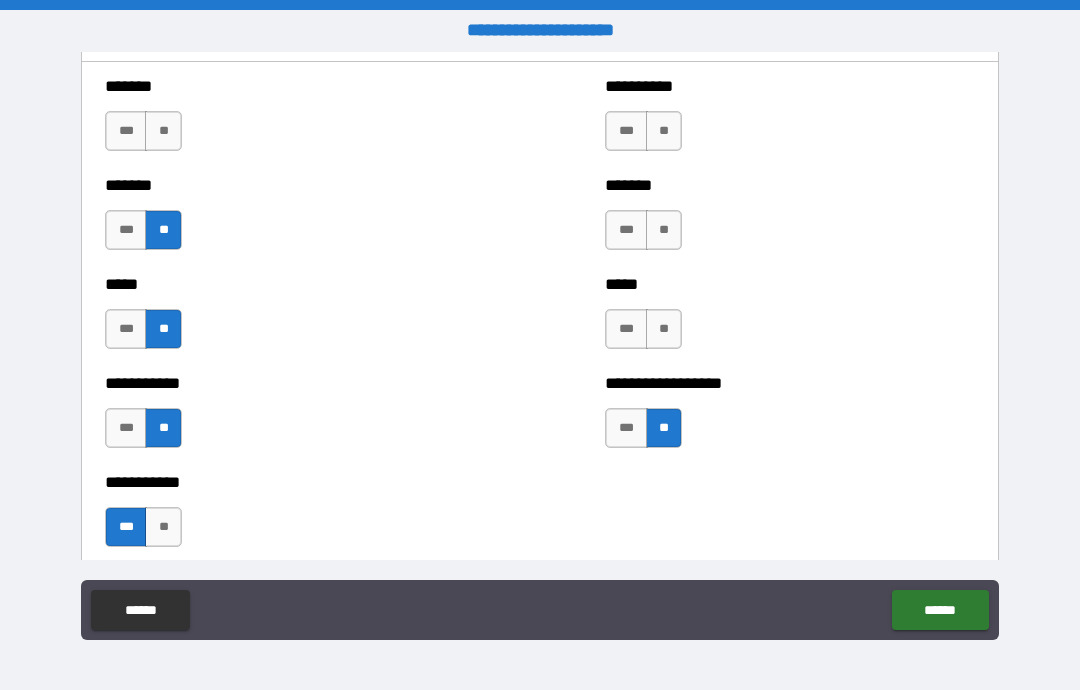click on "**" at bounding box center [163, 131] 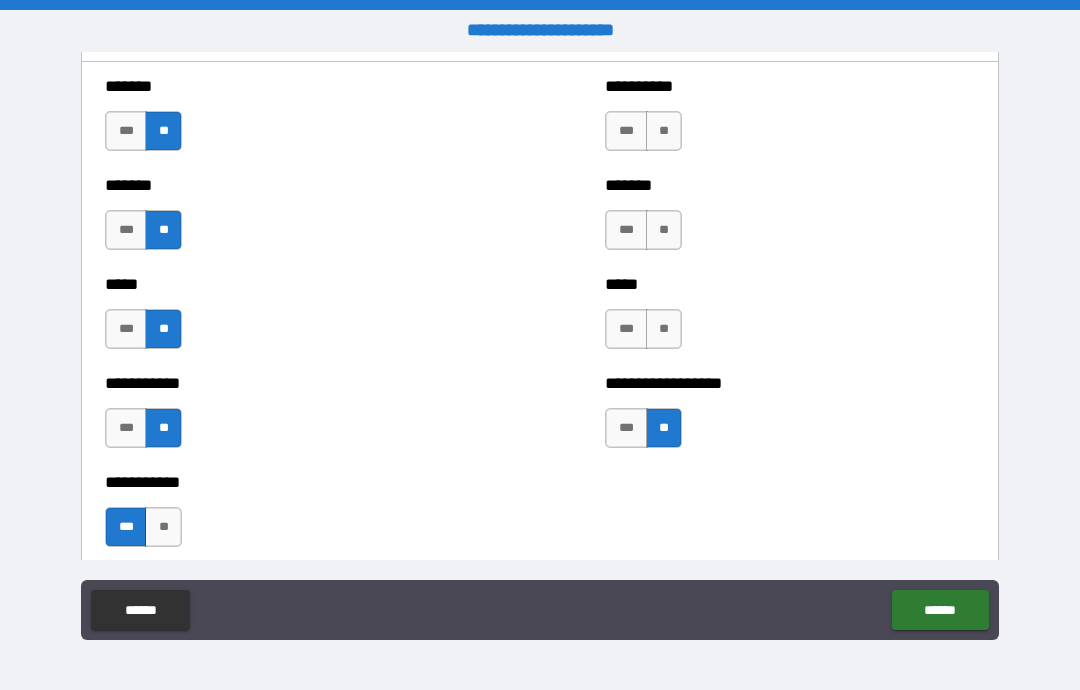 click on "**" at bounding box center [664, 230] 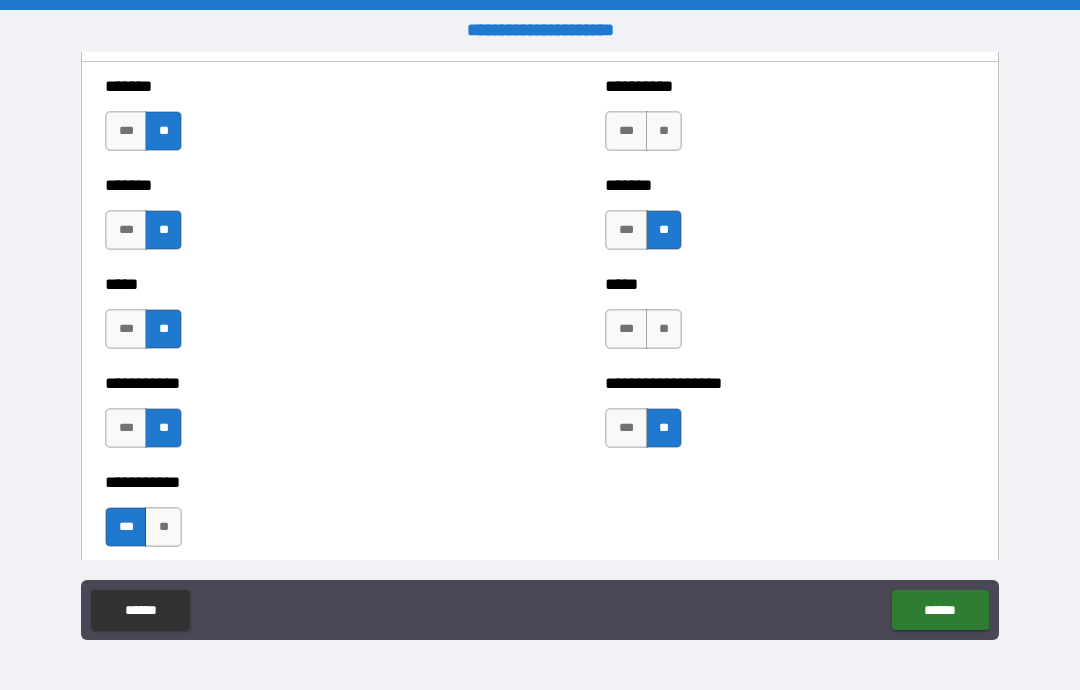 click on "**" at bounding box center [664, 329] 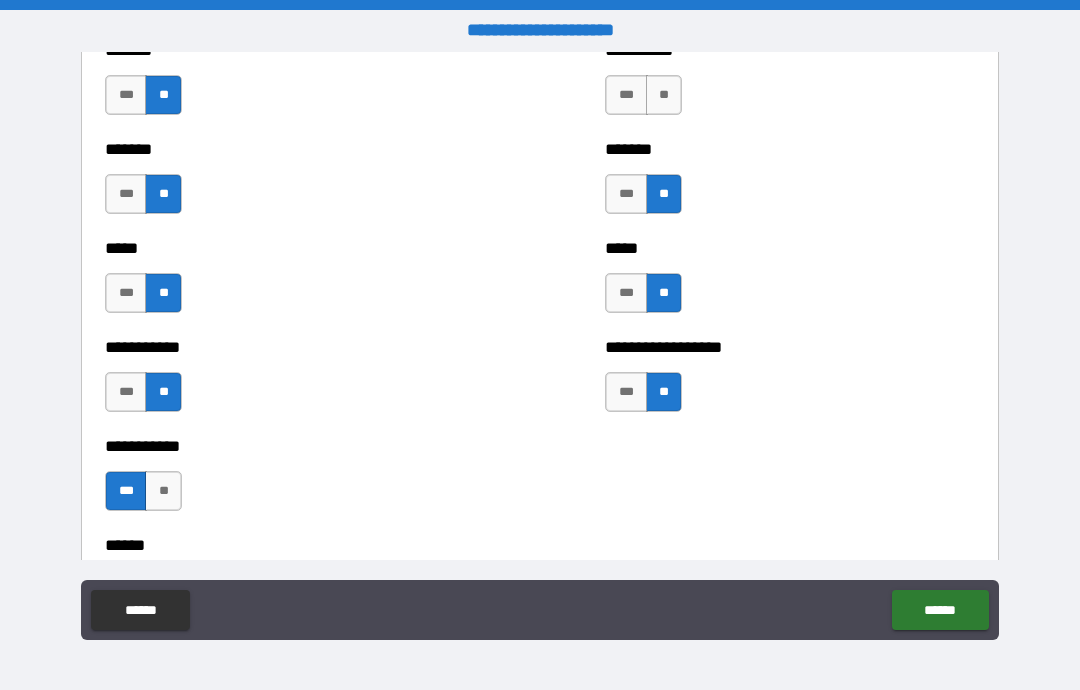 scroll, scrollTop: 1876, scrollLeft: 0, axis: vertical 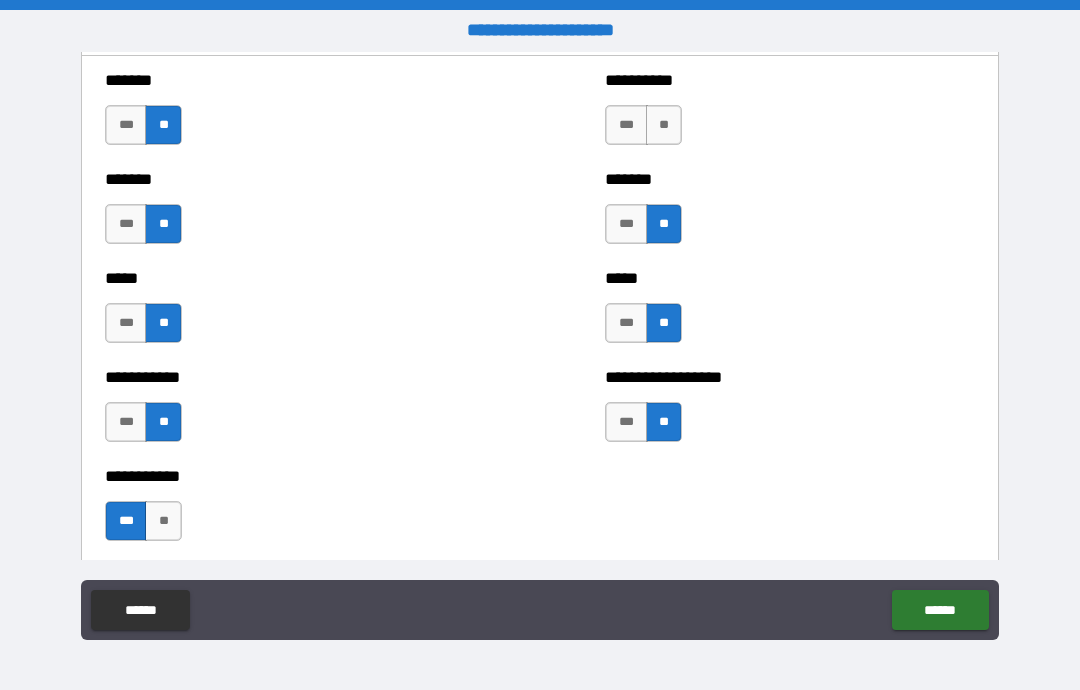 click on "**" at bounding box center (664, 125) 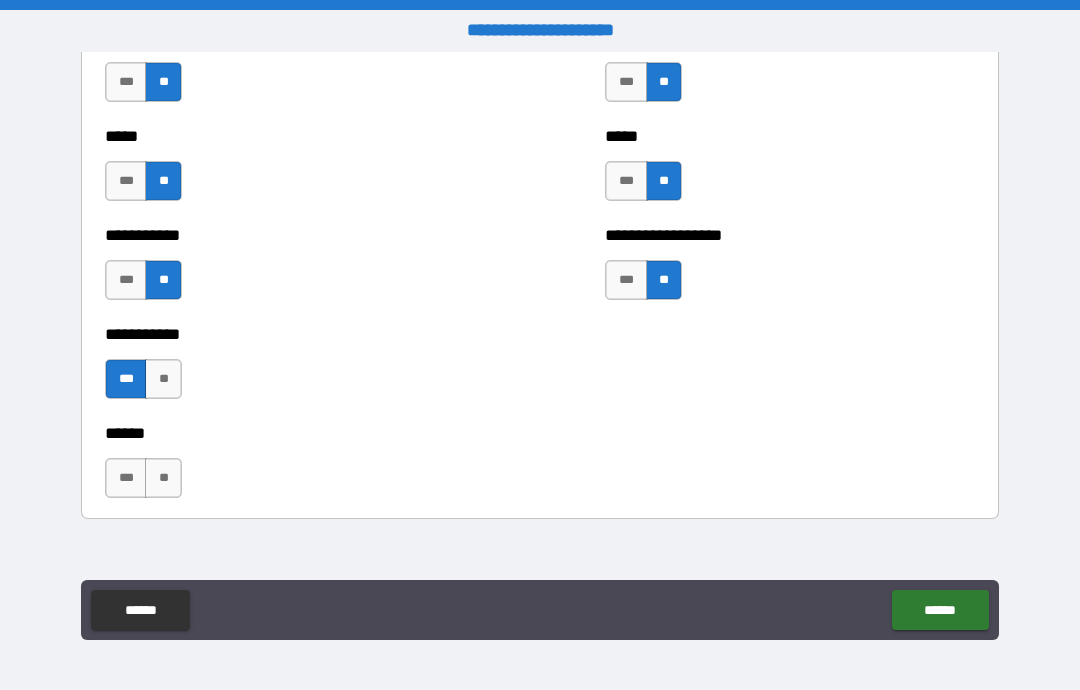 scroll, scrollTop: 2060, scrollLeft: 0, axis: vertical 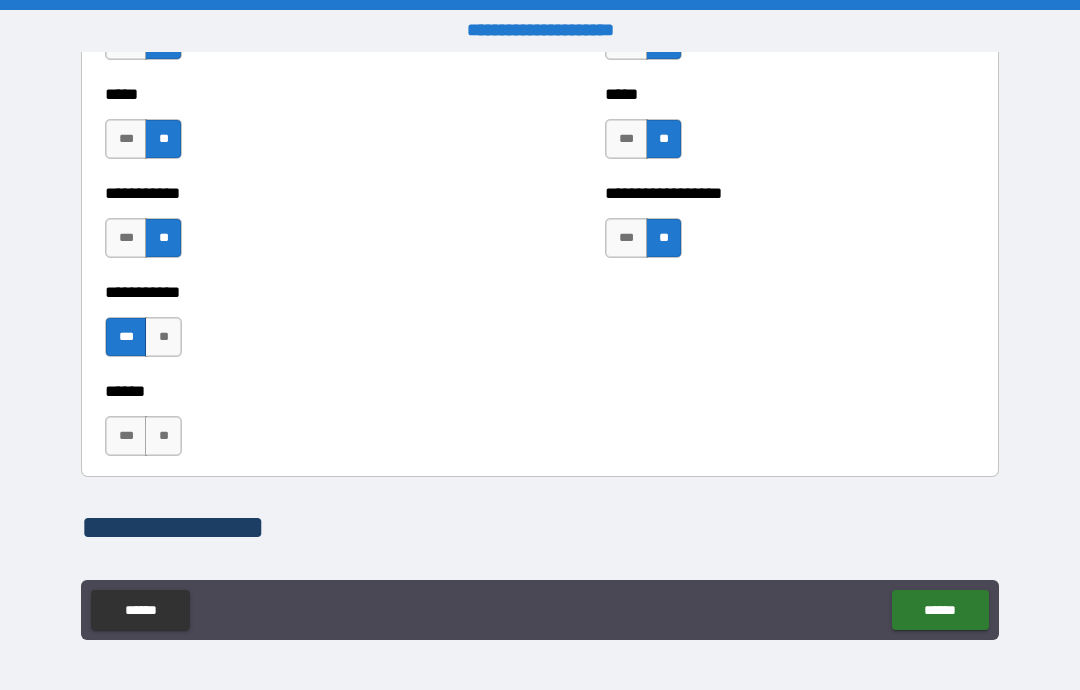 click on "***" at bounding box center [126, 436] 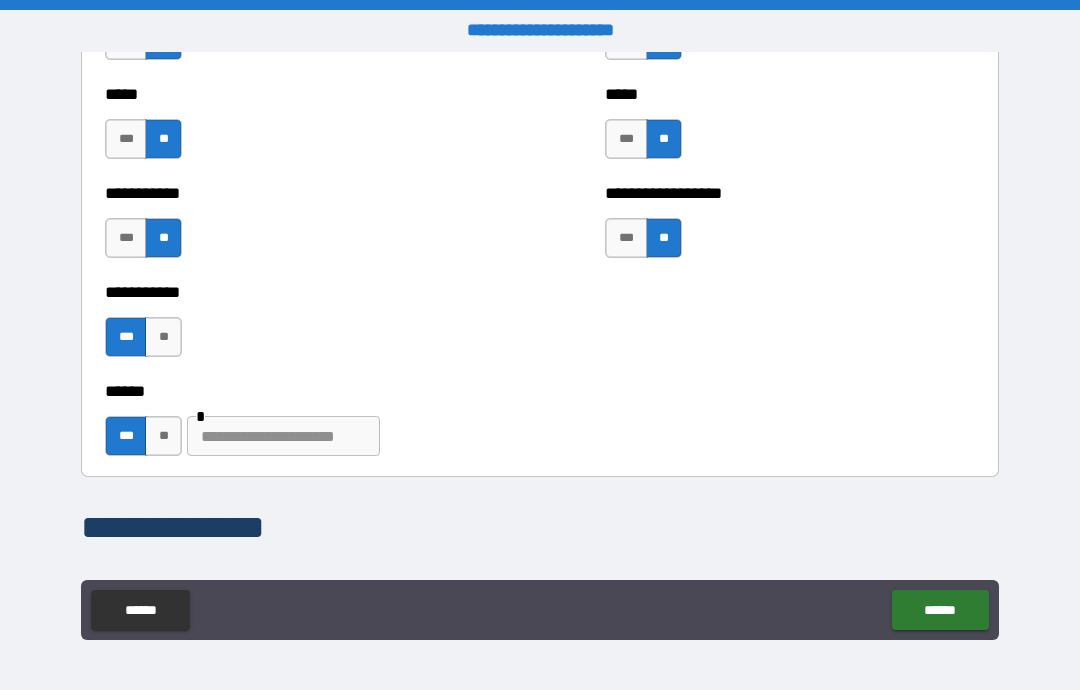 click at bounding box center [283, 436] 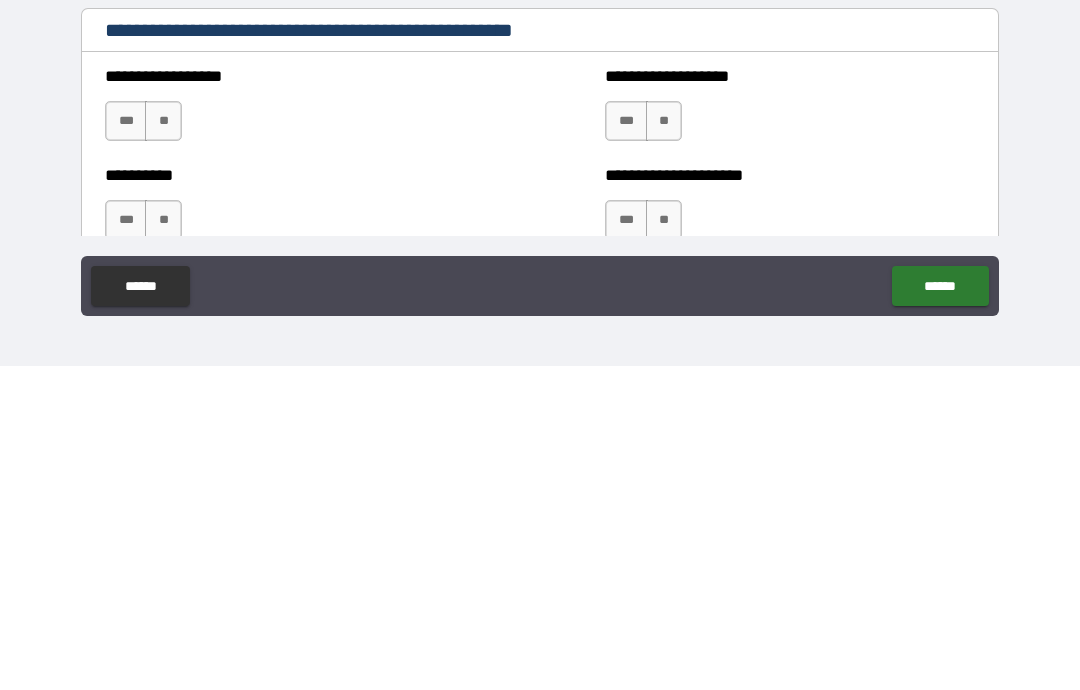 scroll, scrollTop: 2293, scrollLeft: 0, axis: vertical 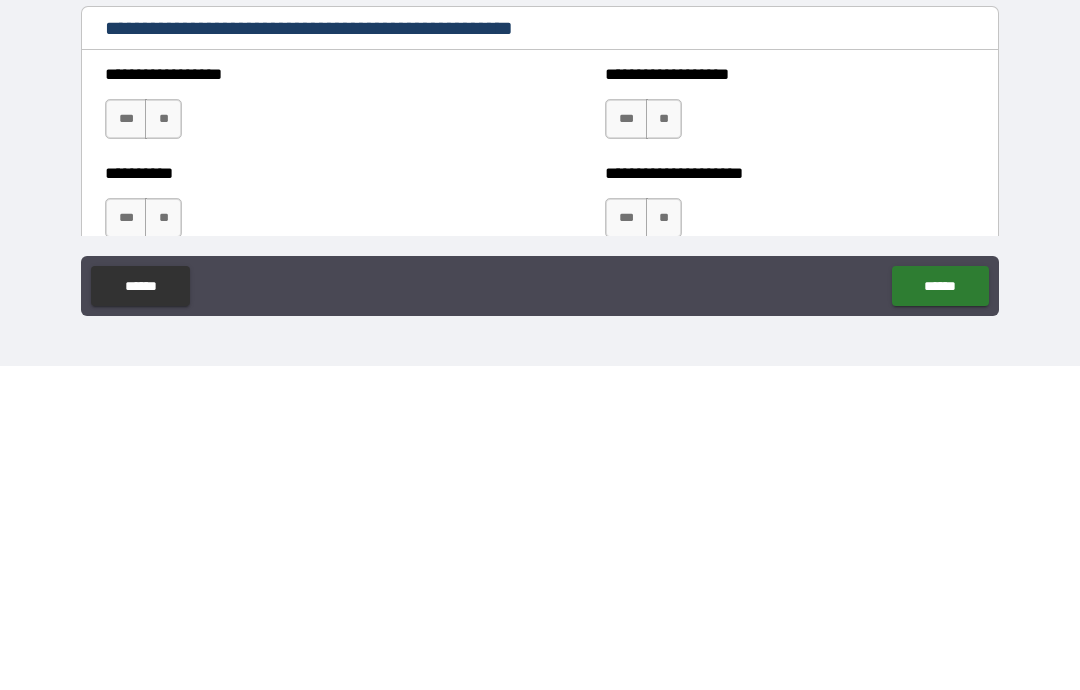 type on "**********" 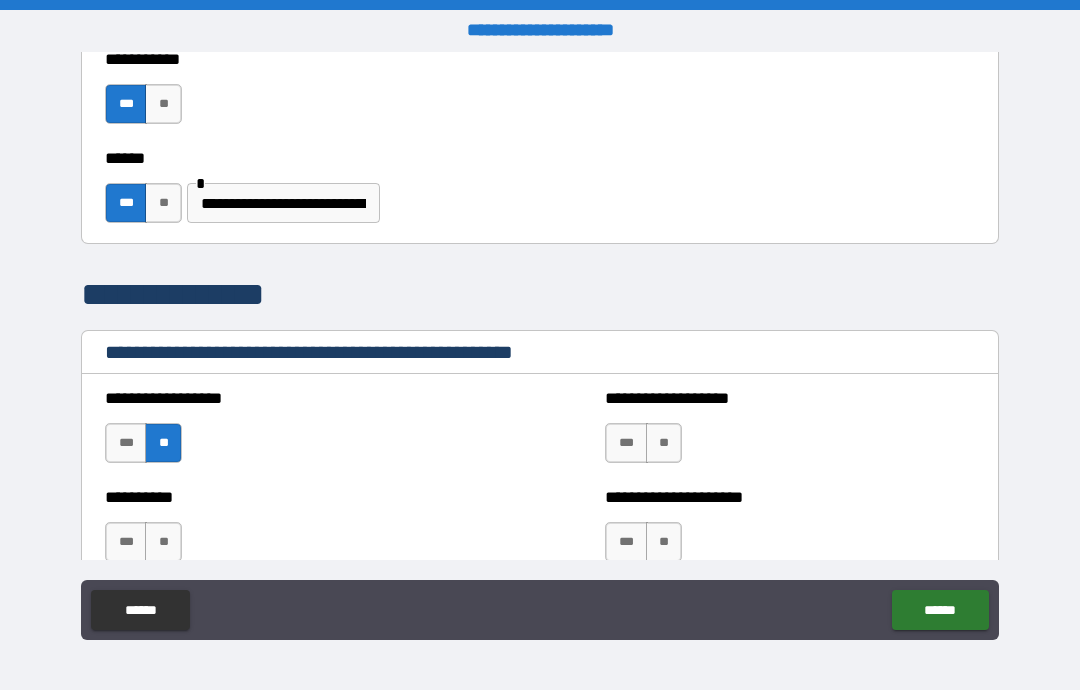 click on "**" at bounding box center [664, 443] 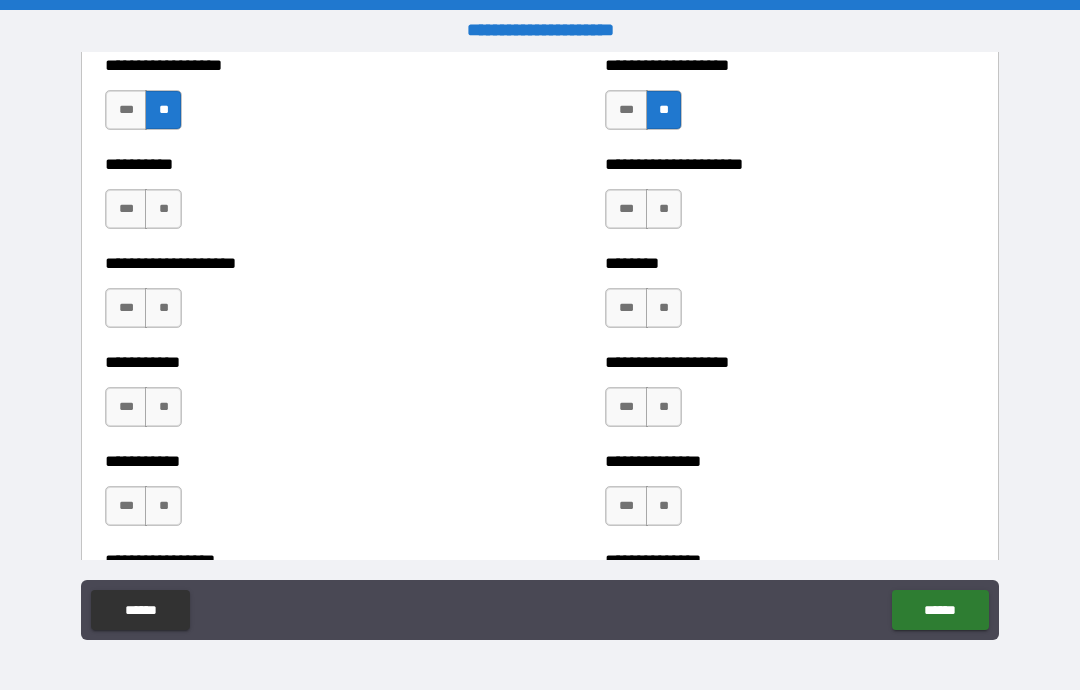 scroll, scrollTop: 2632, scrollLeft: 0, axis: vertical 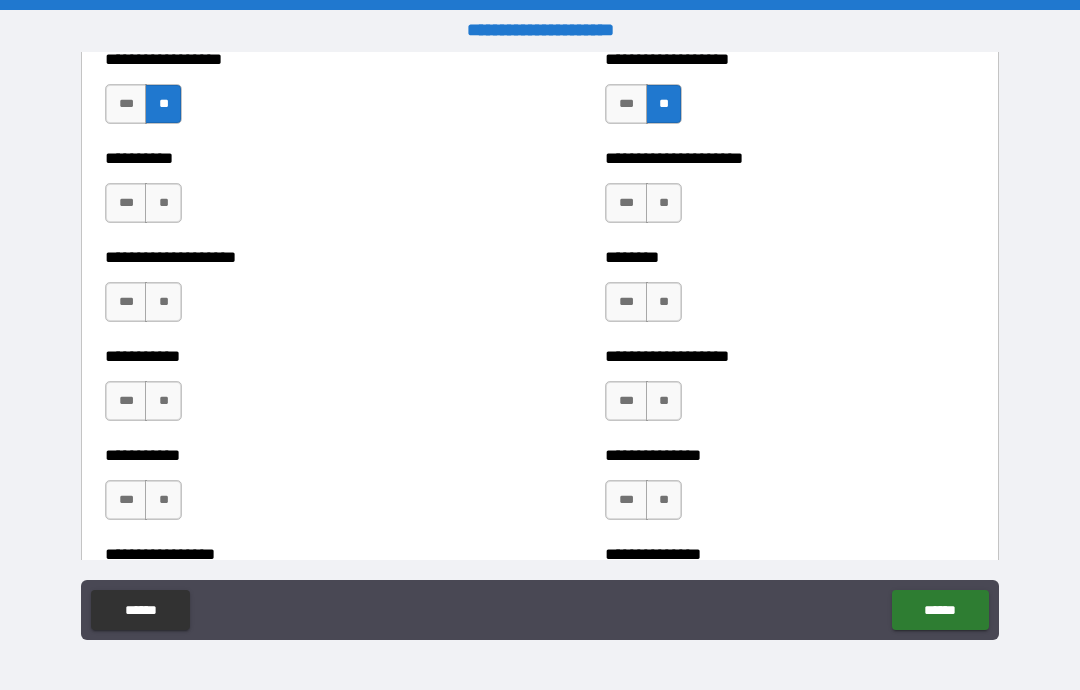 click on "**" at bounding box center (664, 203) 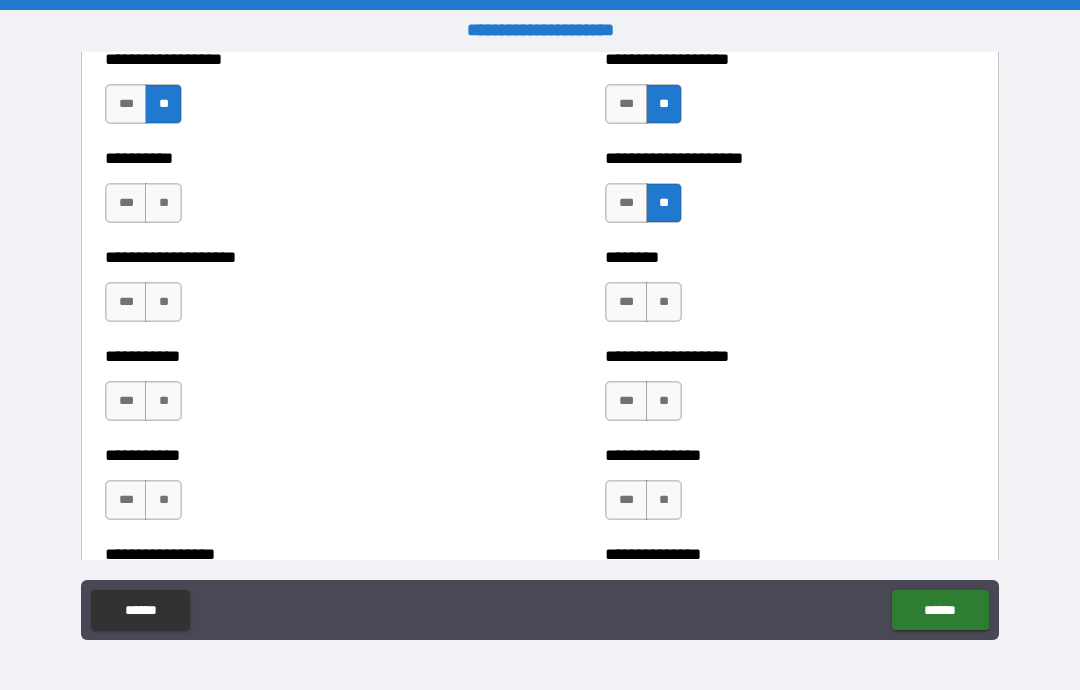 click on "**" at bounding box center (664, 302) 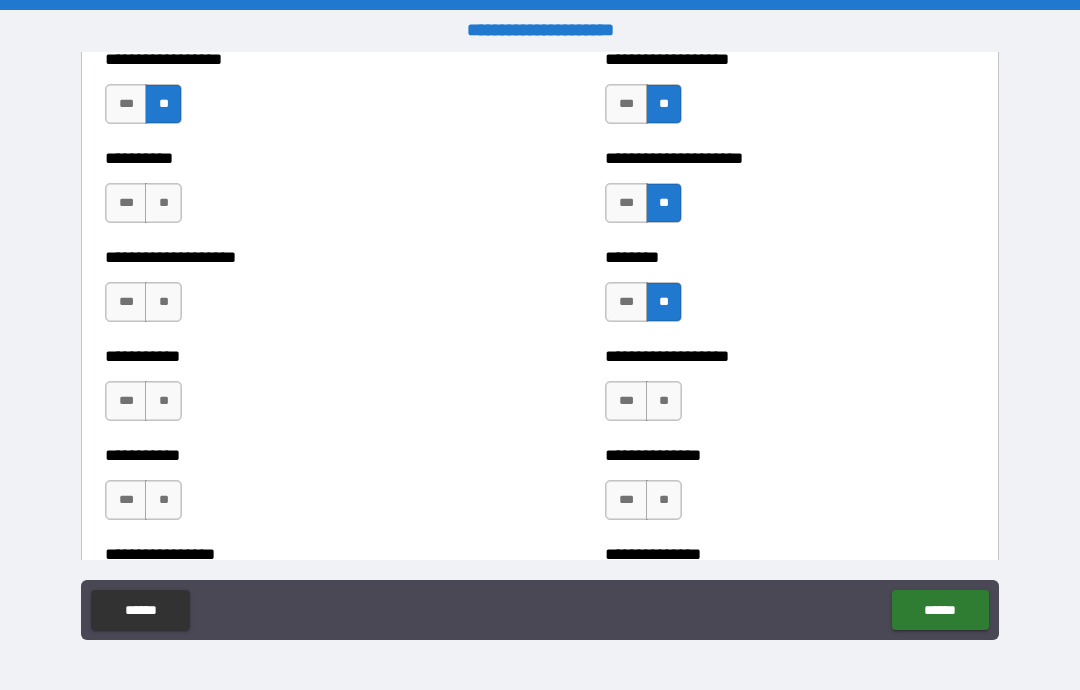 click on "**" at bounding box center [664, 401] 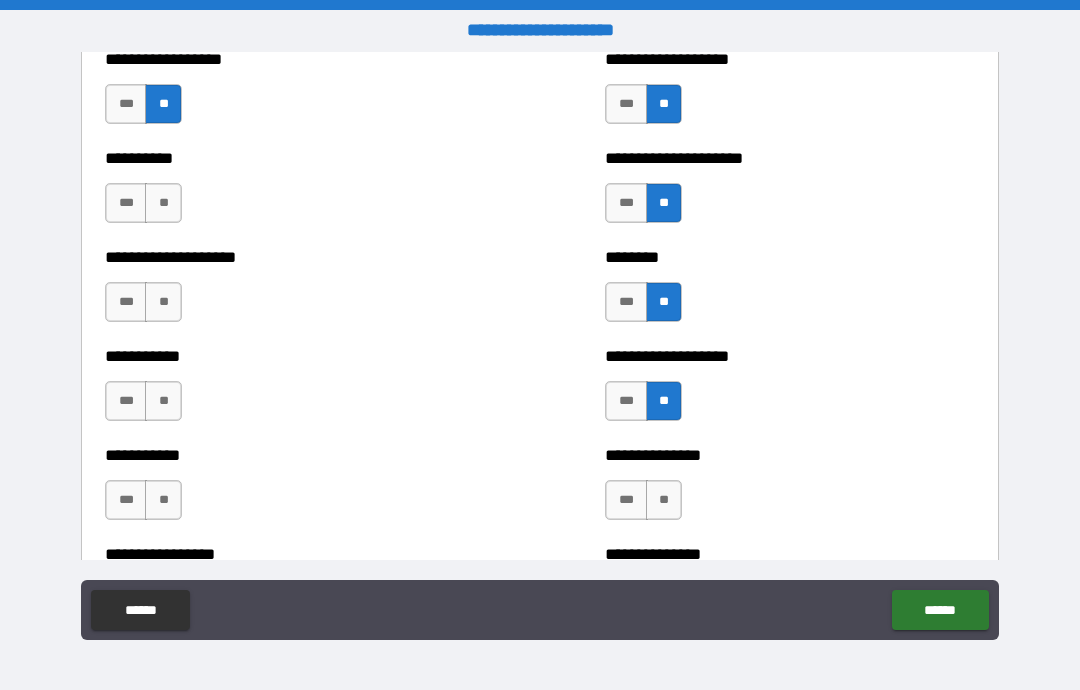 click on "**" at bounding box center (664, 500) 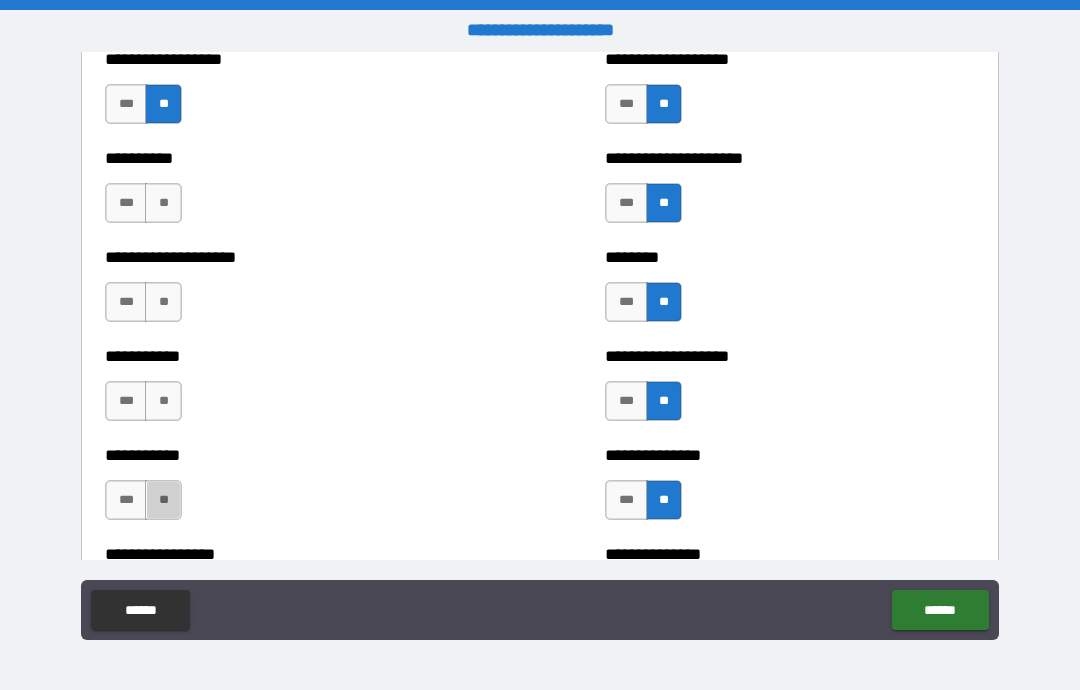 click on "**" at bounding box center [163, 500] 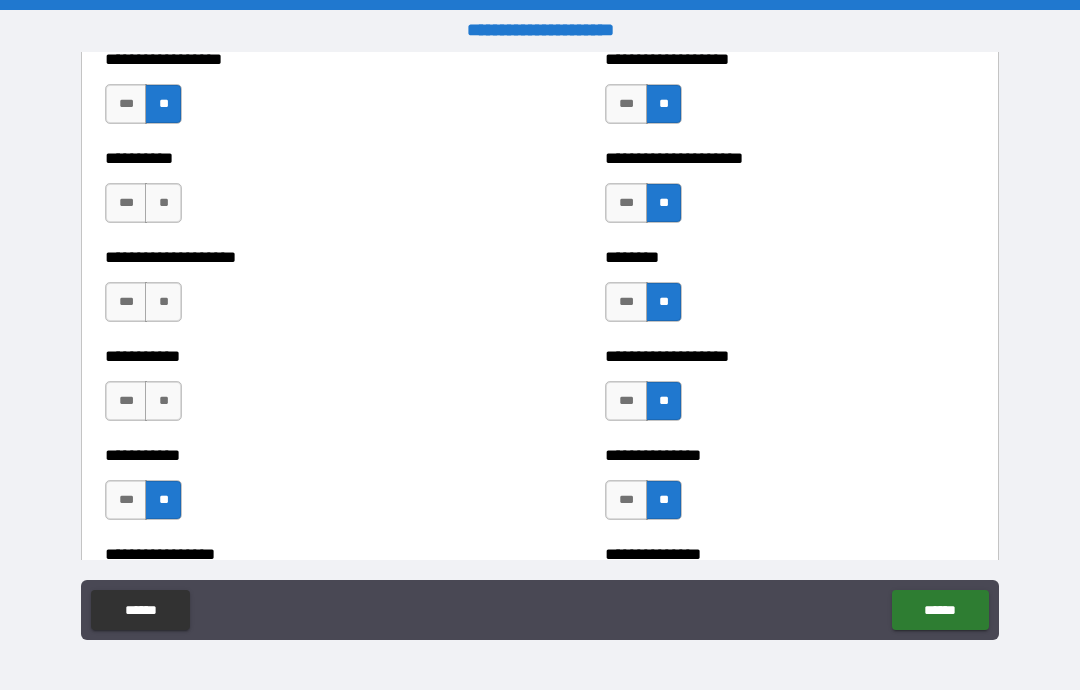 click on "**" at bounding box center [163, 401] 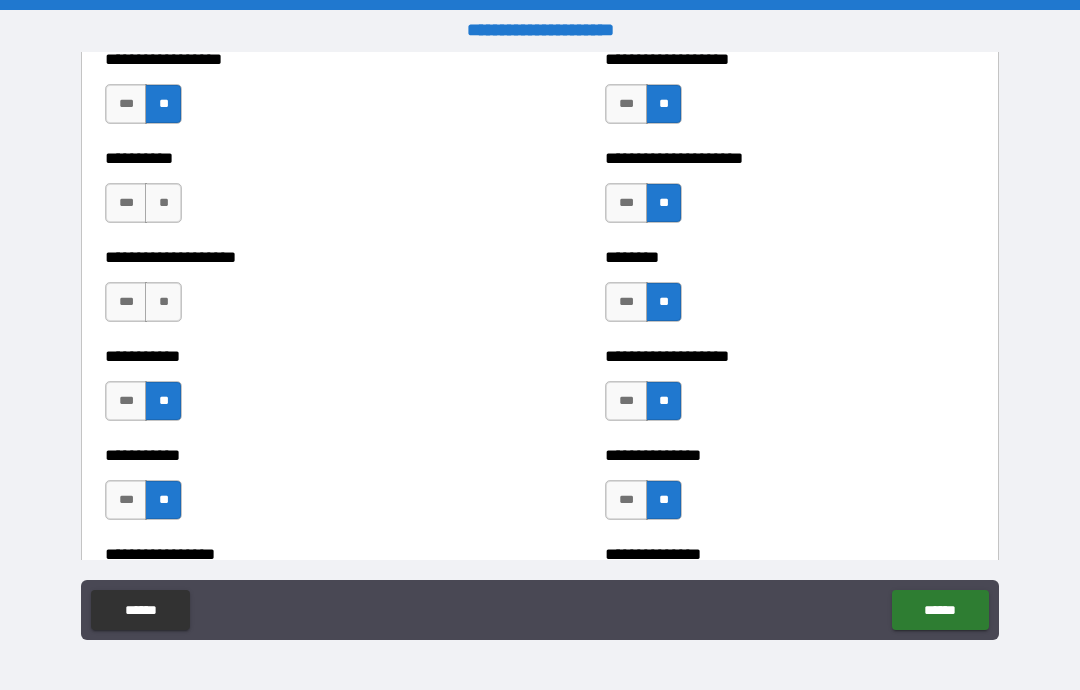 click on "**" at bounding box center [163, 302] 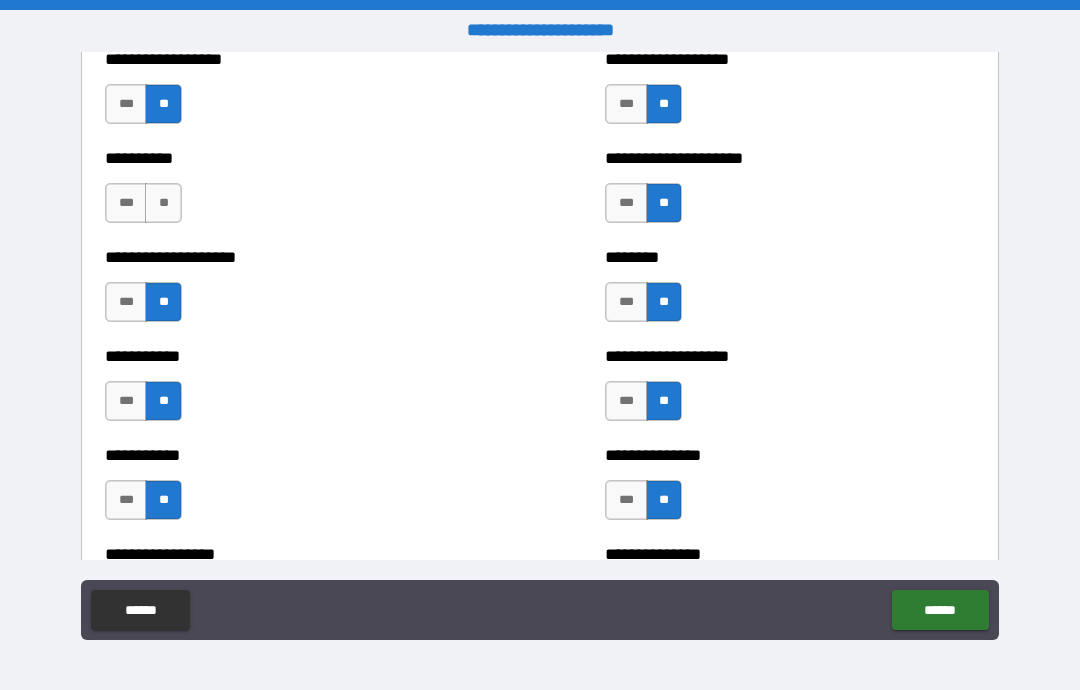click on "**" at bounding box center (163, 203) 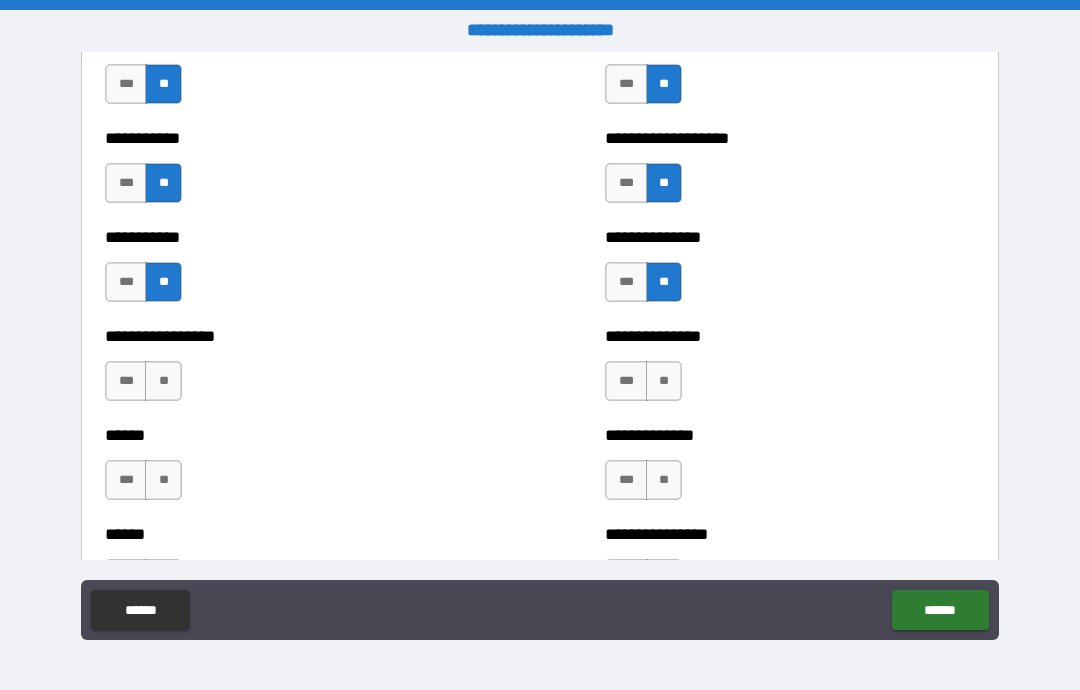 scroll, scrollTop: 2854, scrollLeft: 0, axis: vertical 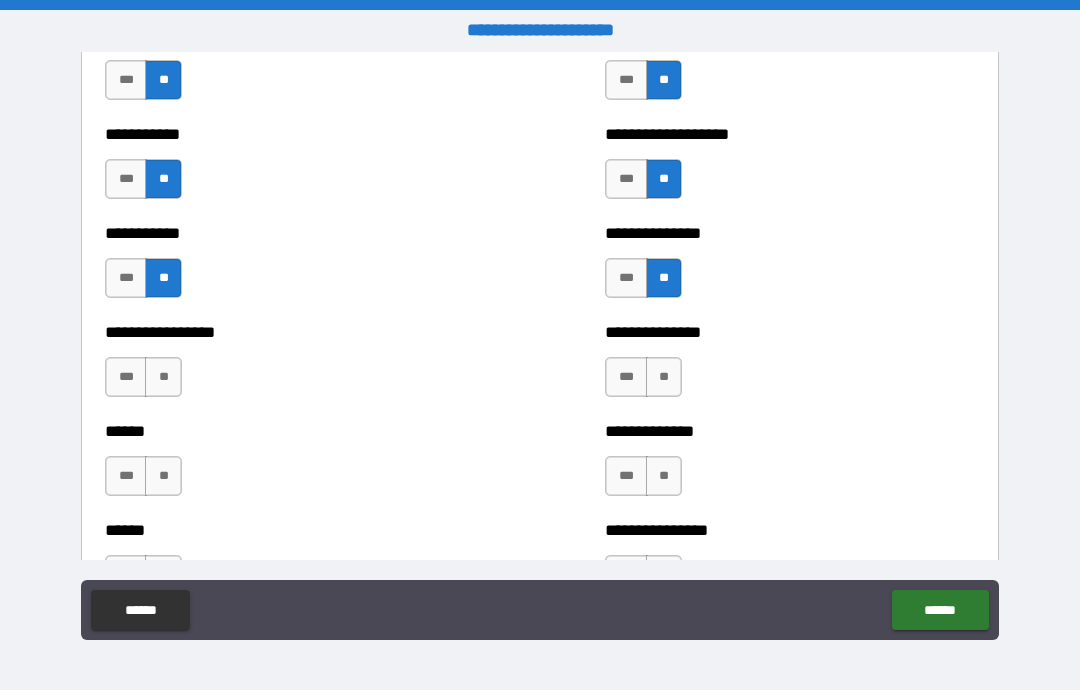 click on "**" at bounding box center (163, 377) 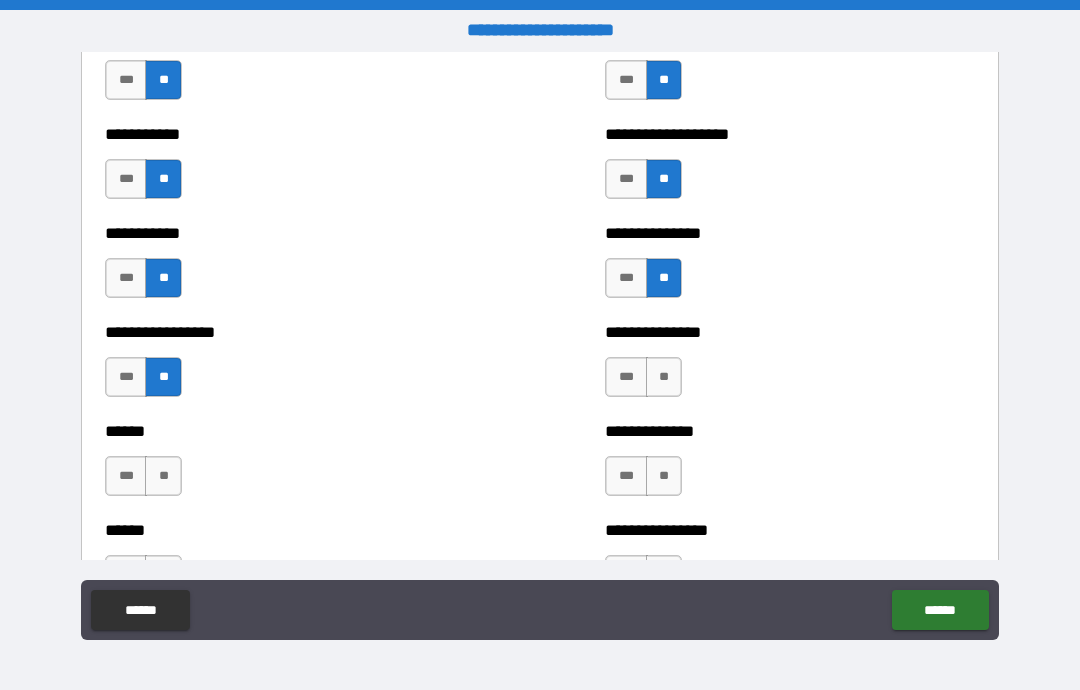 click on "**" at bounding box center [163, 476] 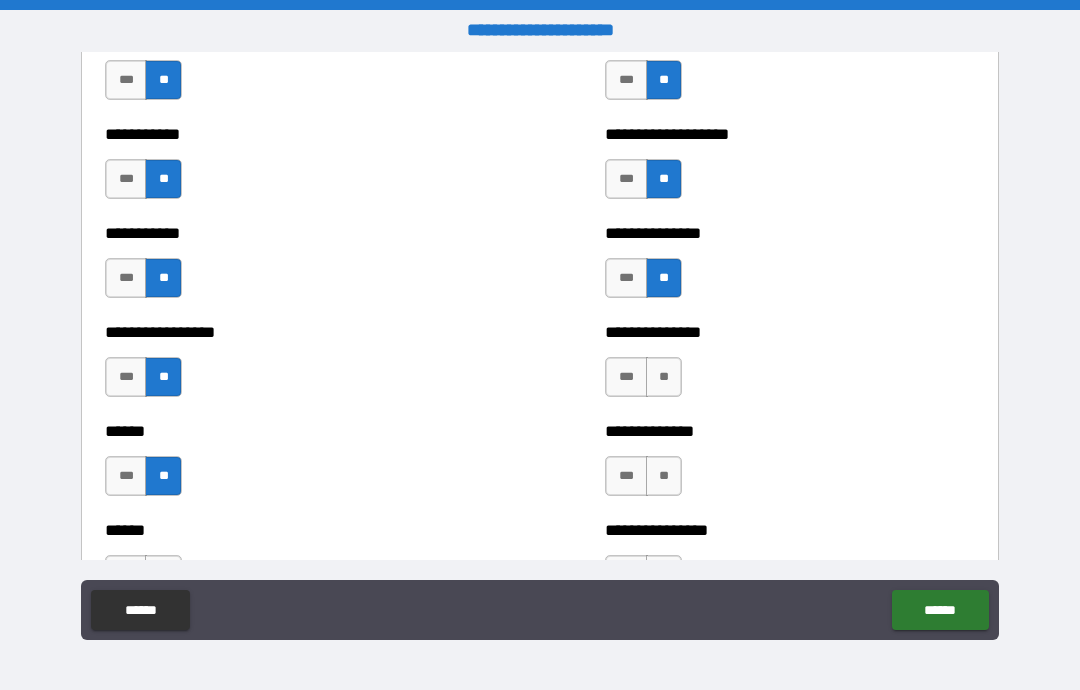 click on "**" at bounding box center [664, 377] 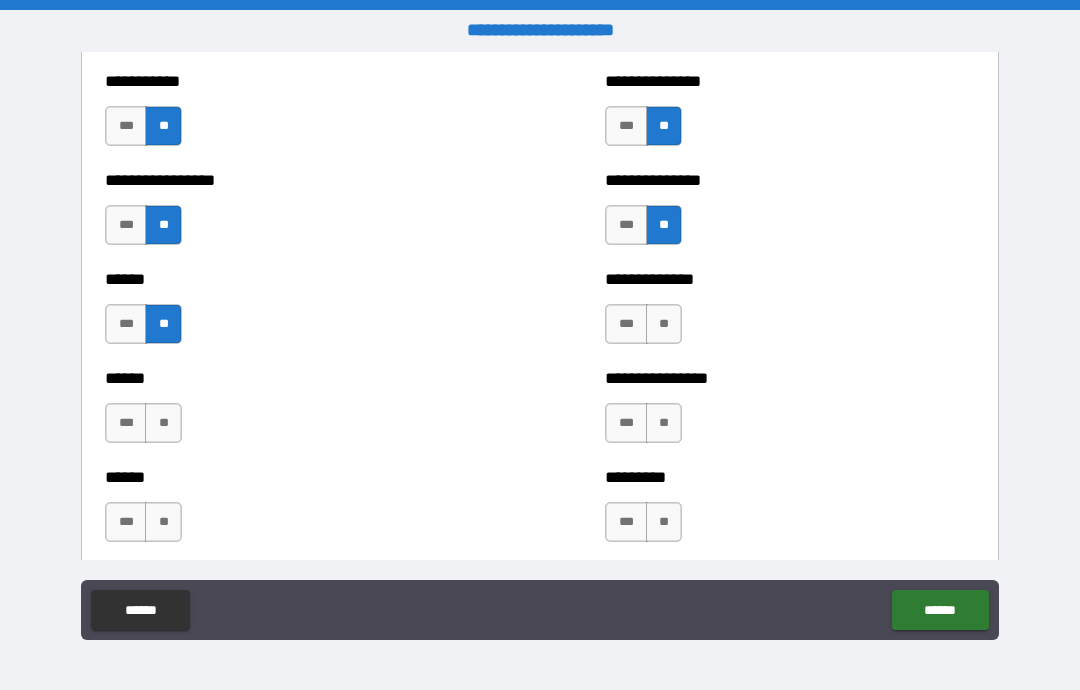 scroll, scrollTop: 3007, scrollLeft: 0, axis: vertical 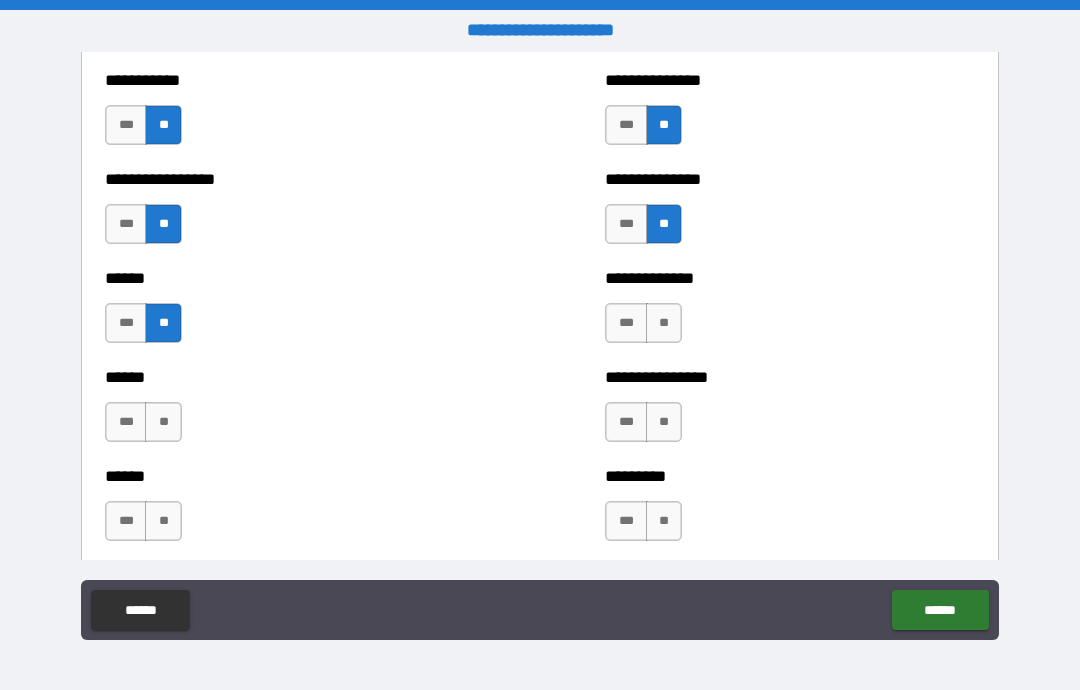 click on "**" at bounding box center (664, 323) 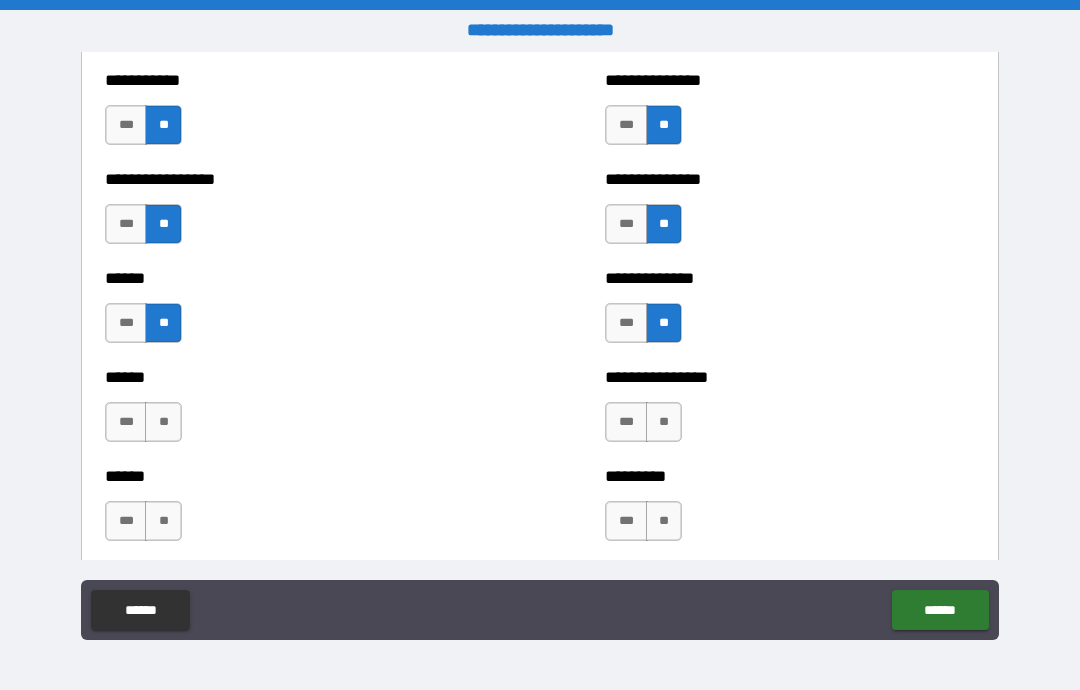 click on "**" at bounding box center (664, 422) 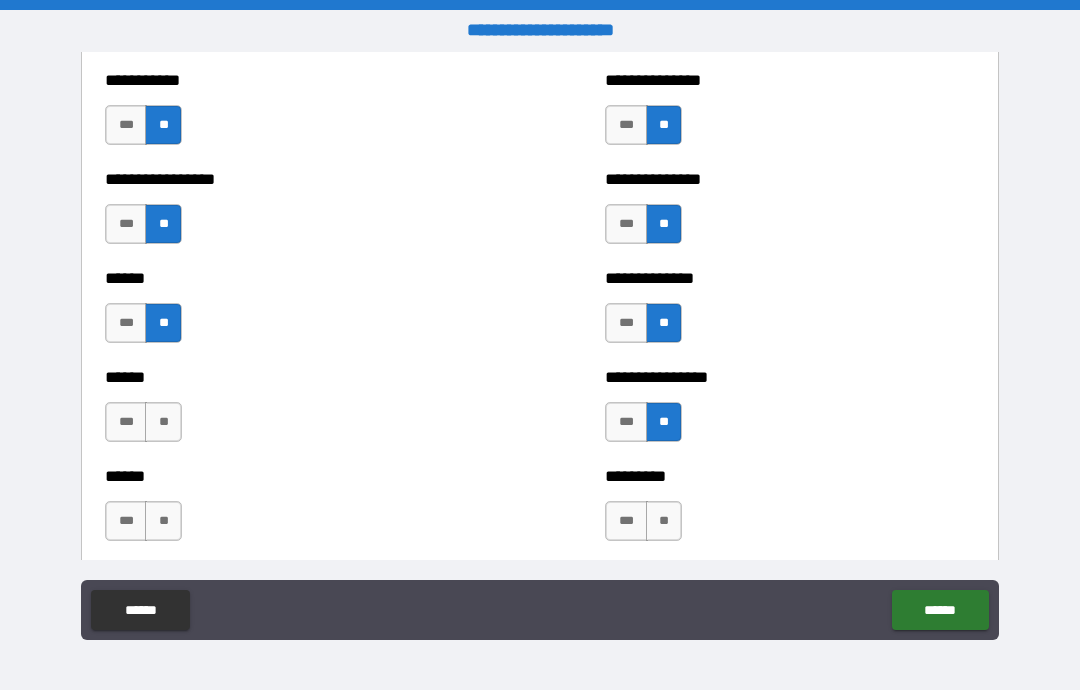click on "**" at bounding box center (664, 521) 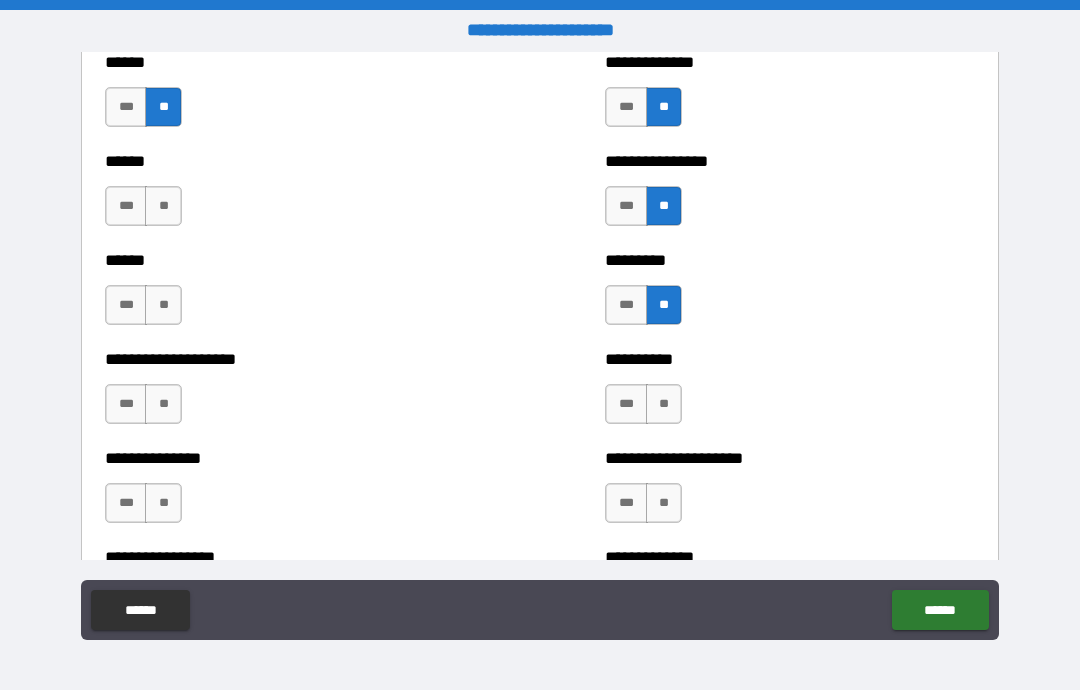 scroll, scrollTop: 3248, scrollLeft: 0, axis: vertical 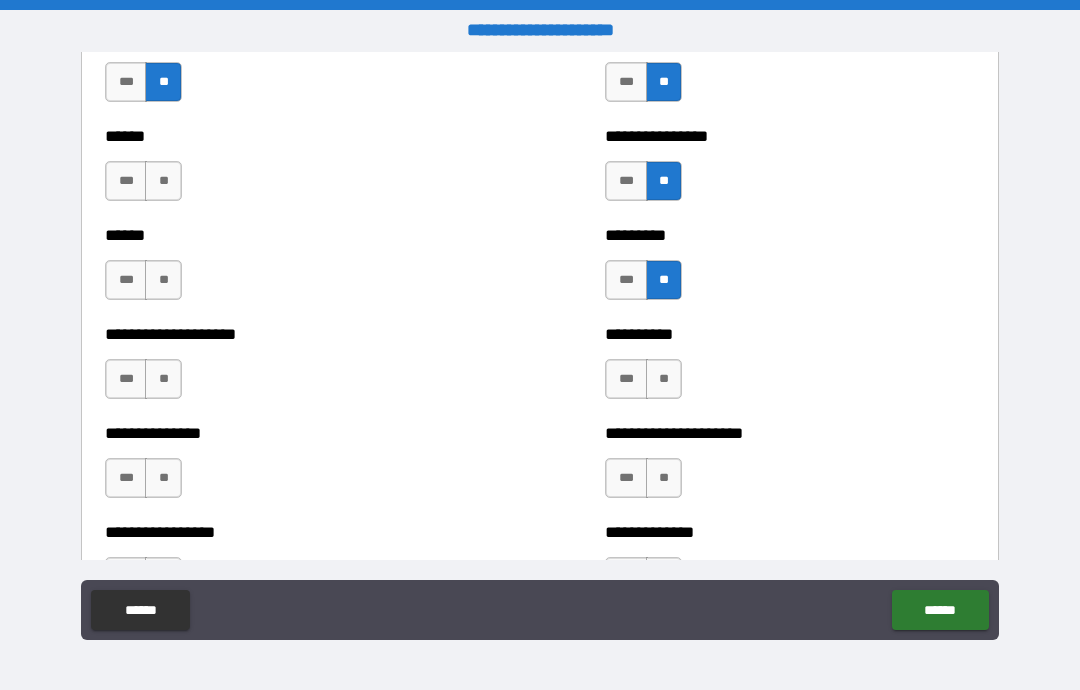 click on "**" at bounding box center (163, 181) 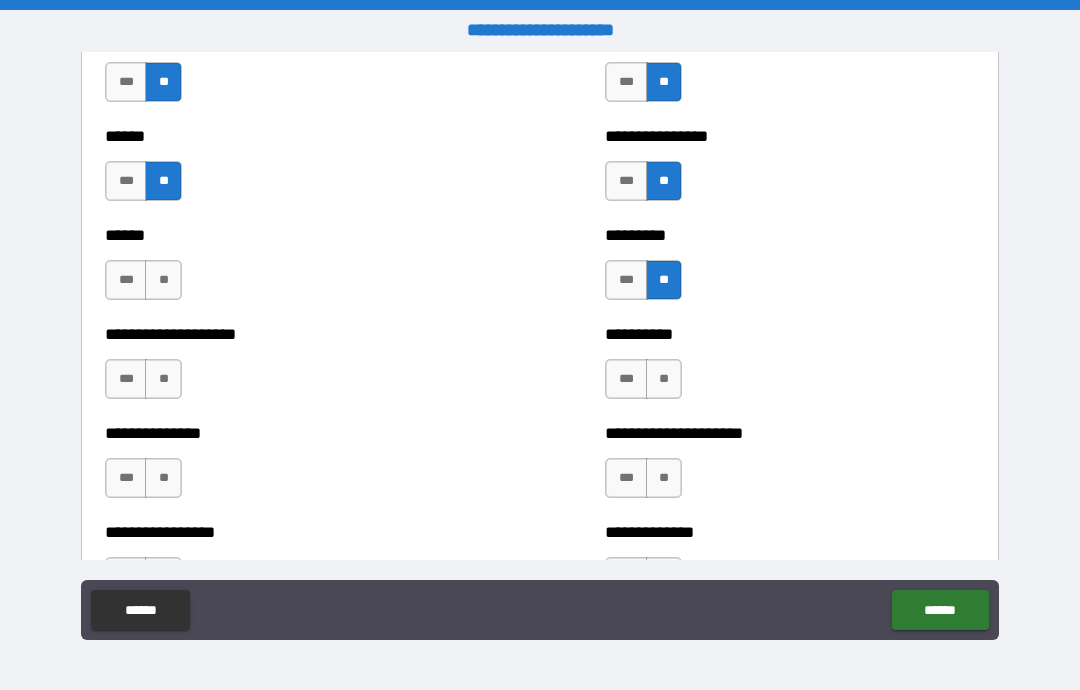 click on "**" at bounding box center (163, 280) 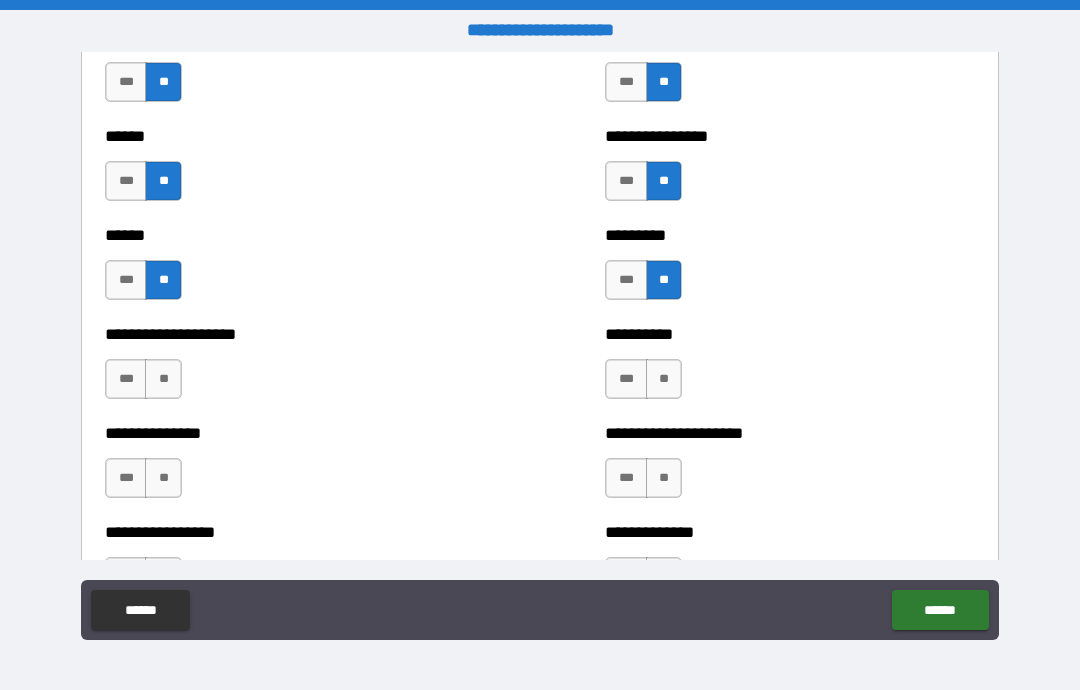 click on "**" at bounding box center [163, 379] 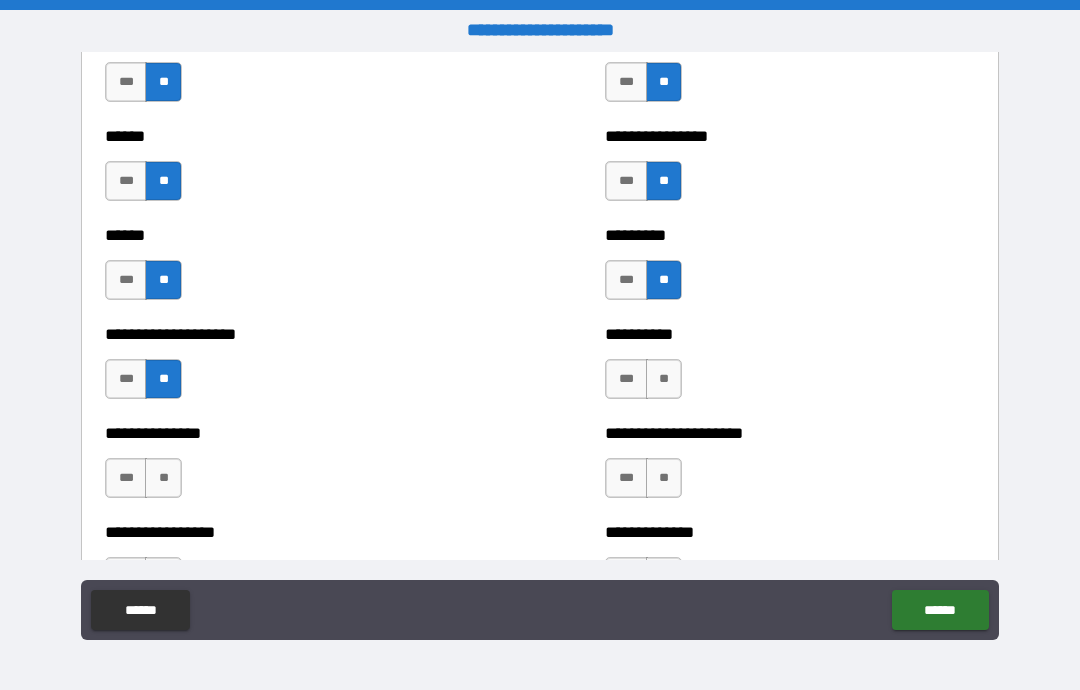 click on "**" at bounding box center (163, 478) 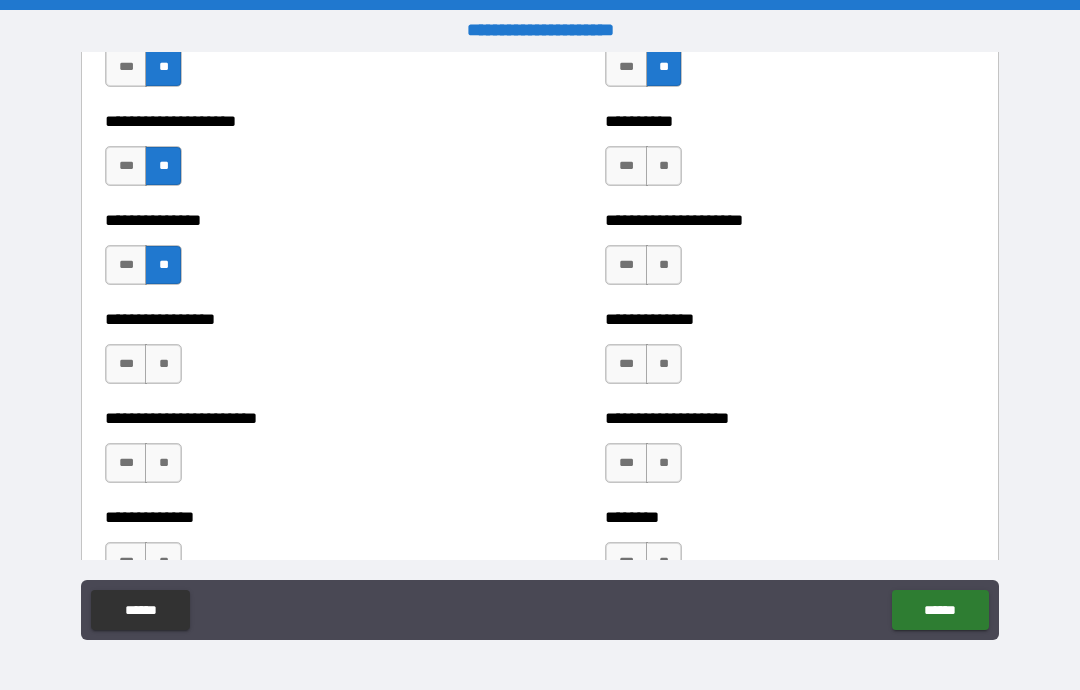 scroll, scrollTop: 3462, scrollLeft: 0, axis: vertical 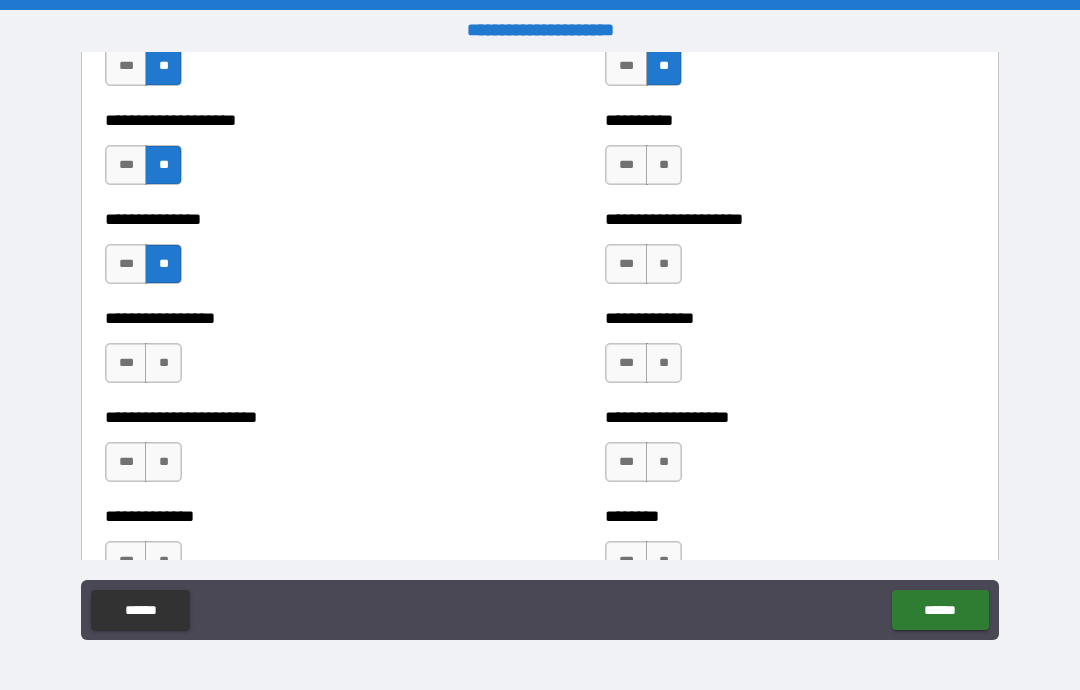 click on "**" at bounding box center (664, 165) 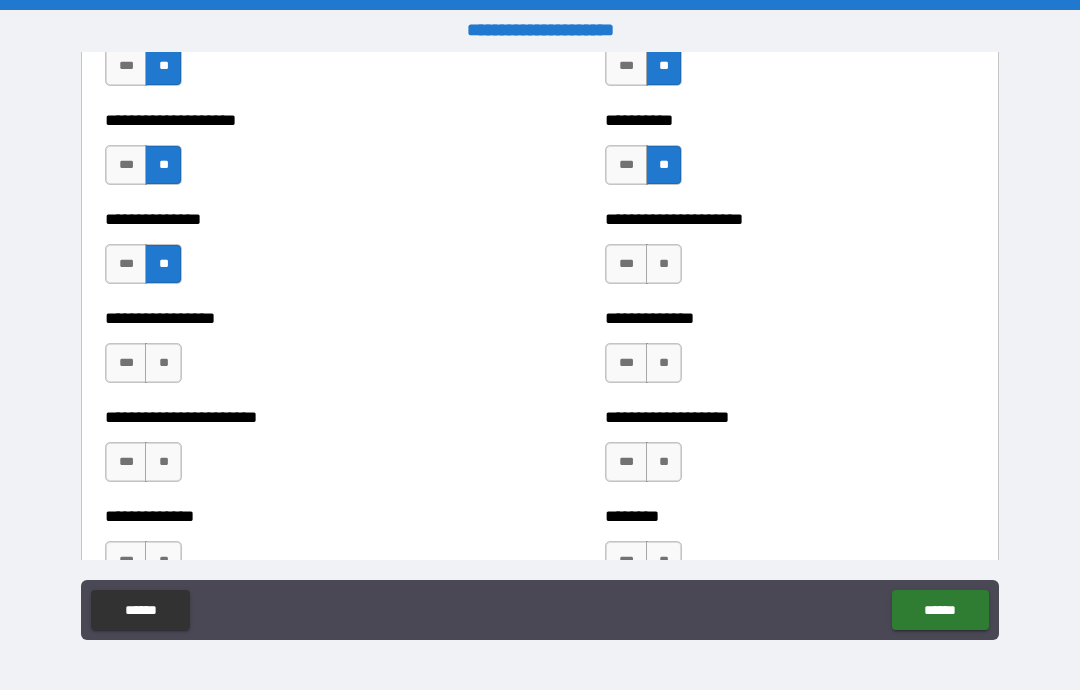 click on "**" at bounding box center (664, 264) 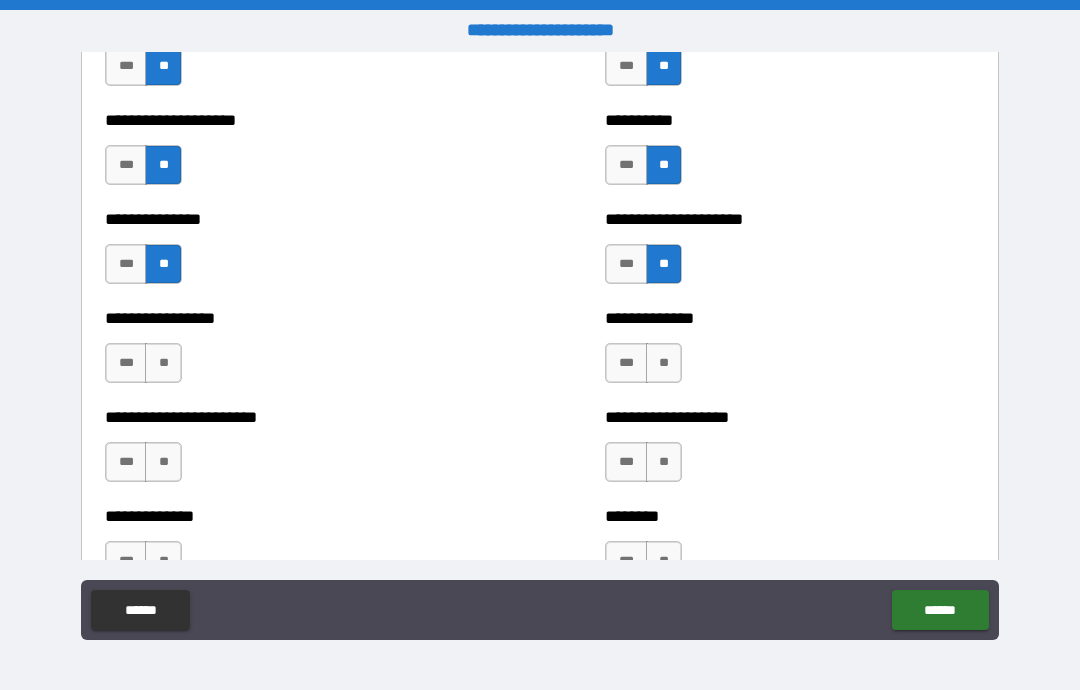click on "**" at bounding box center (664, 363) 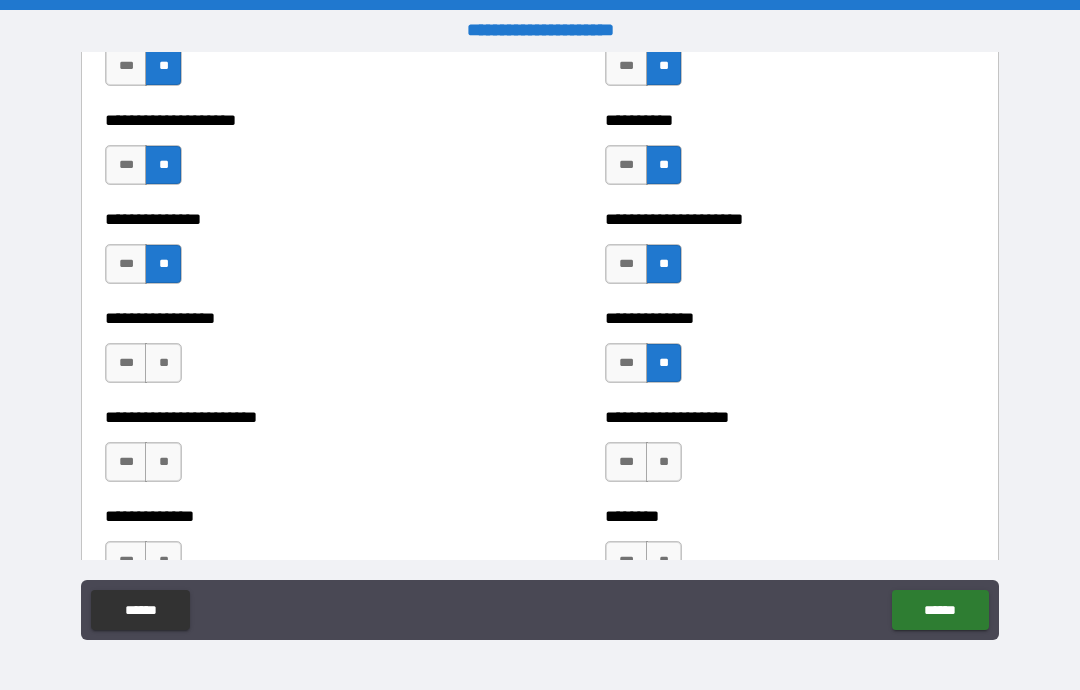 click on "**" at bounding box center [664, 462] 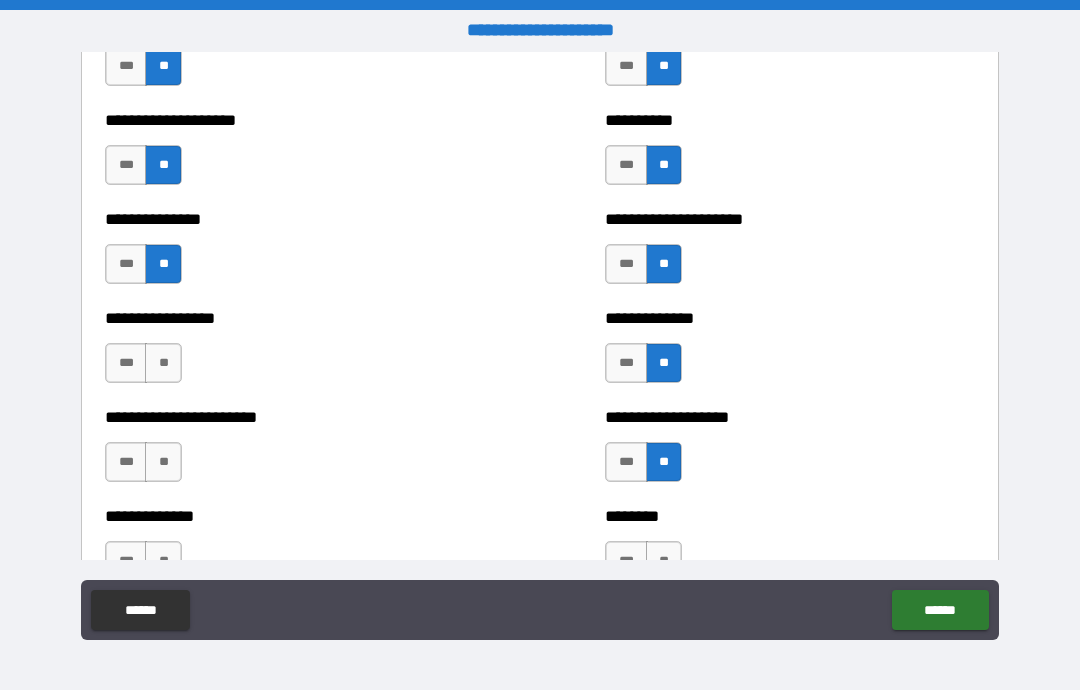 click on "**" at bounding box center (163, 363) 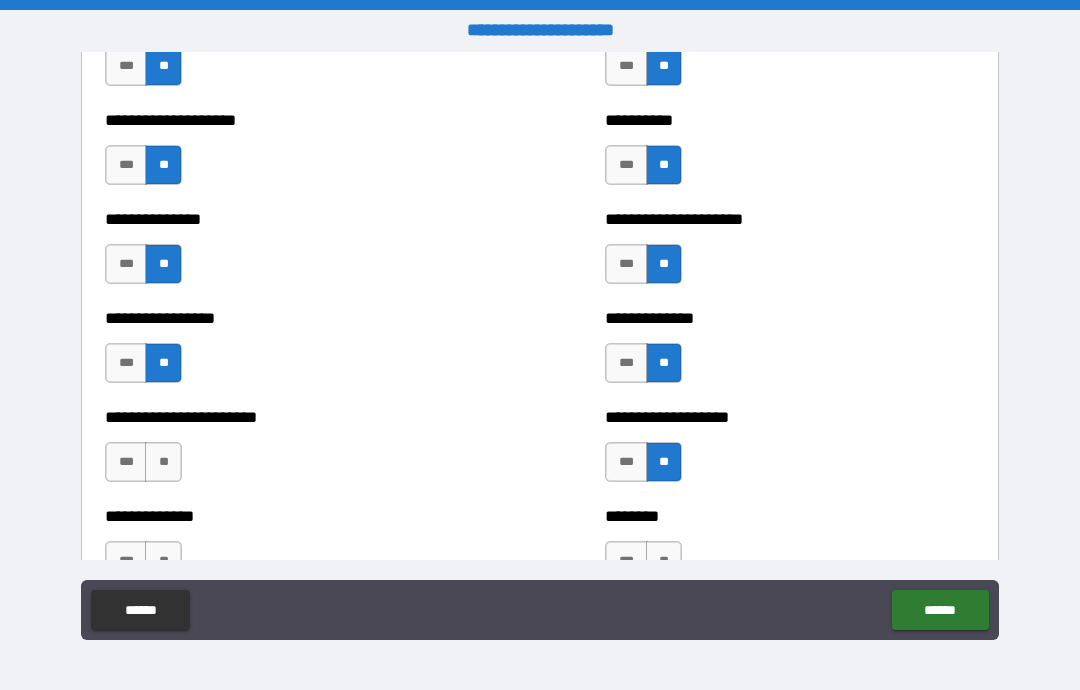 click on "**" at bounding box center [163, 462] 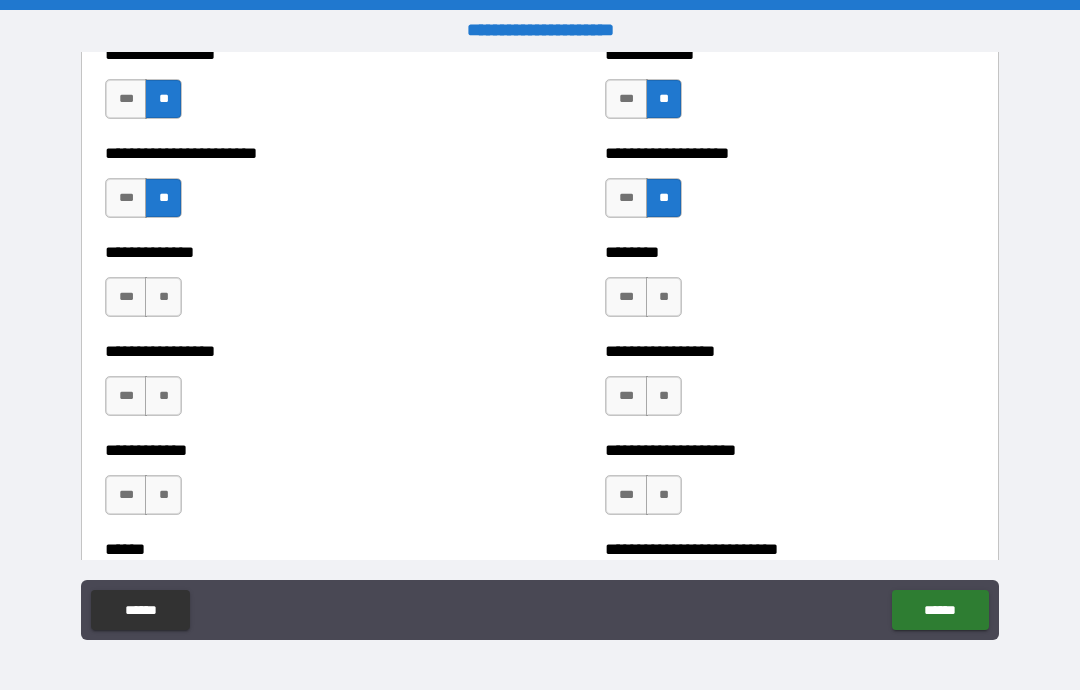 scroll, scrollTop: 3724, scrollLeft: 0, axis: vertical 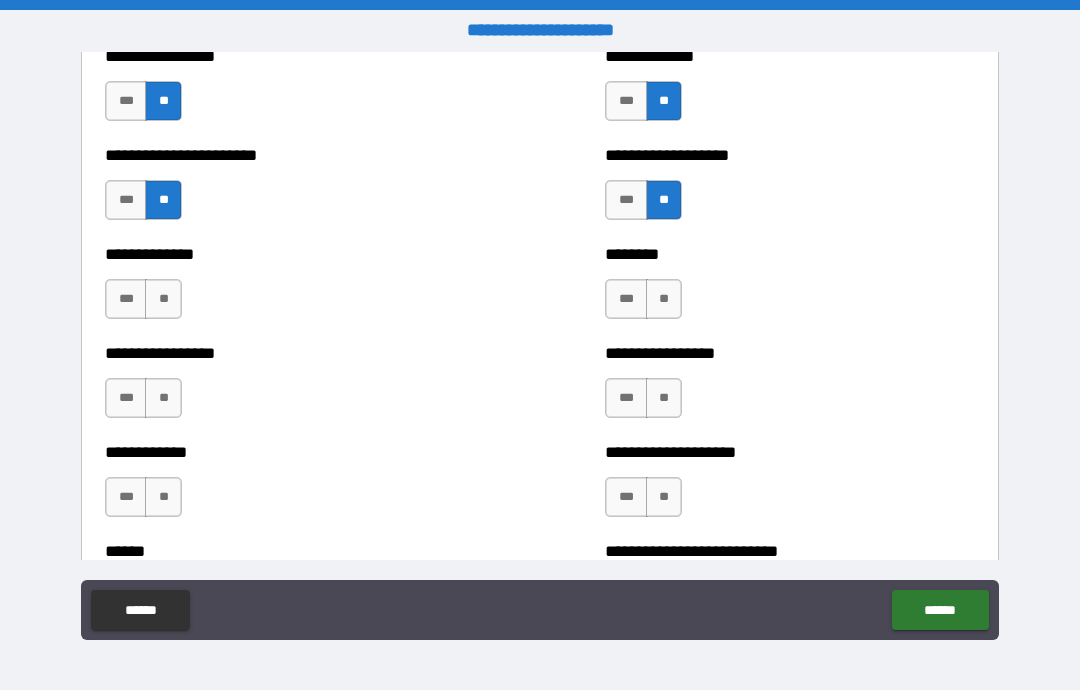 click on "**" at bounding box center [163, 299] 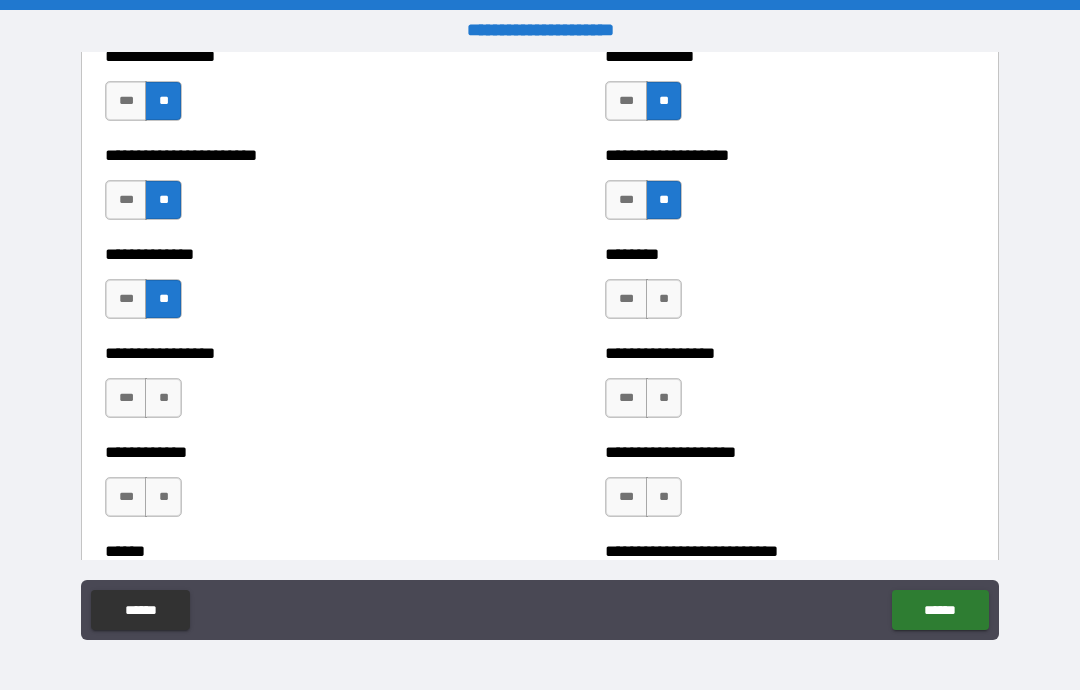 click on "**" at bounding box center (163, 398) 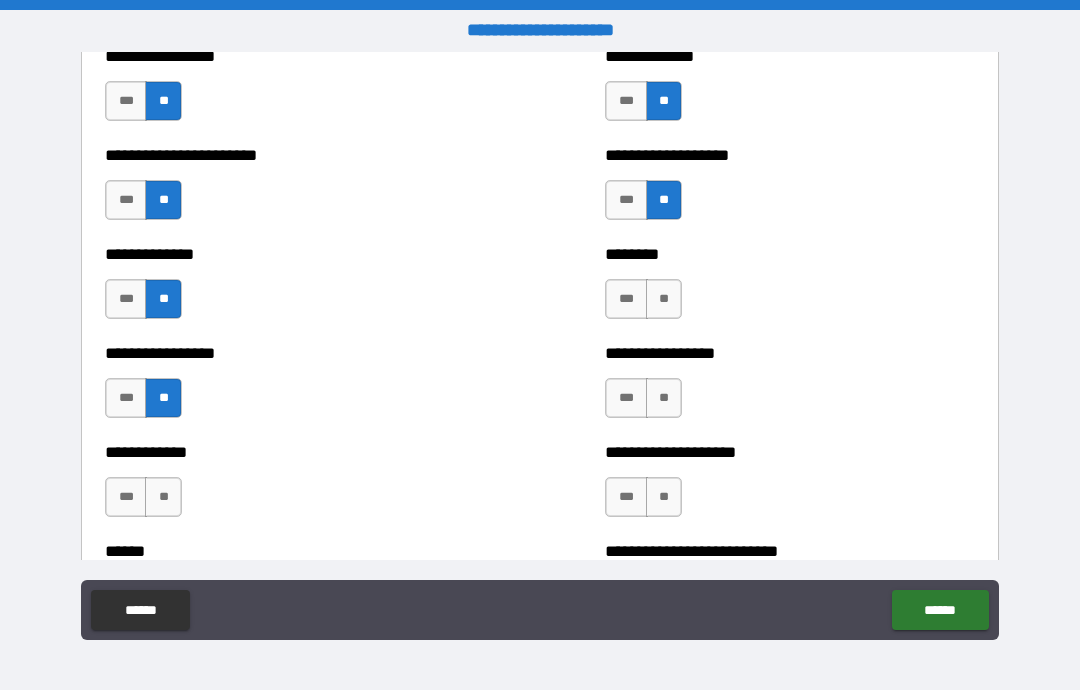 click on "**" at bounding box center (664, 299) 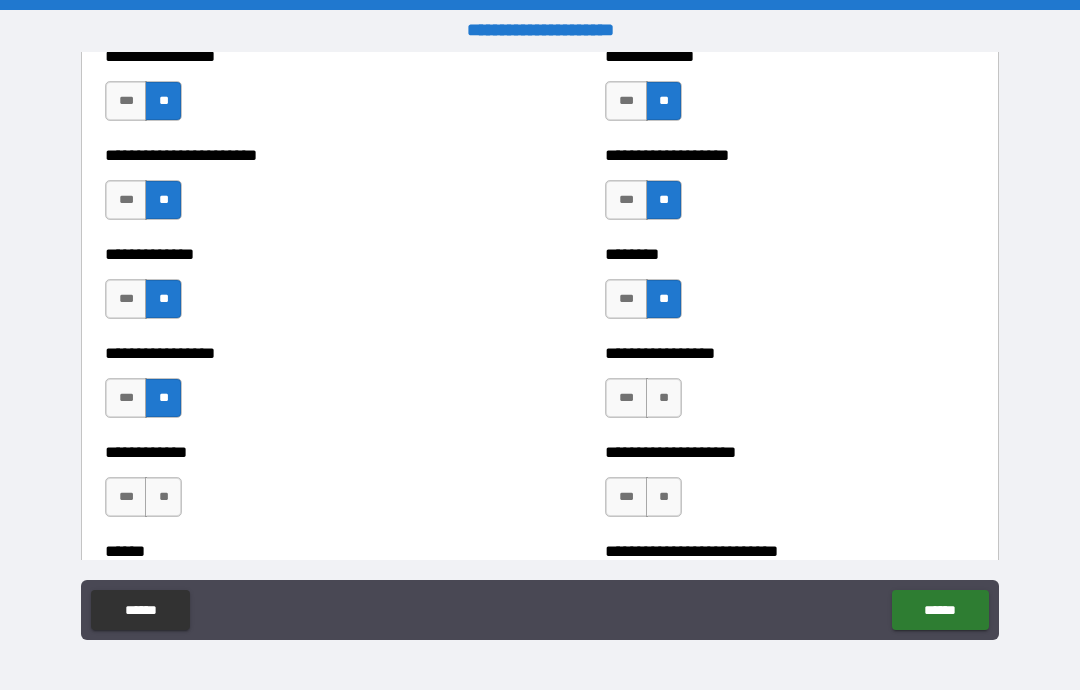 click on "*** **" at bounding box center (646, 403) 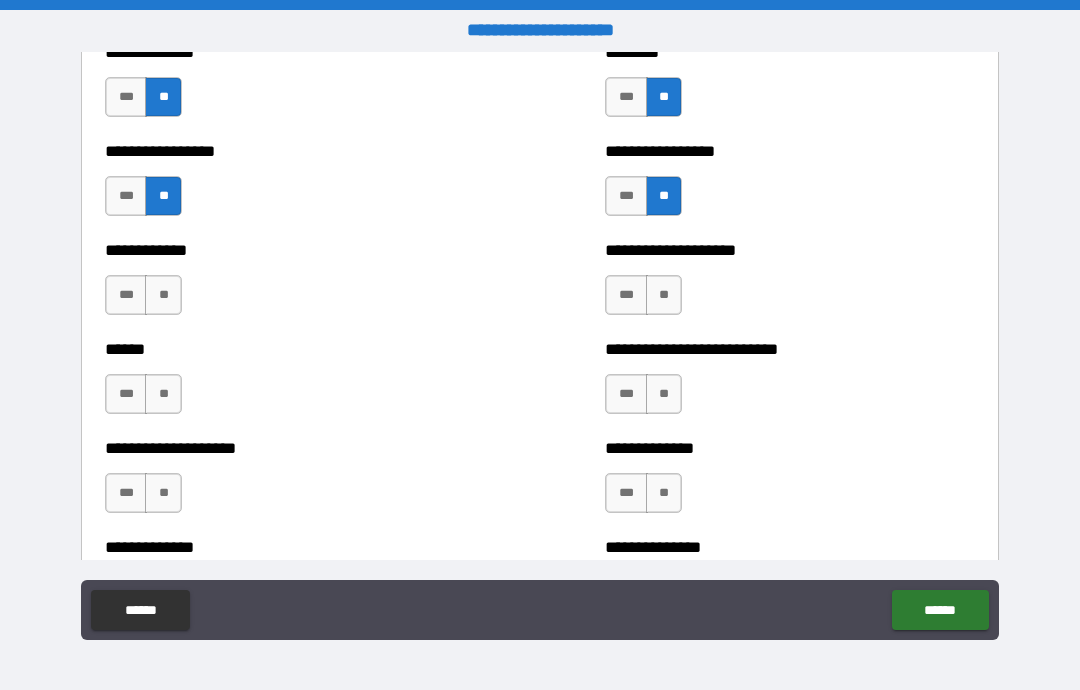 scroll, scrollTop: 3943, scrollLeft: 0, axis: vertical 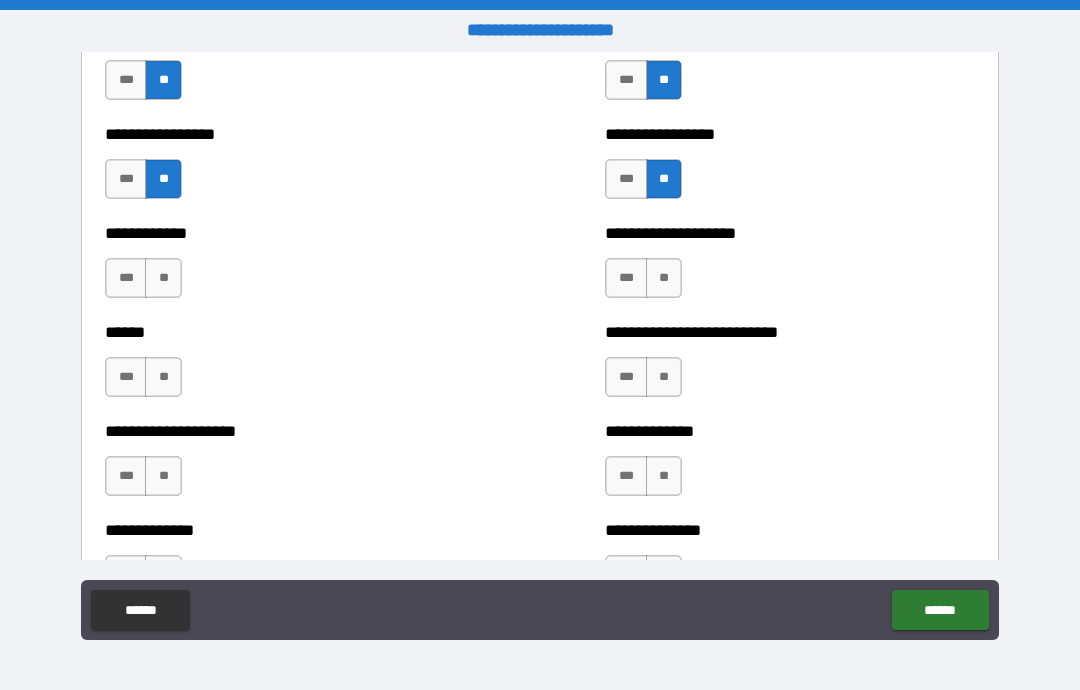 click on "**" at bounding box center (664, 278) 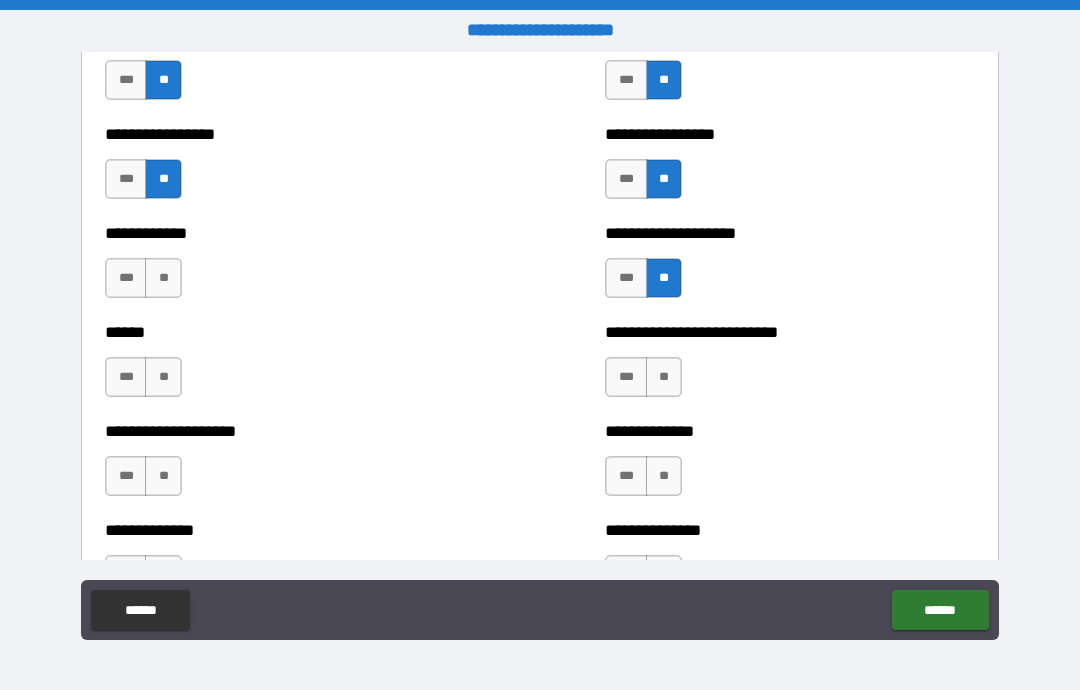click on "**" at bounding box center [664, 377] 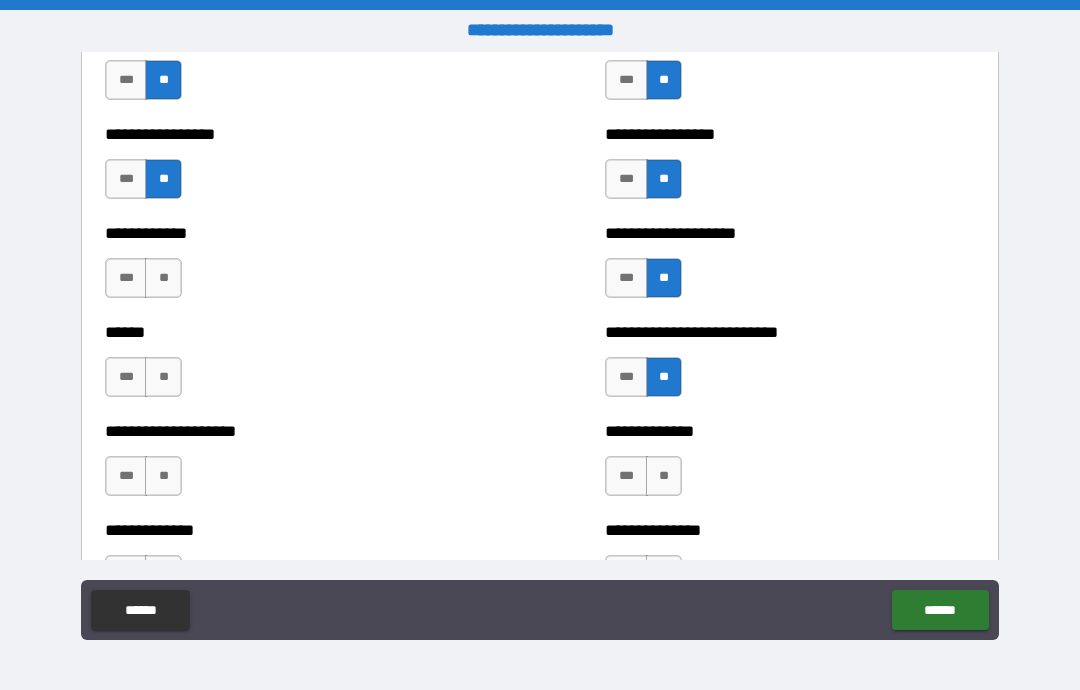 click on "**" at bounding box center [664, 476] 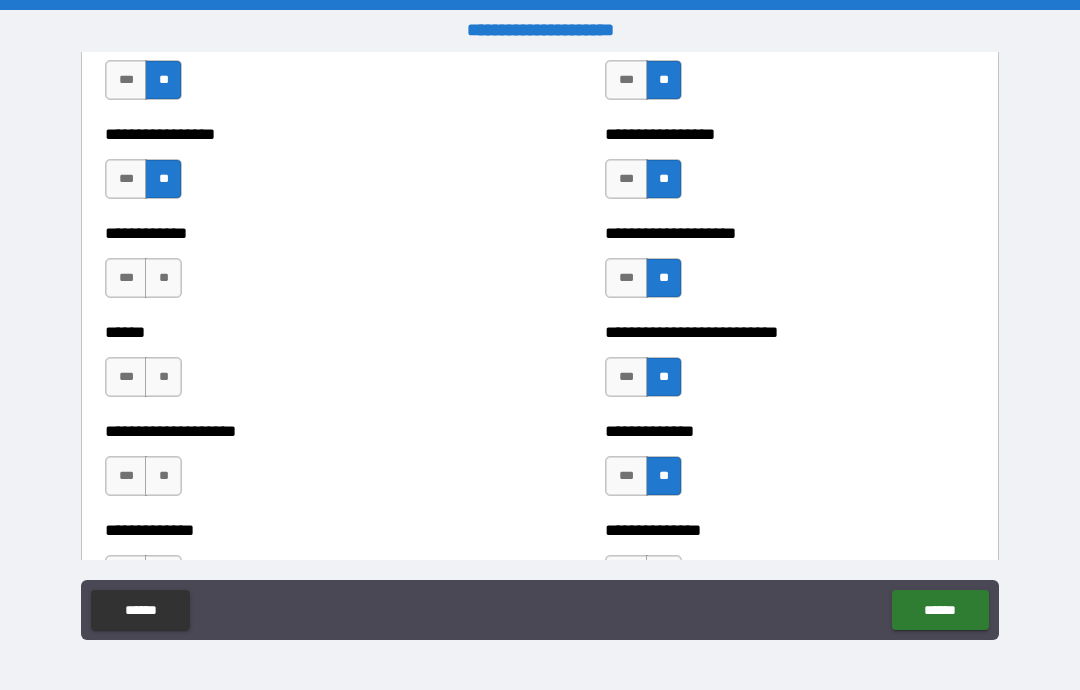 click on "**" at bounding box center (163, 278) 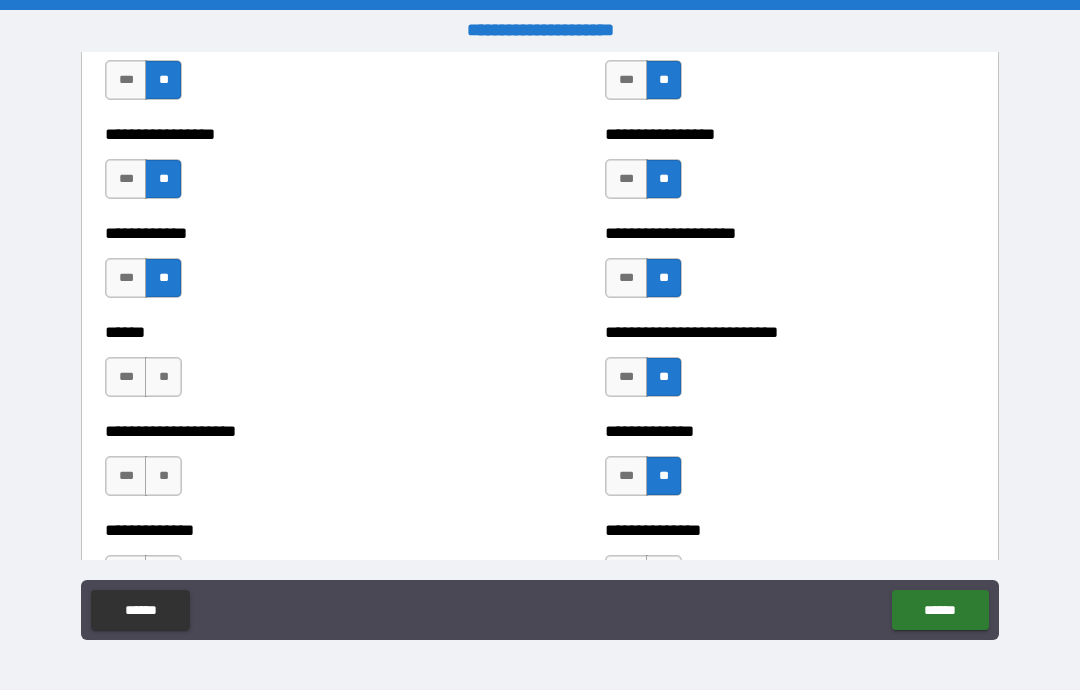 click on "**" at bounding box center (163, 377) 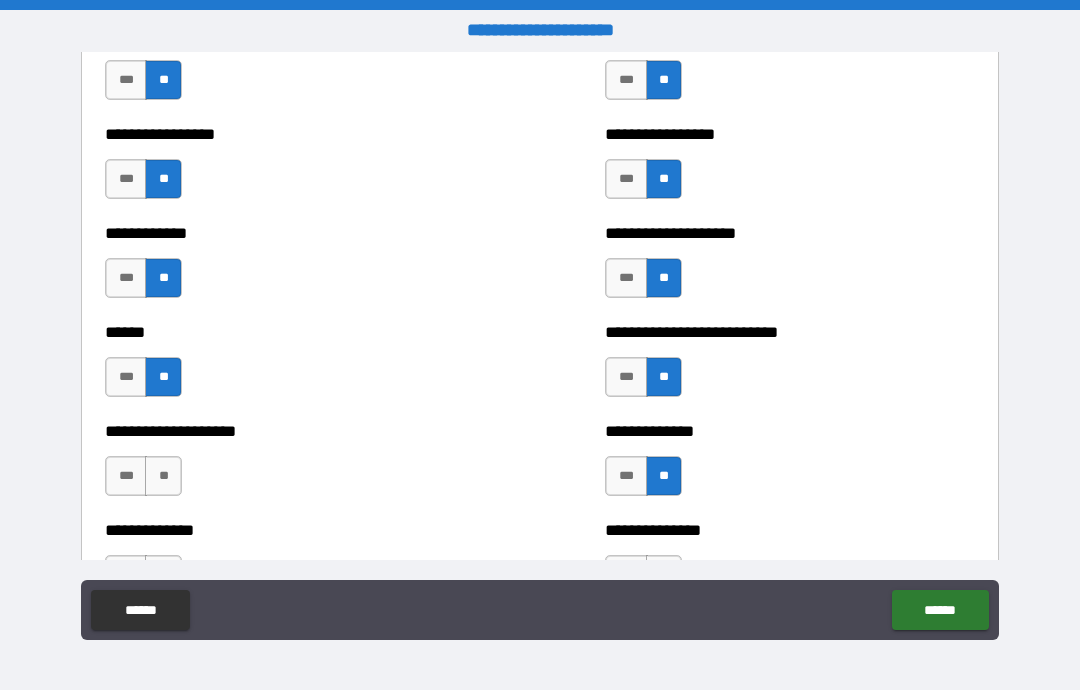 click on "**" at bounding box center [163, 476] 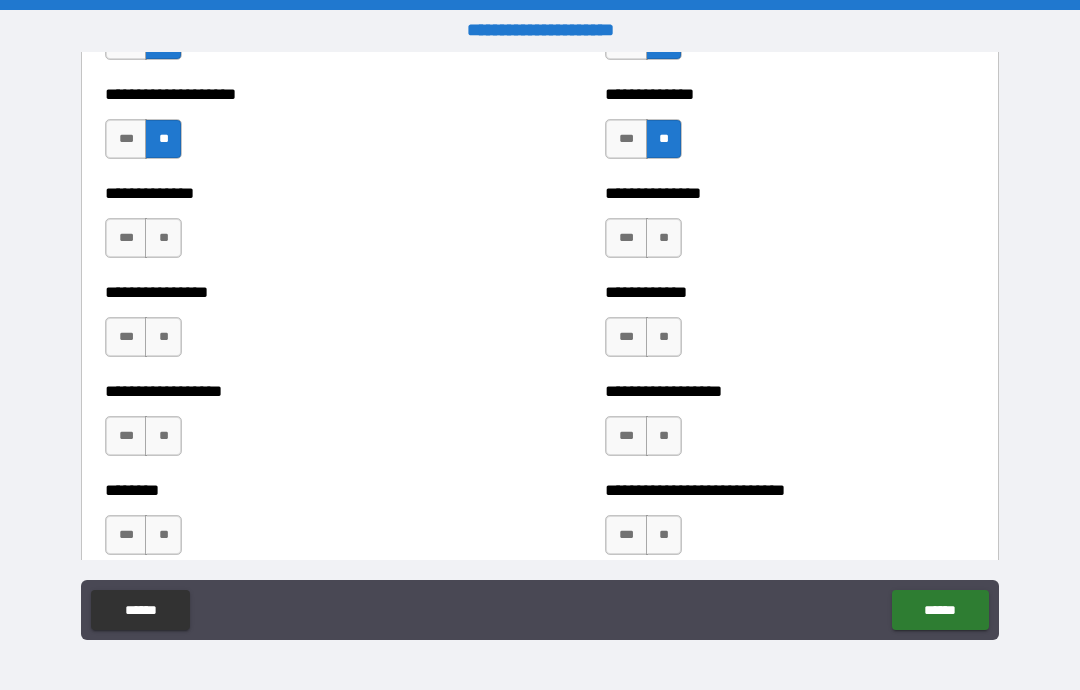 scroll, scrollTop: 4286, scrollLeft: 0, axis: vertical 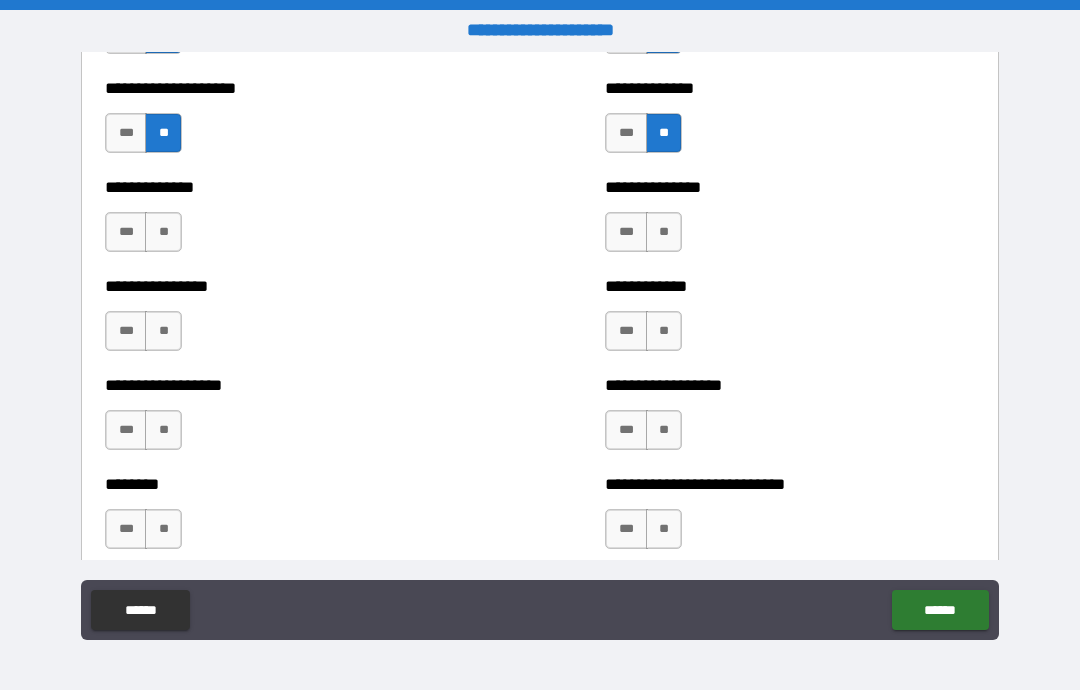 click on "**" at bounding box center (163, 232) 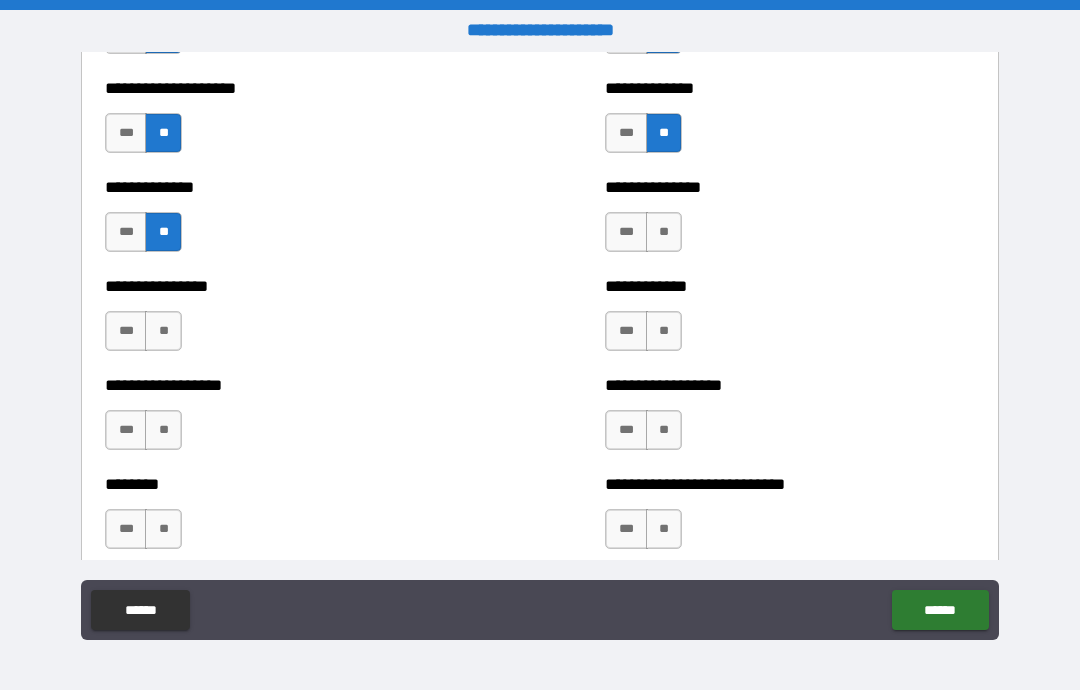 click on "**" at bounding box center (163, 331) 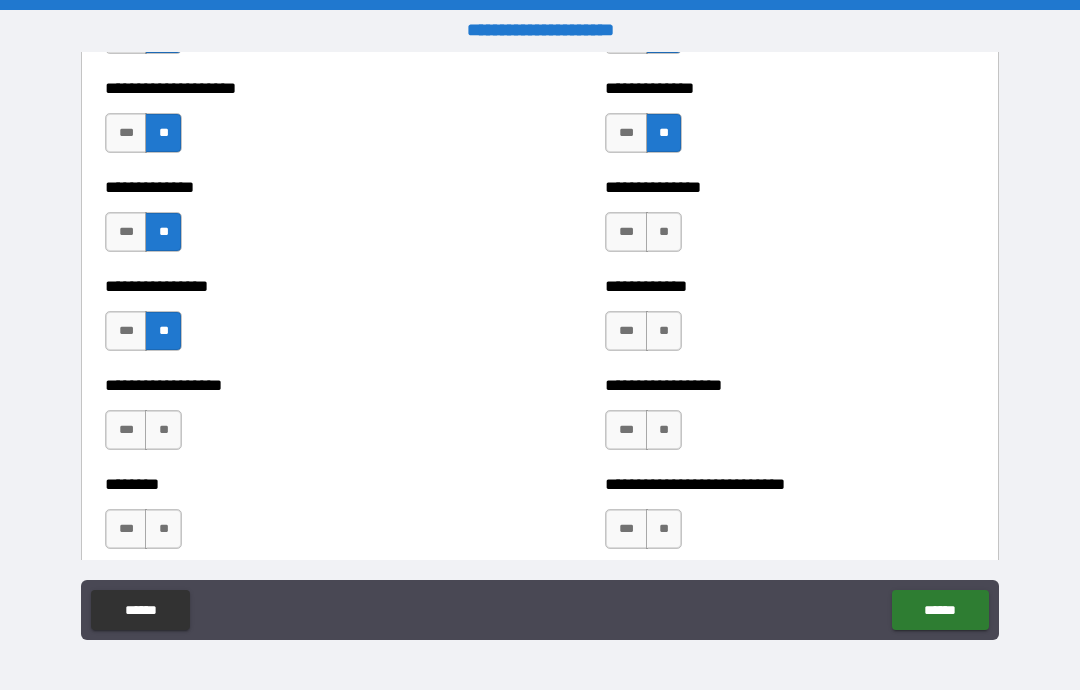 click on "**" at bounding box center [664, 232] 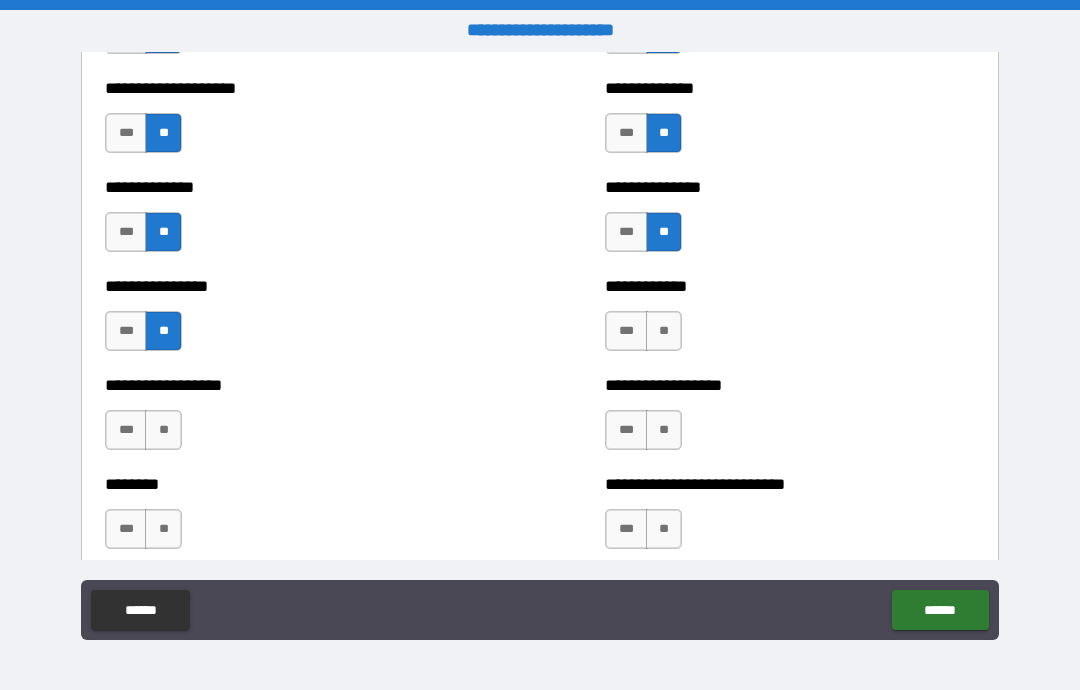 click on "**" at bounding box center (664, 331) 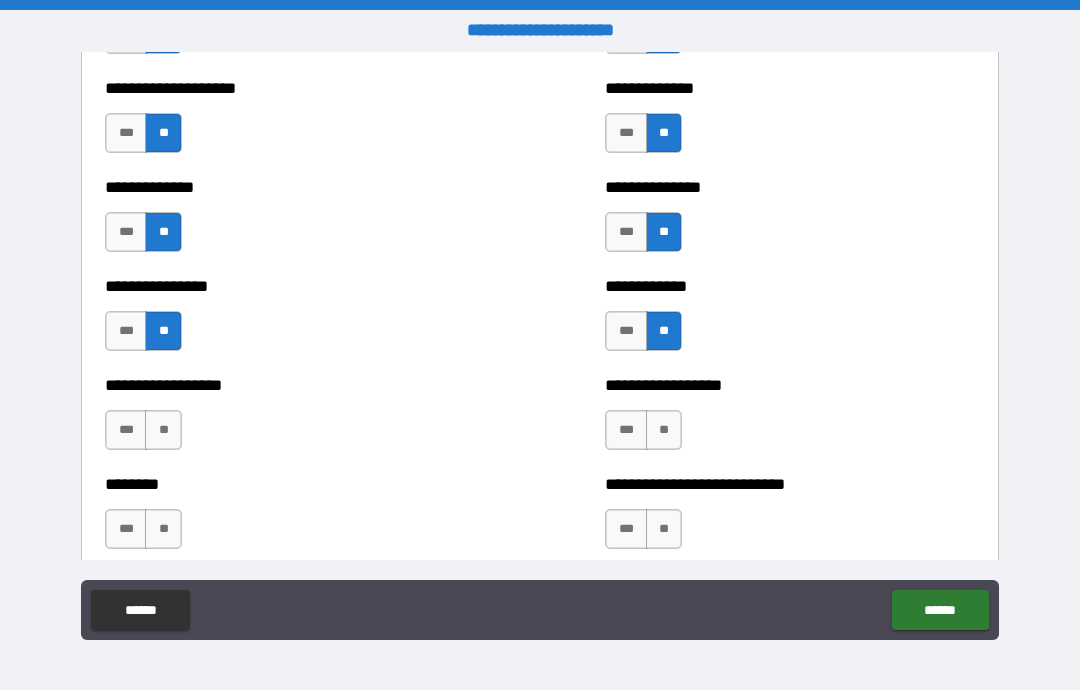 click on "**" at bounding box center [664, 430] 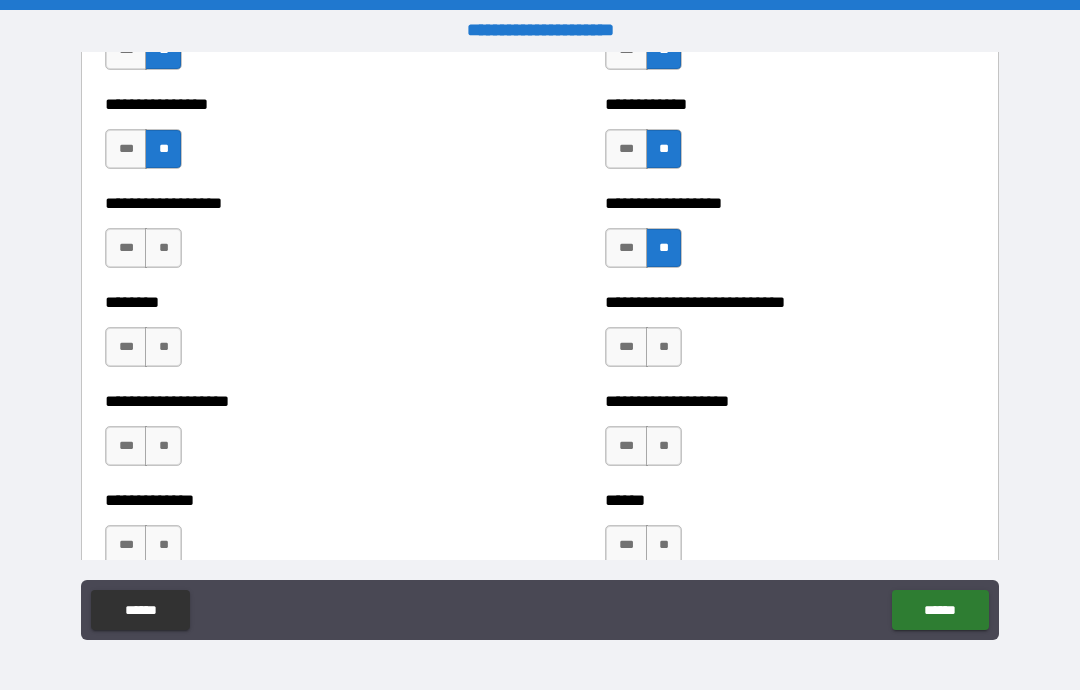 scroll, scrollTop: 4480, scrollLeft: 0, axis: vertical 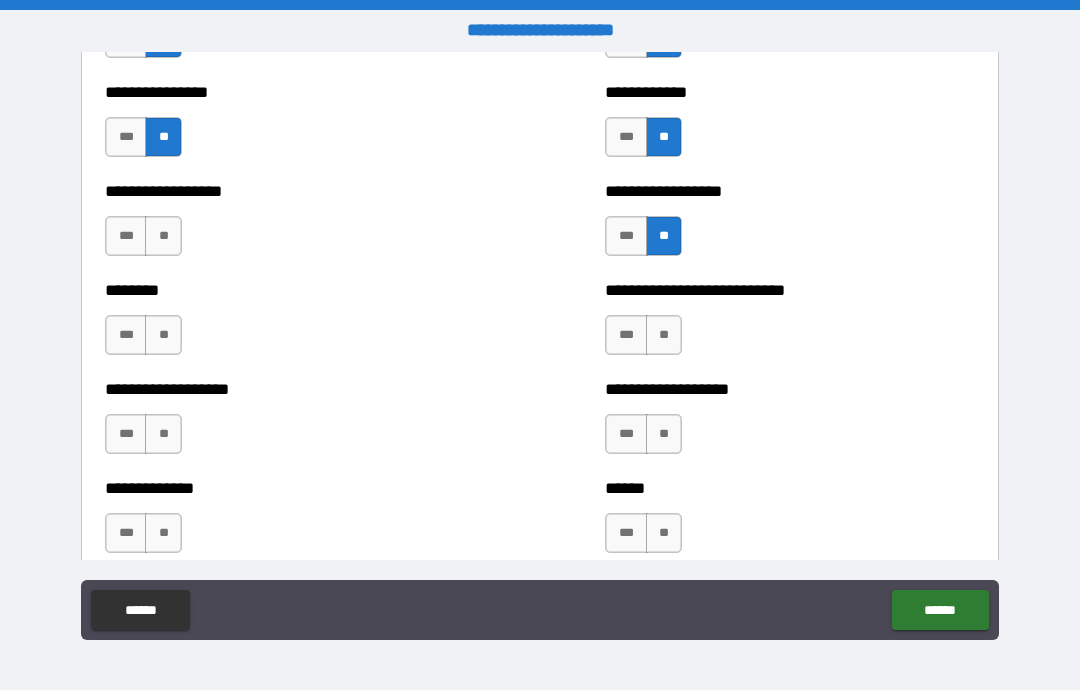 click on "**" at bounding box center [664, 335] 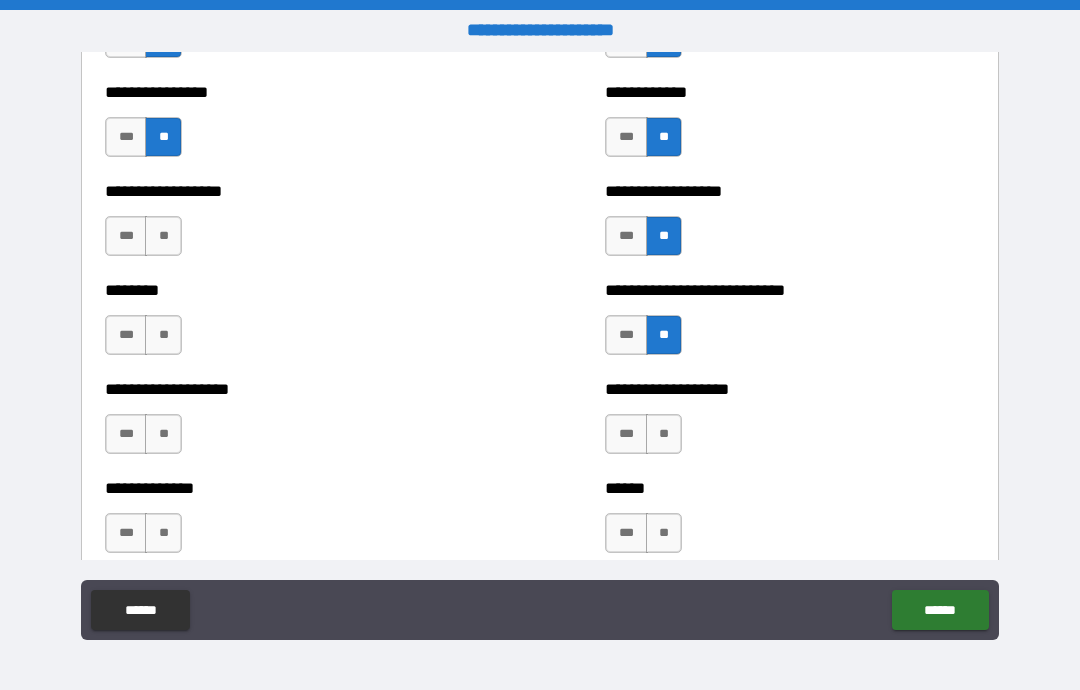 click on "**" at bounding box center (163, 236) 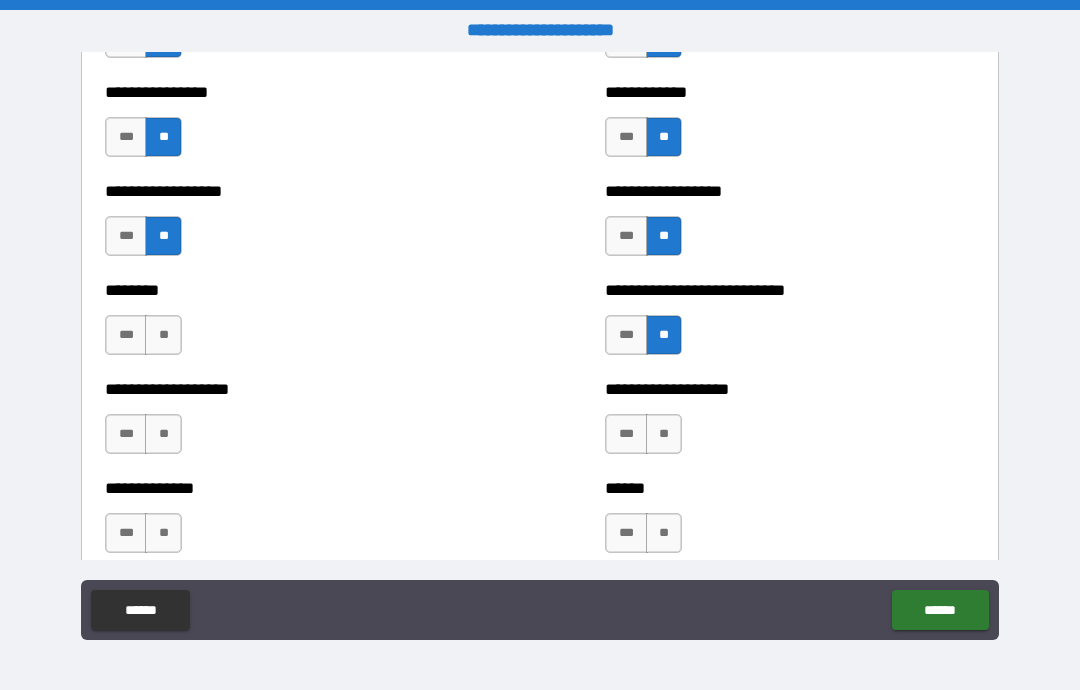click on "**" at bounding box center (163, 335) 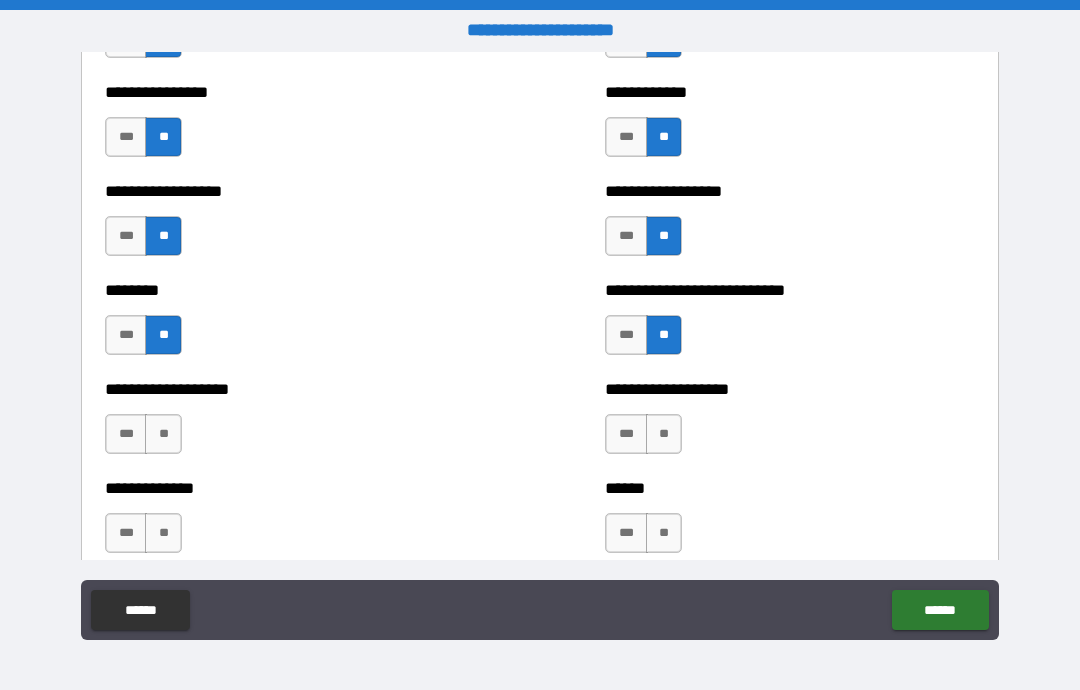 click on "**" at bounding box center [163, 434] 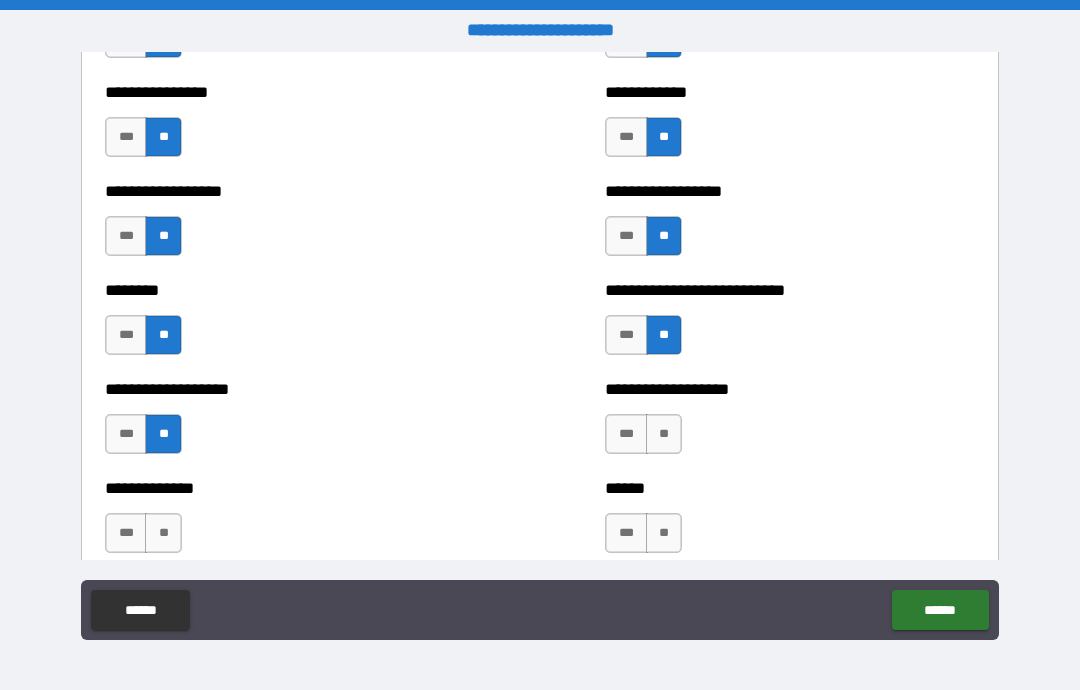 click on "**" at bounding box center [664, 434] 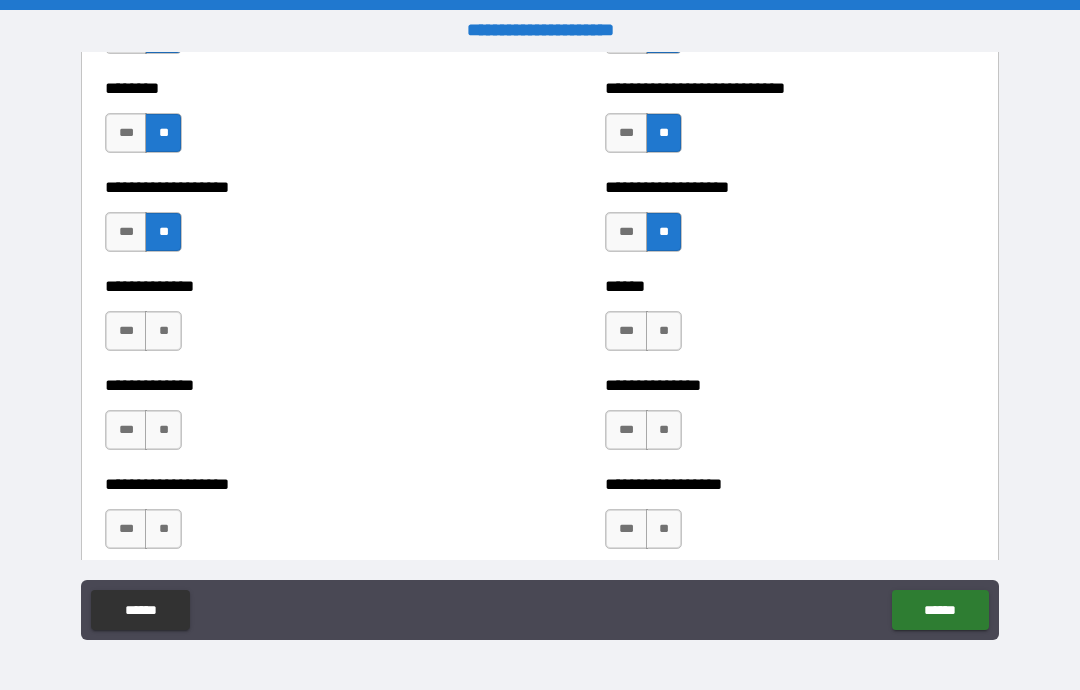 scroll, scrollTop: 4683, scrollLeft: 0, axis: vertical 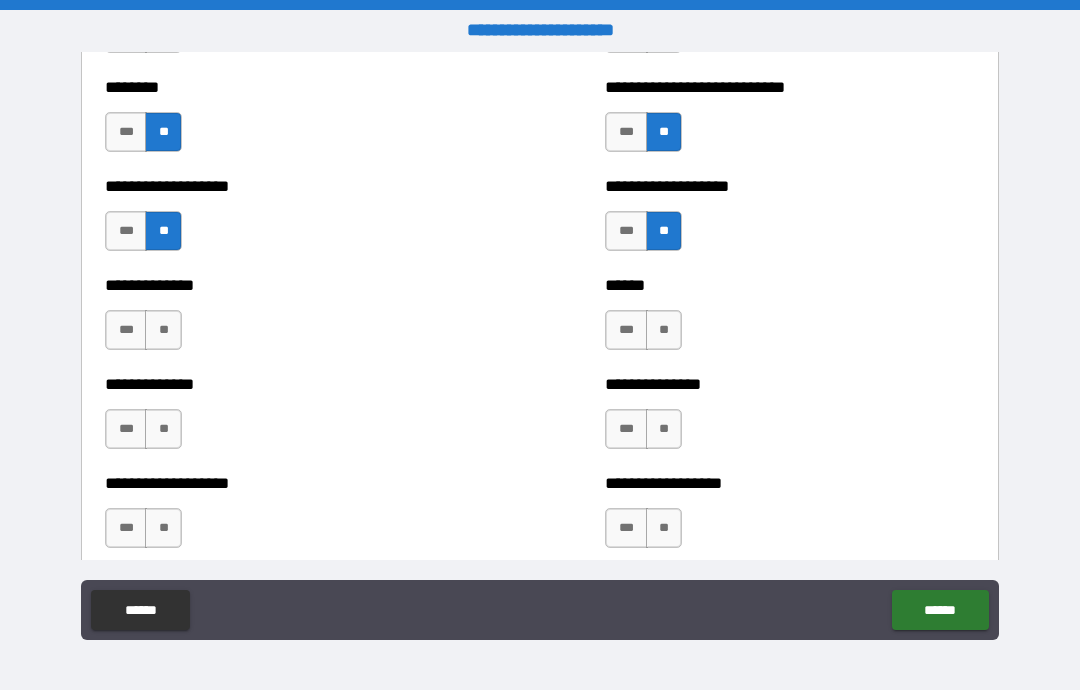 click on "**" at bounding box center (664, 429) 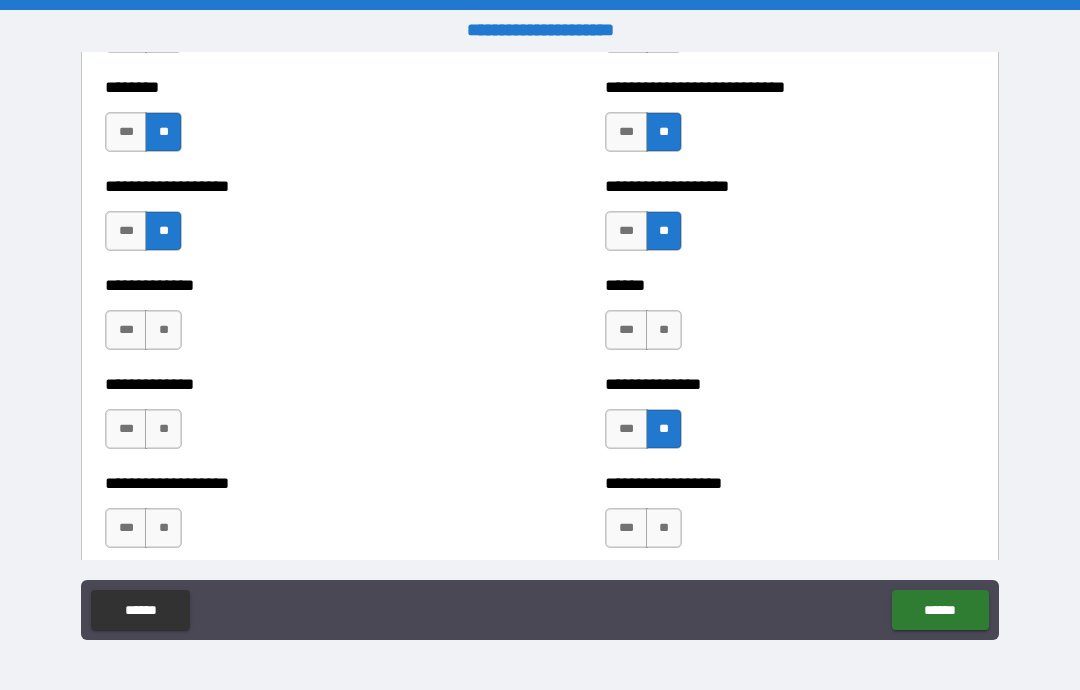 click on "**" at bounding box center (664, 330) 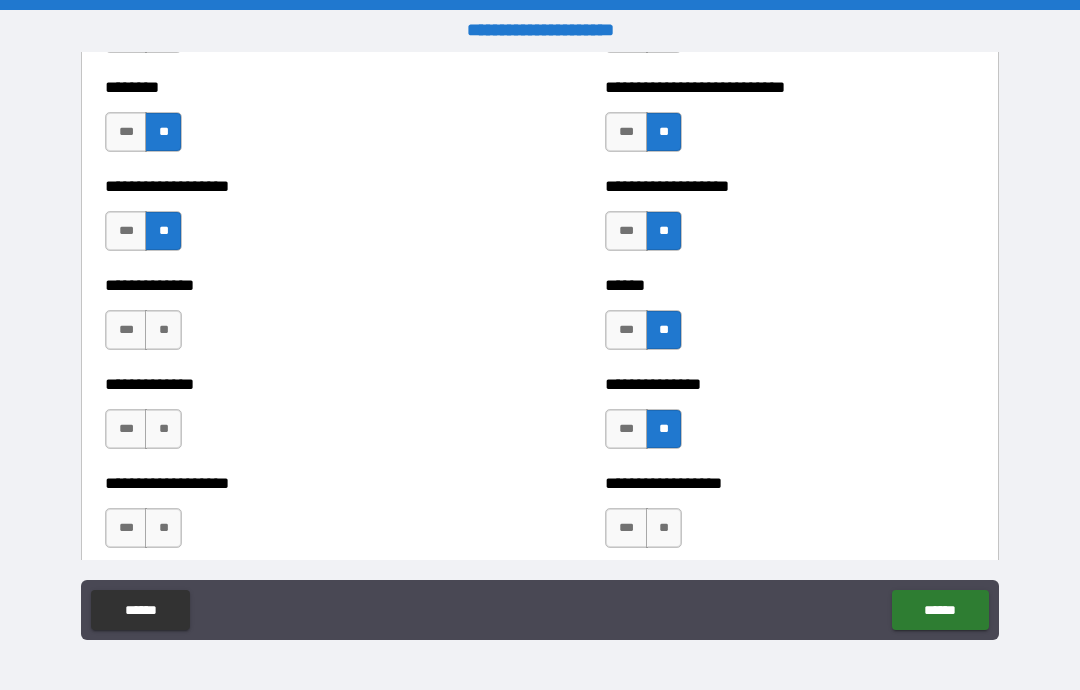 click on "**" at bounding box center (163, 330) 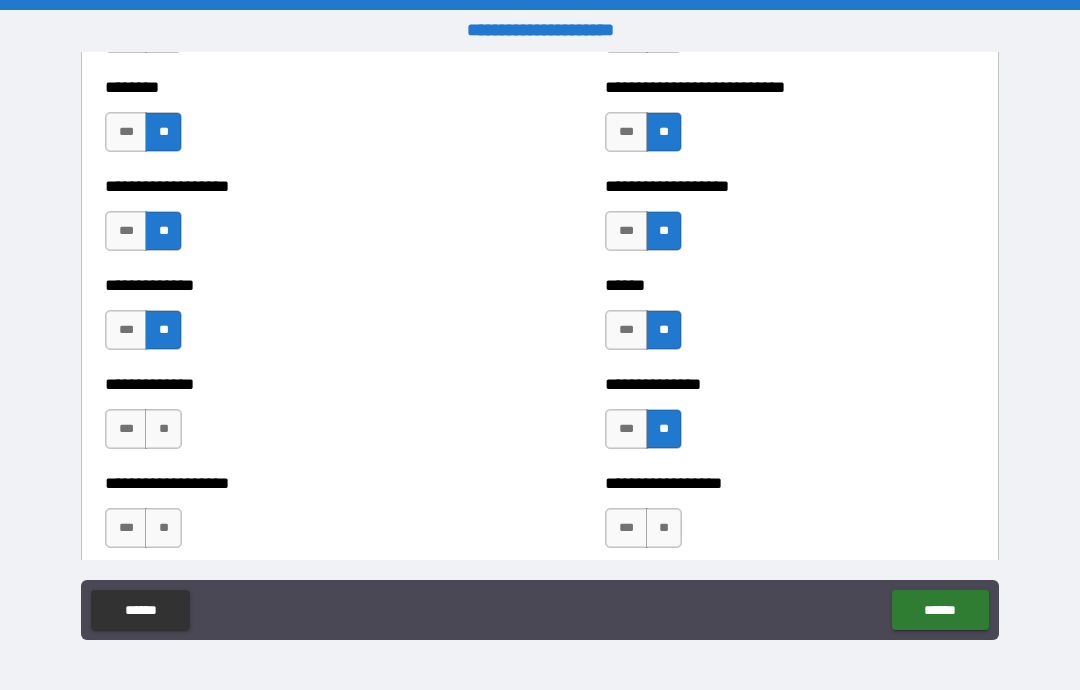 click on "**" at bounding box center [163, 429] 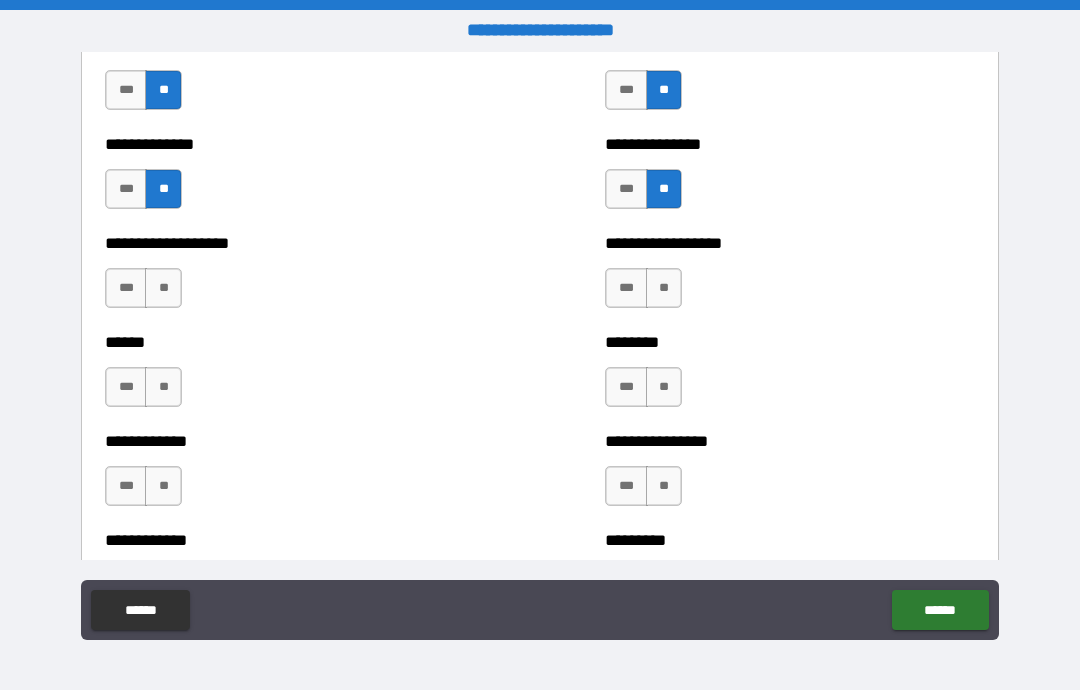 scroll, scrollTop: 4942, scrollLeft: 0, axis: vertical 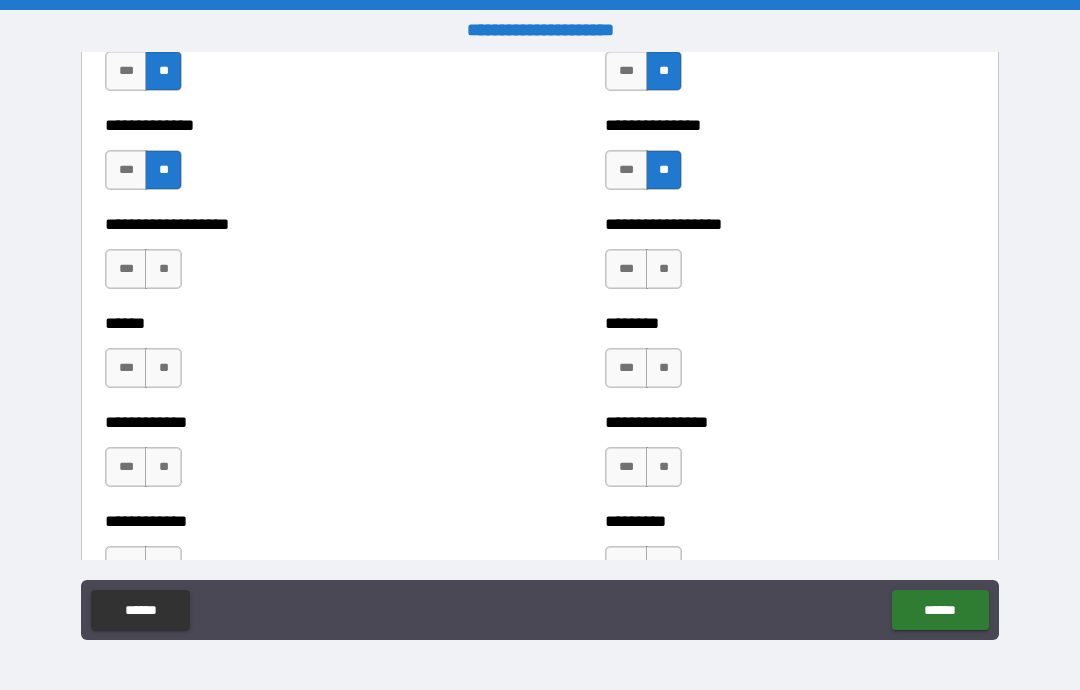 click on "**" at bounding box center (163, 269) 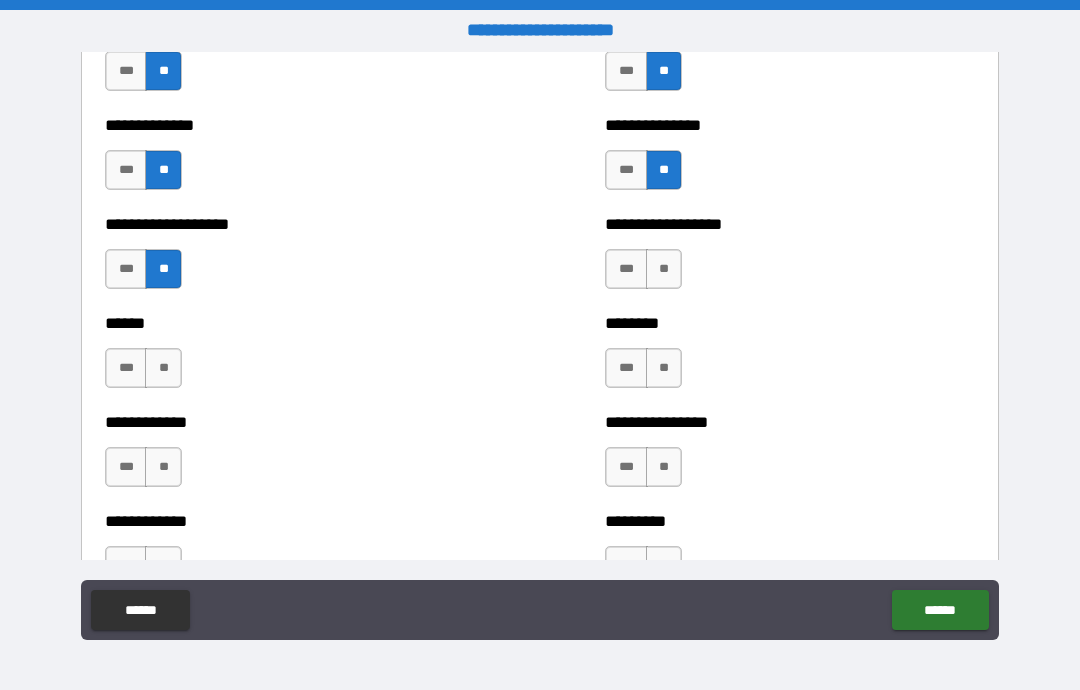 click on "**" at bounding box center (163, 368) 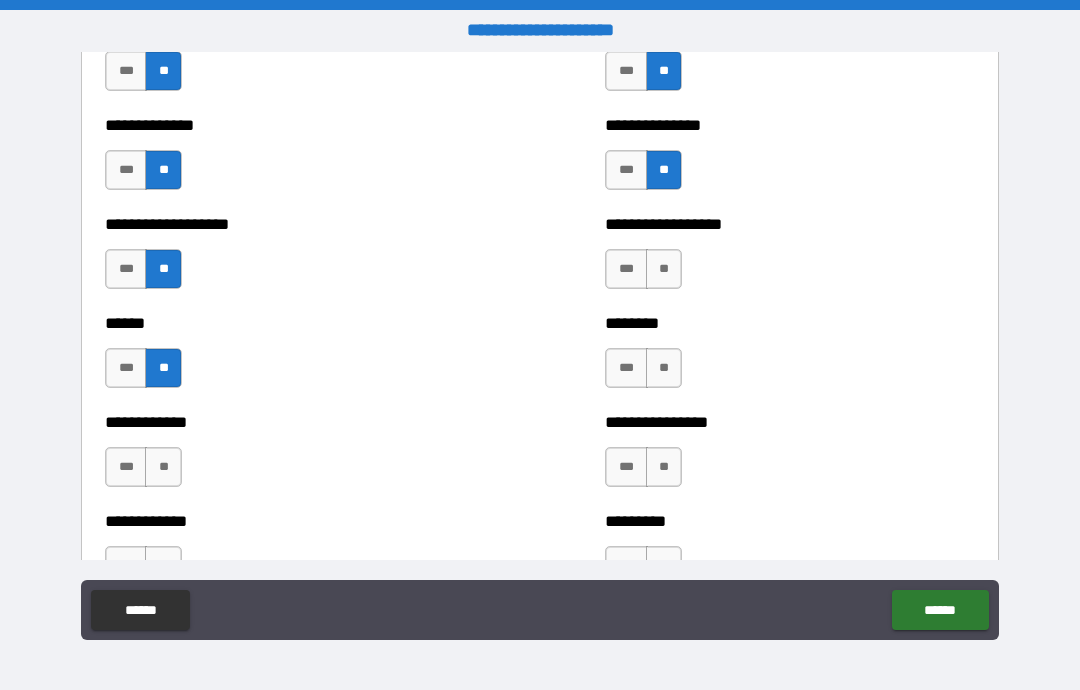 click on "**" at bounding box center [163, 467] 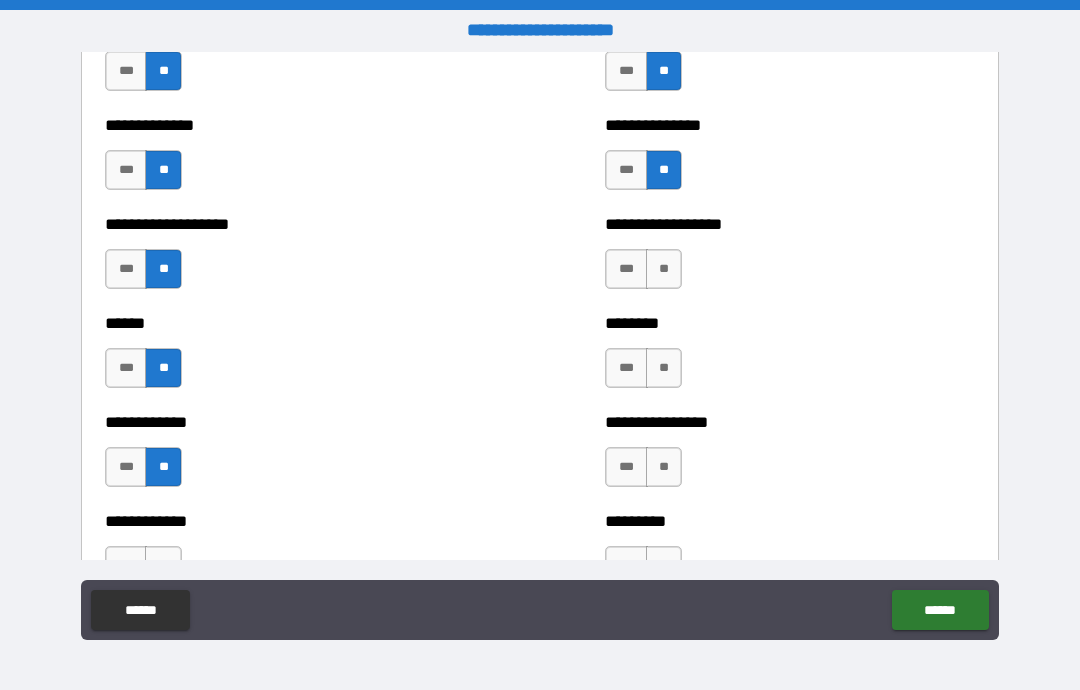 click on "**" at bounding box center (664, 269) 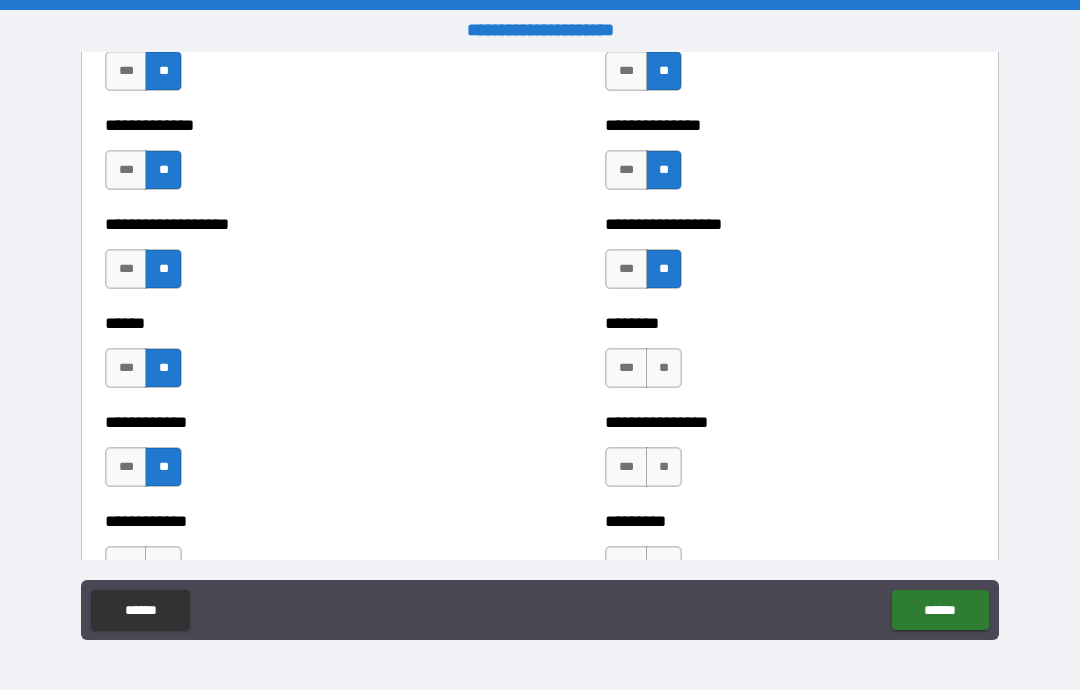 click on "**" at bounding box center (664, 368) 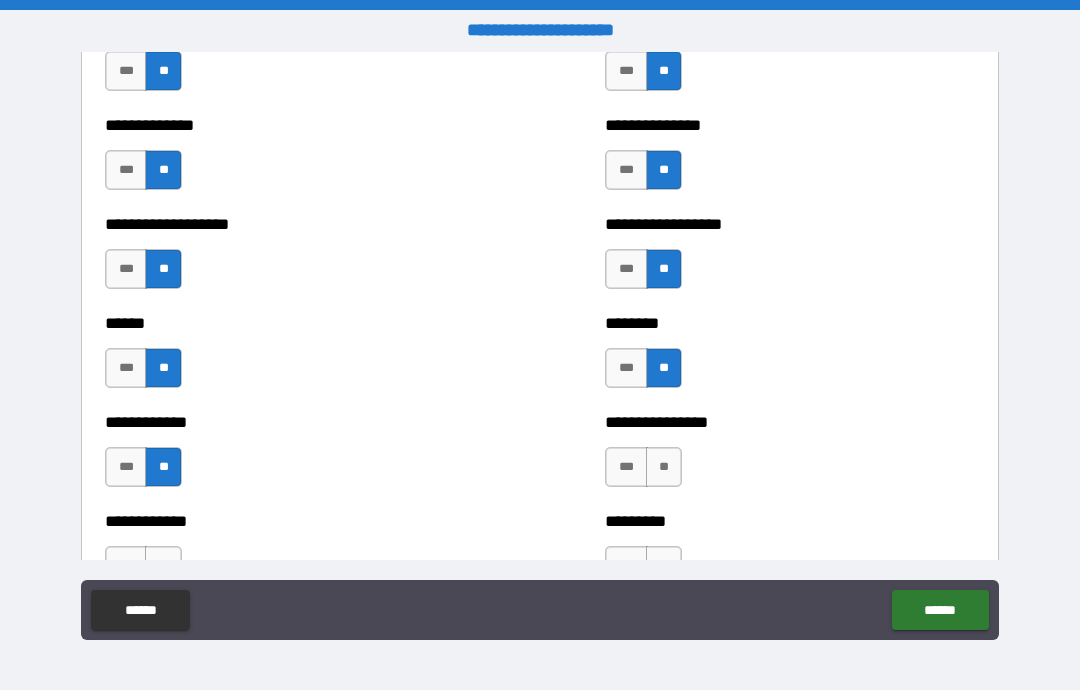 click on "**" at bounding box center (664, 467) 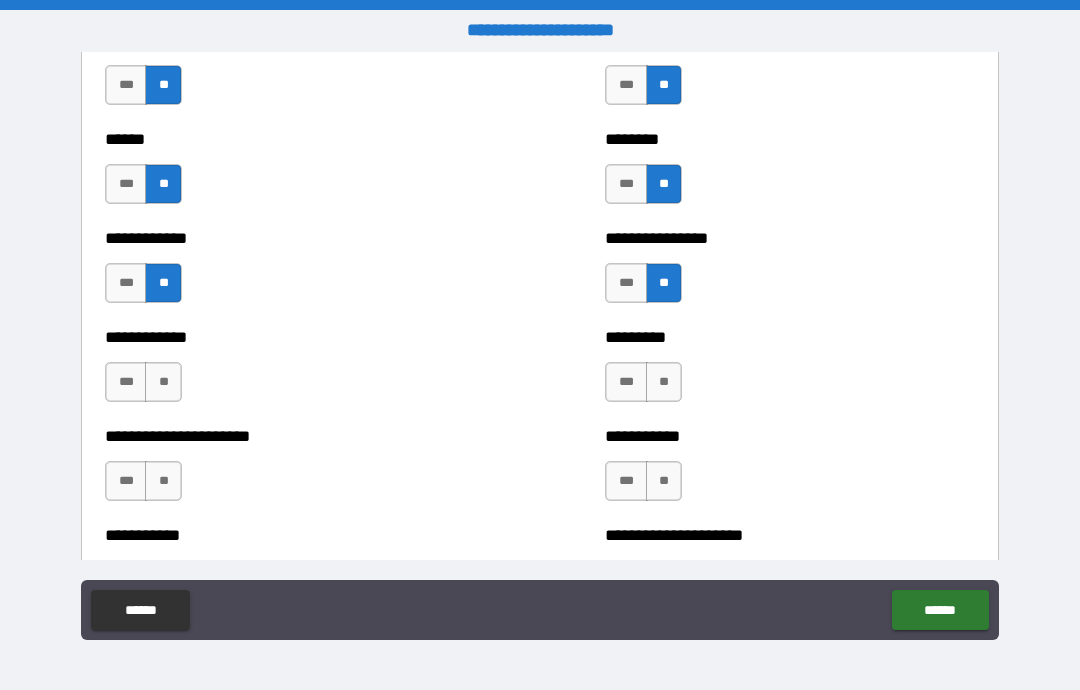 scroll, scrollTop: 5128, scrollLeft: 0, axis: vertical 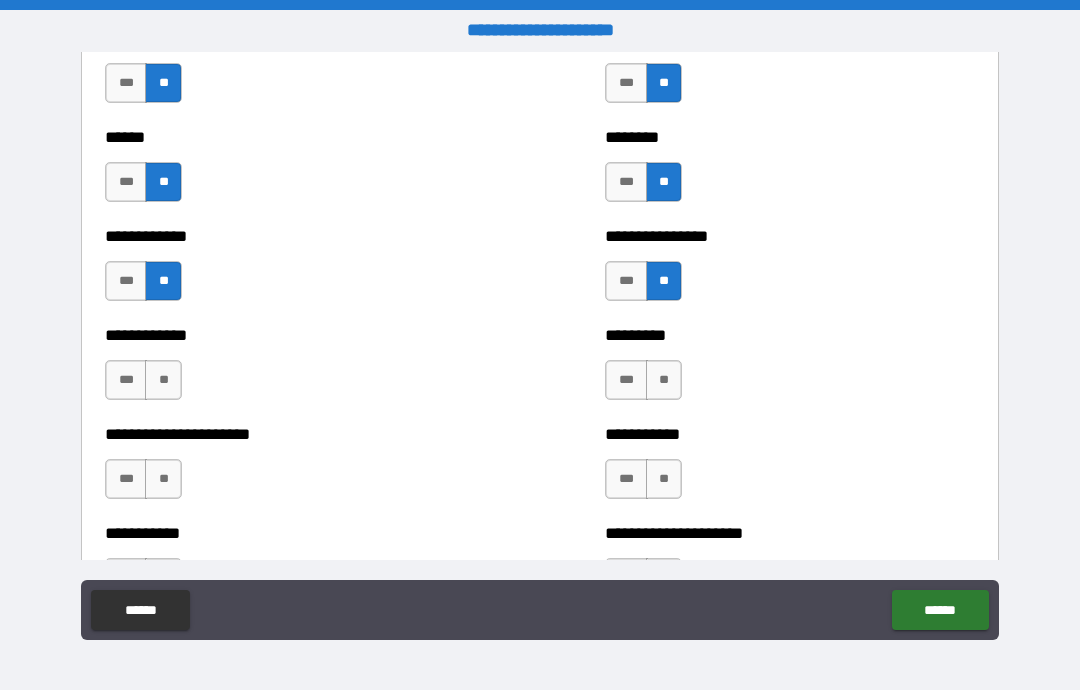 click on "**" at bounding box center [664, 380] 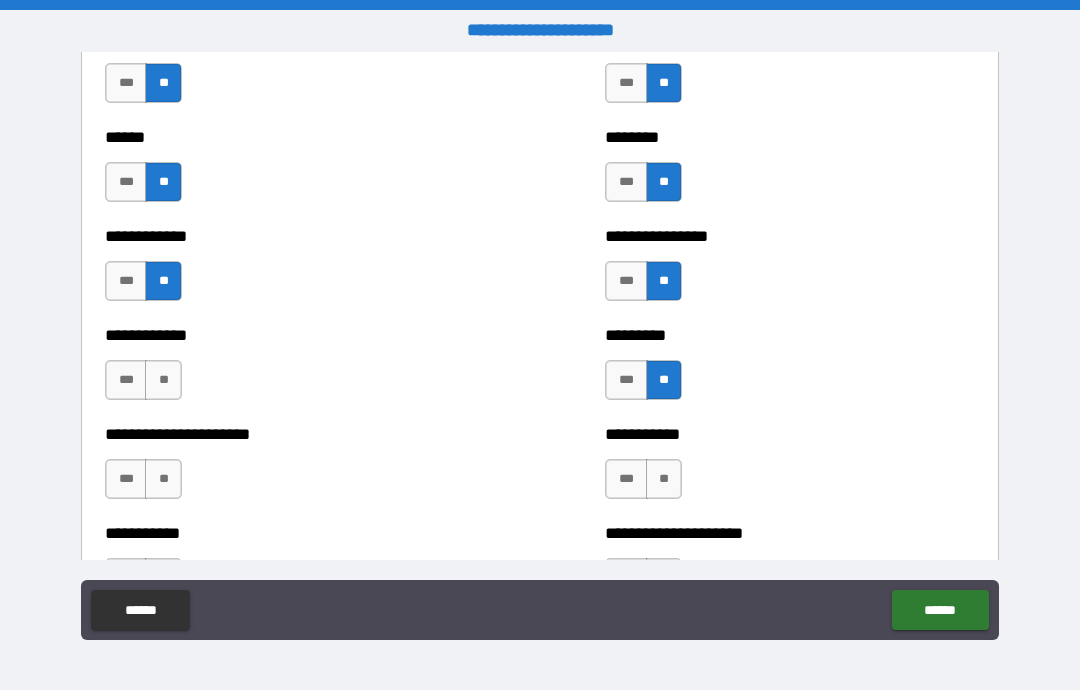 click on "**" at bounding box center [163, 380] 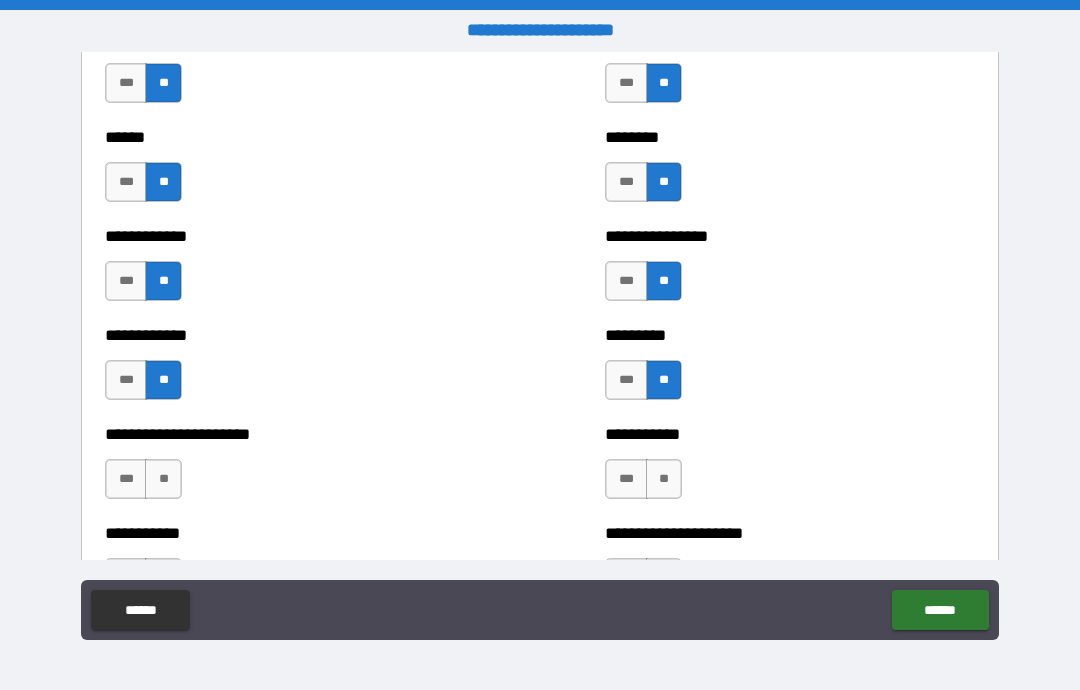 click on "**" at bounding box center [163, 479] 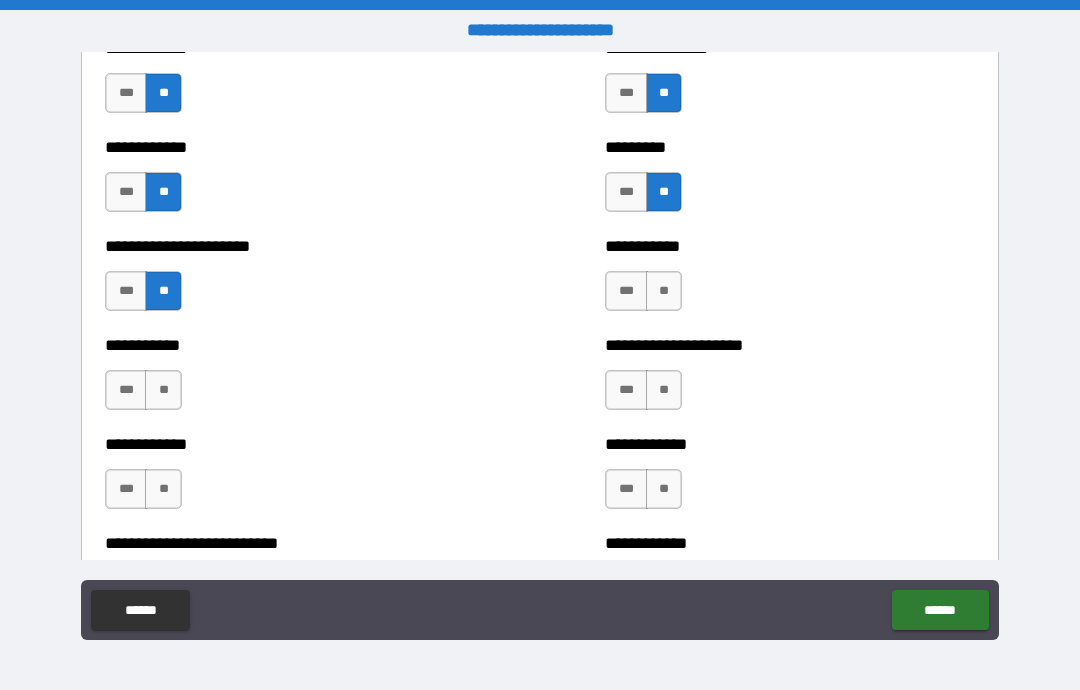 scroll, scrollTop: 5319, scrollLeft: 0, axis: vertical 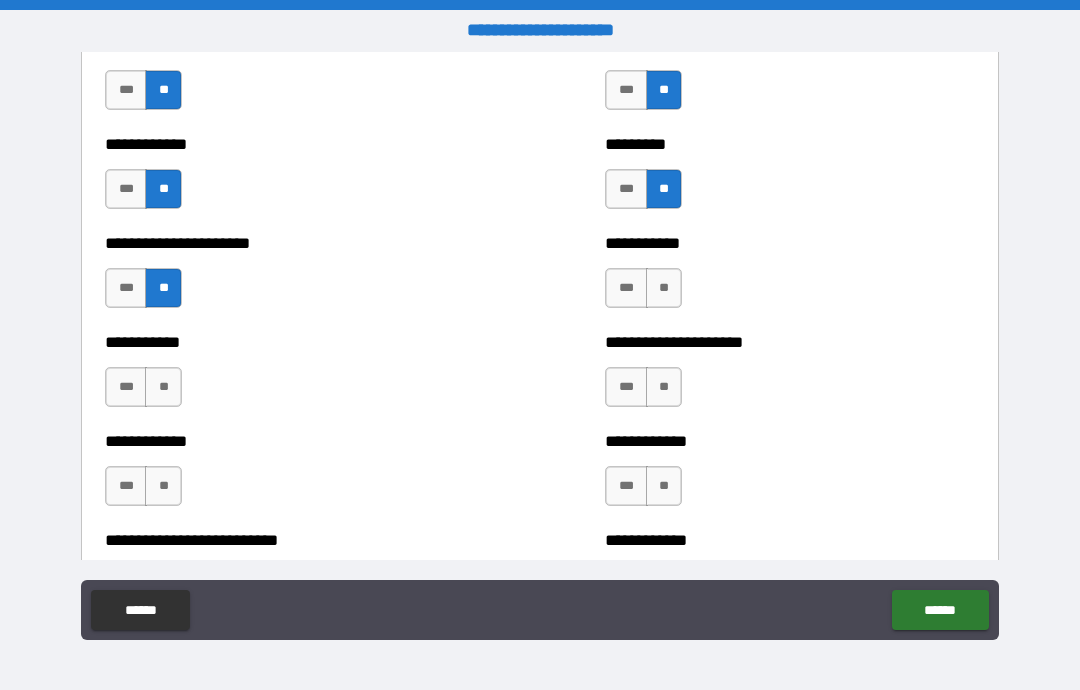 click on "**" at bounding box center [664, 288] 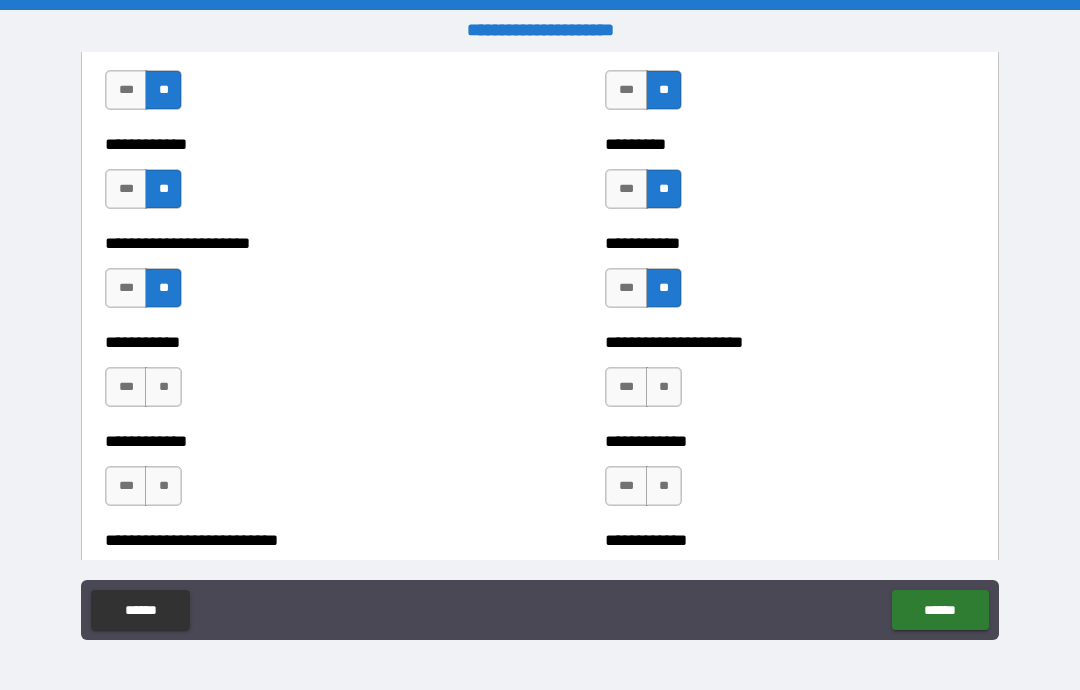 click on "**" at bounding box center (664, 387) 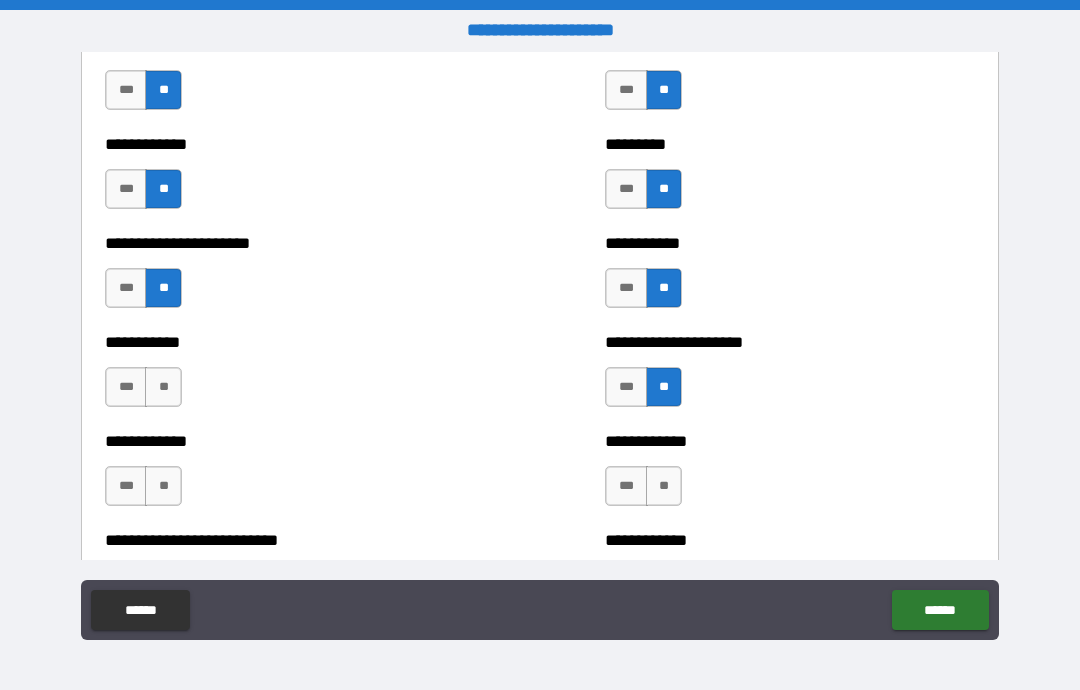 click on "**" at bounding box center [163, 387] 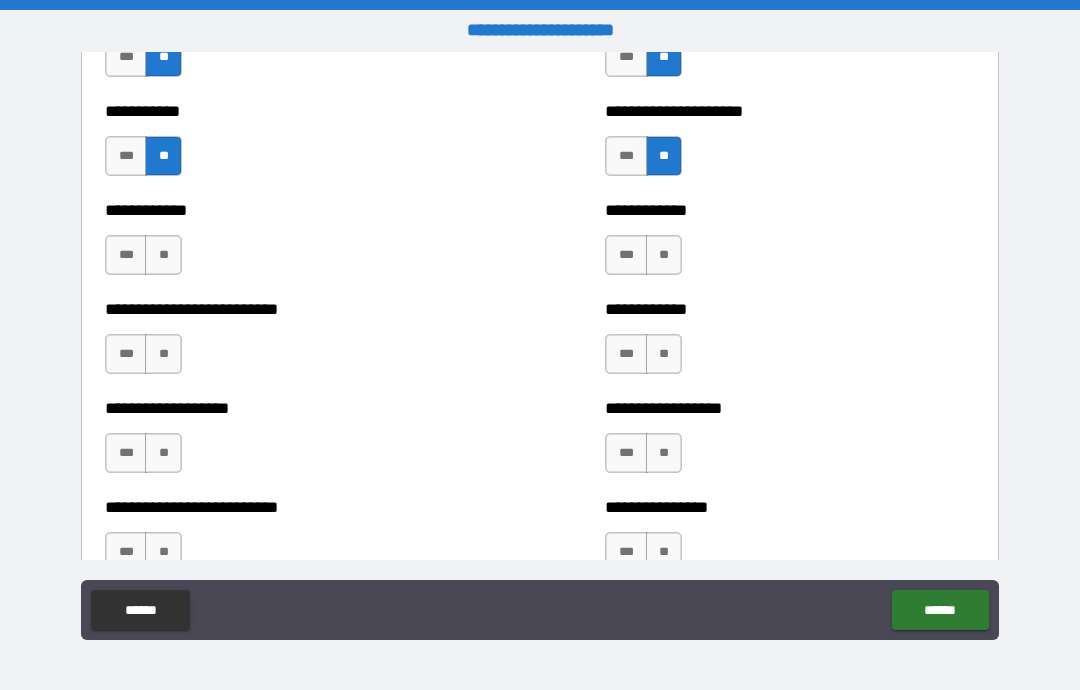 scroll, scrollTop: 5567, scrollLeft: 0, axis: vertical 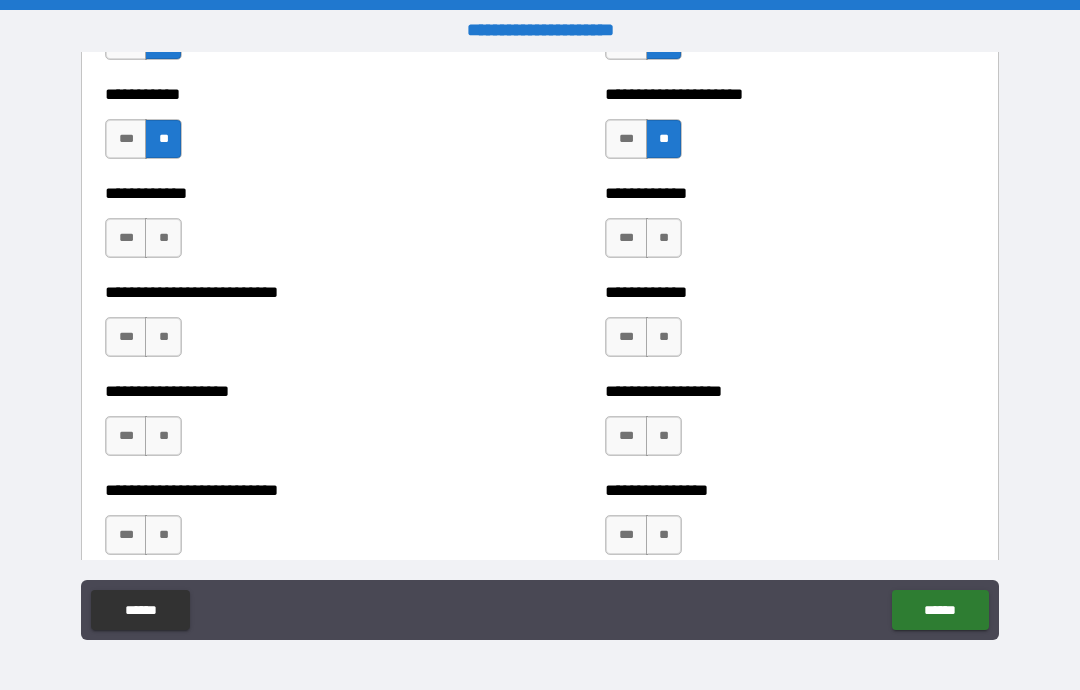 click on "**" at bounding box center (664, 238) 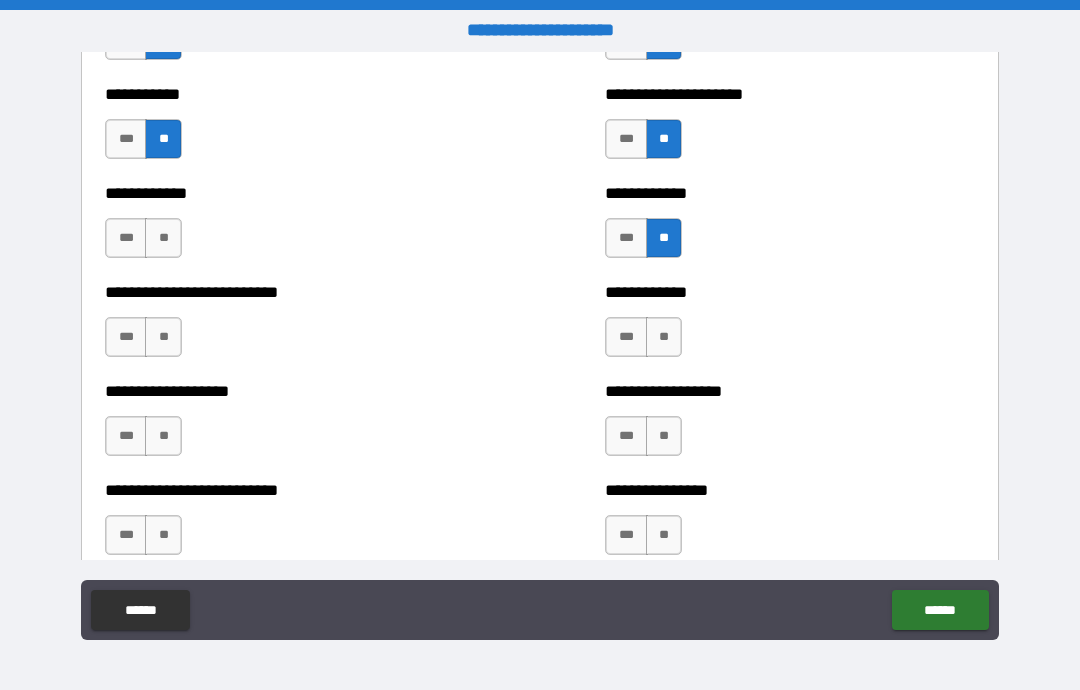 click on "**" at bounding box center (163, 238) 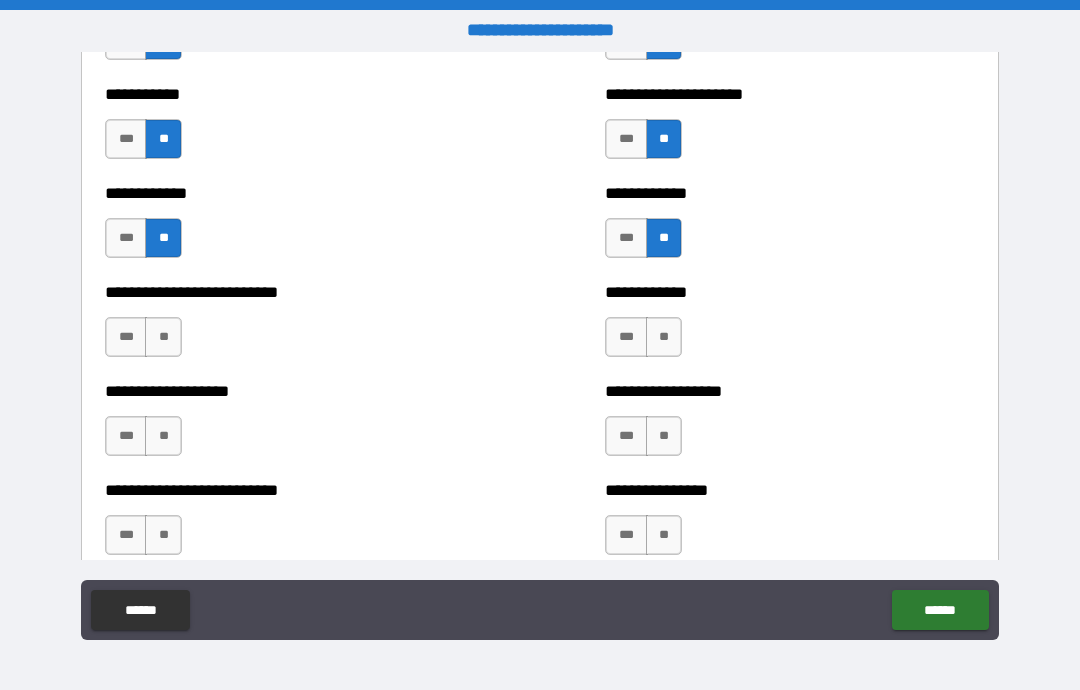 click on "**" at bounding box center [664, 337] 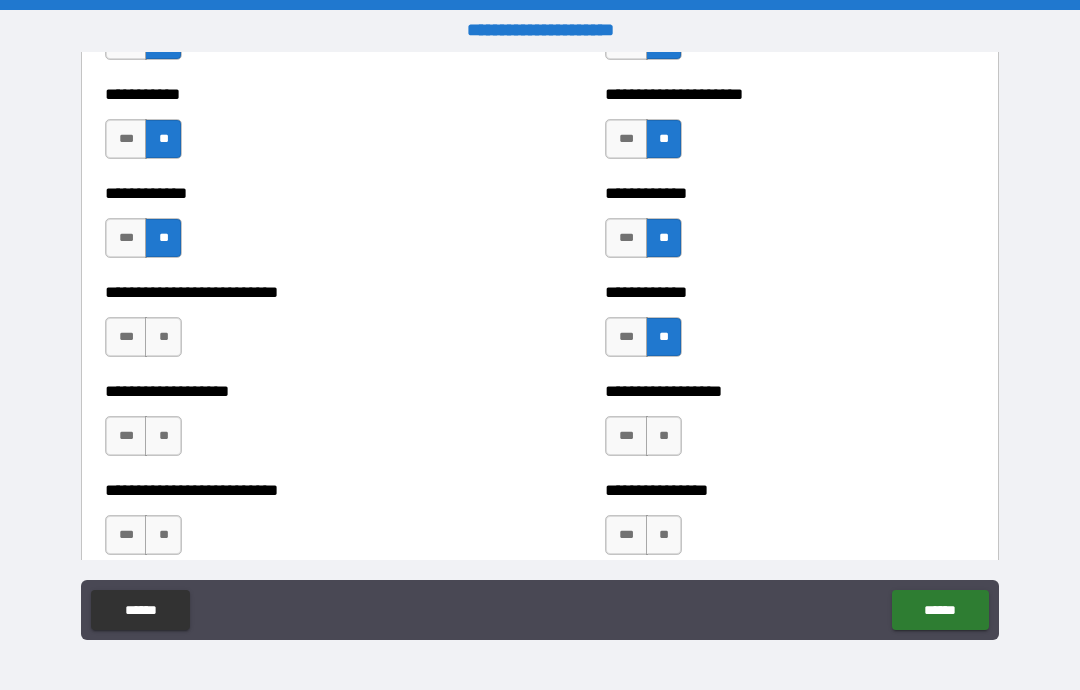 click on "**" at bounding box center [163, 337] 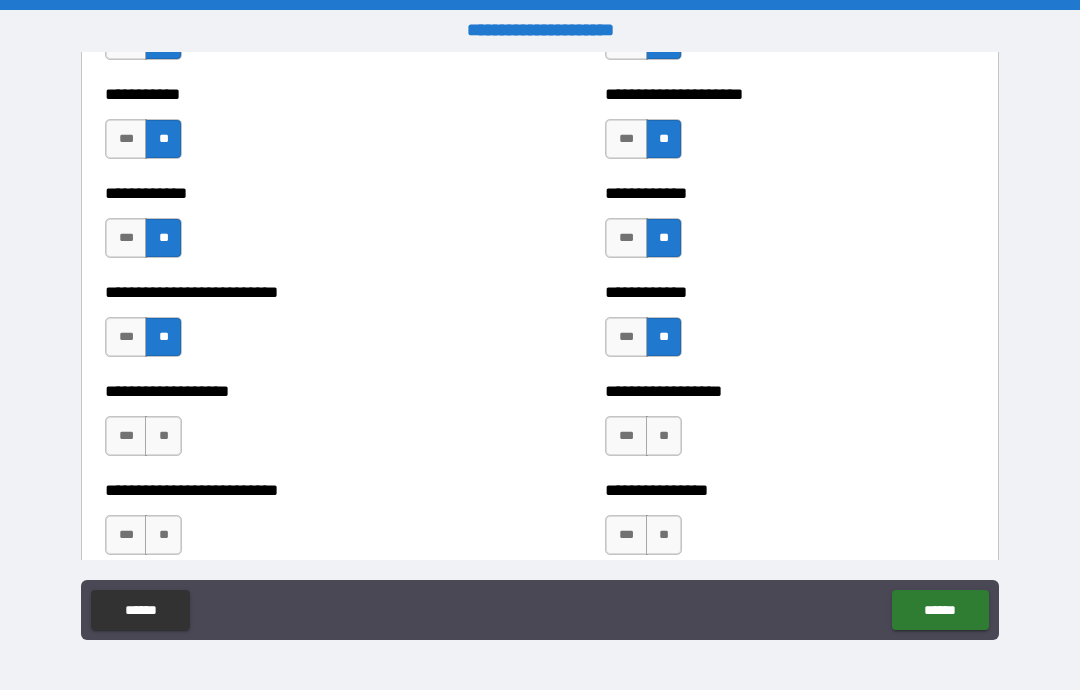 click on "**" at bounding box center [664, 436] 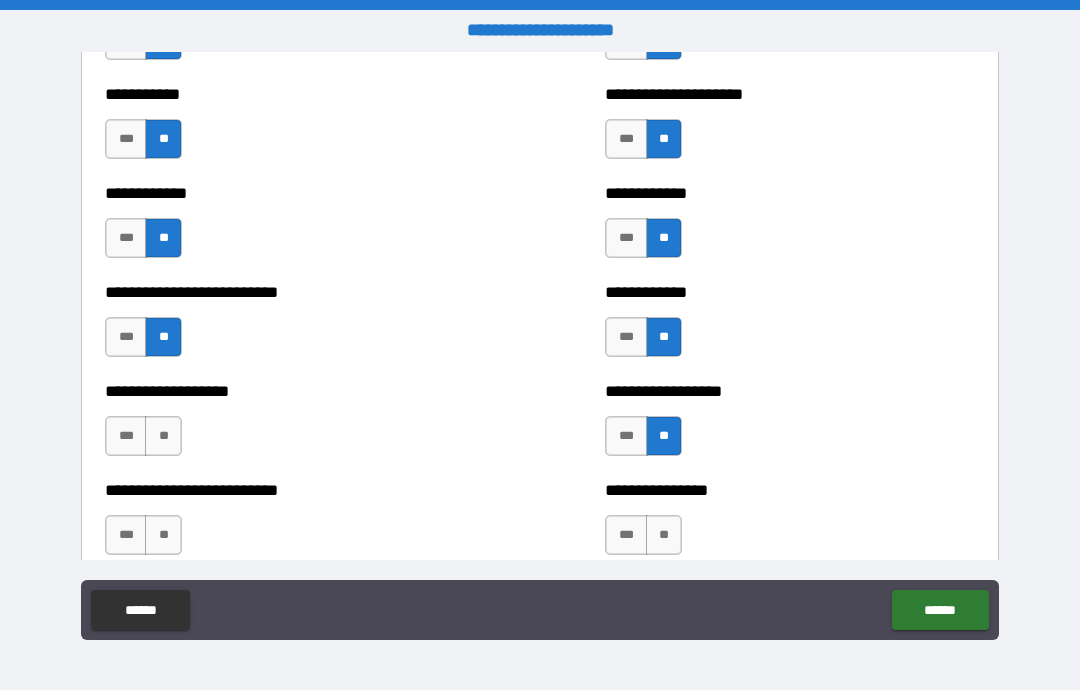click on "**" at bounding box center (163, 436) 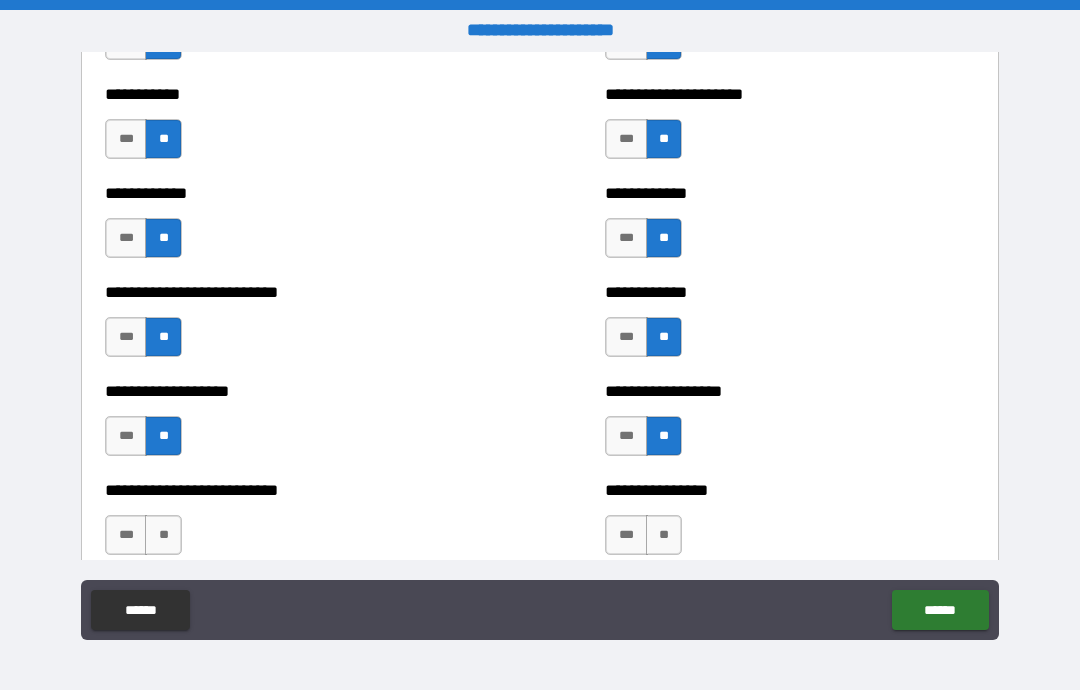 click on "**" at bounding box center (664, 535) 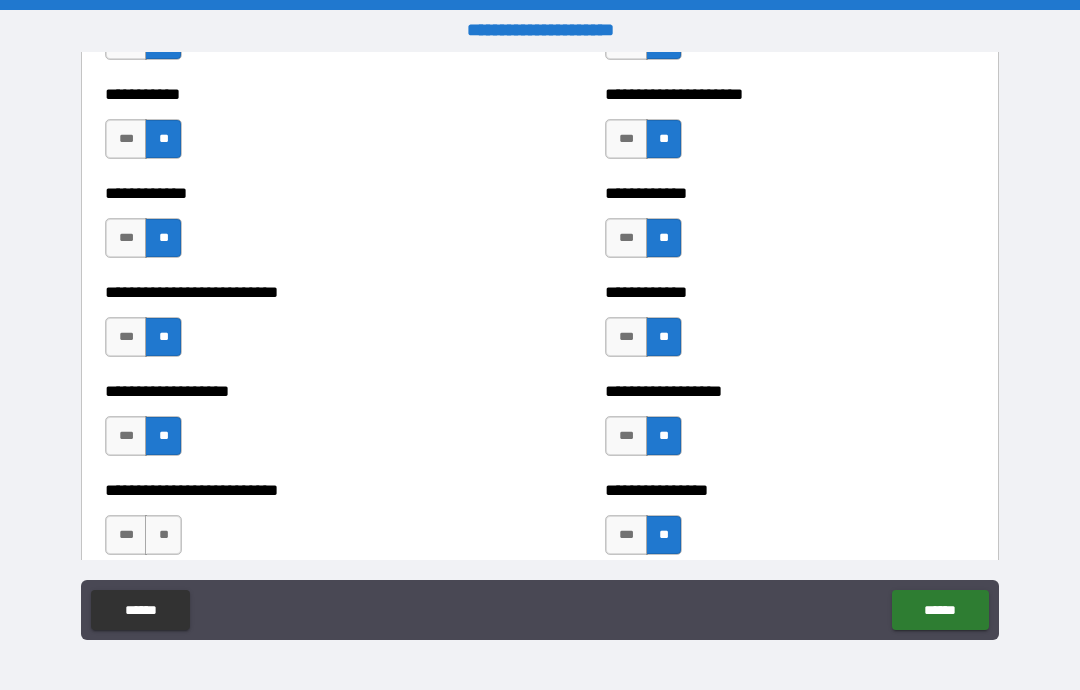 click on "**********" at bounding box center [290, 525] 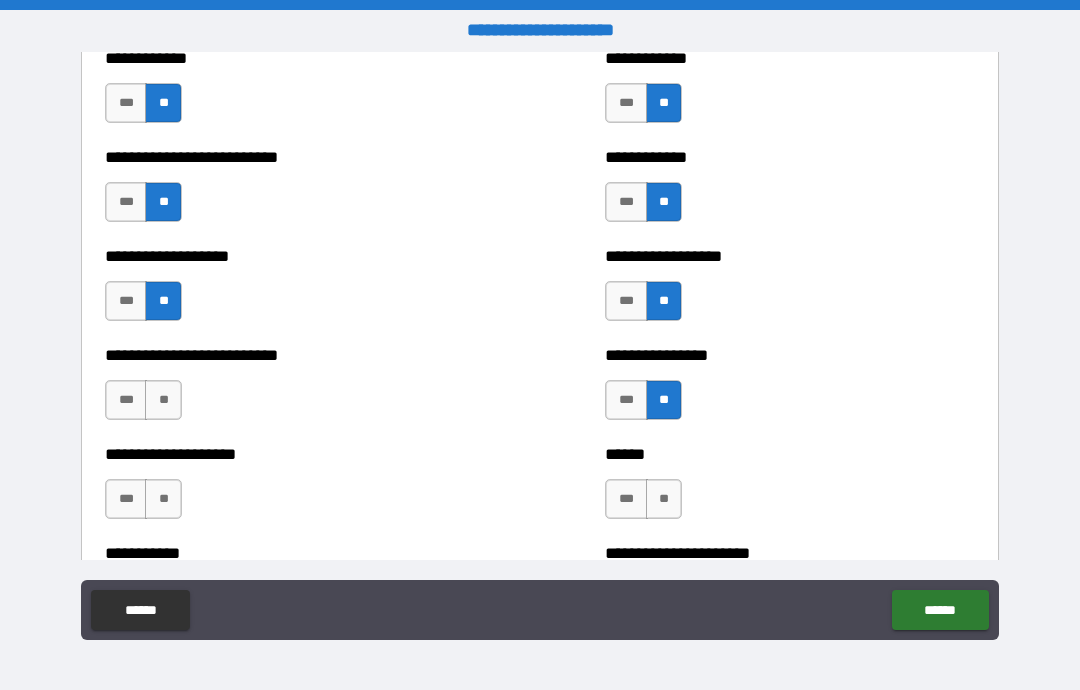 scroll, scrollTop: 5706, scrollLeft: 0, axis: vertical 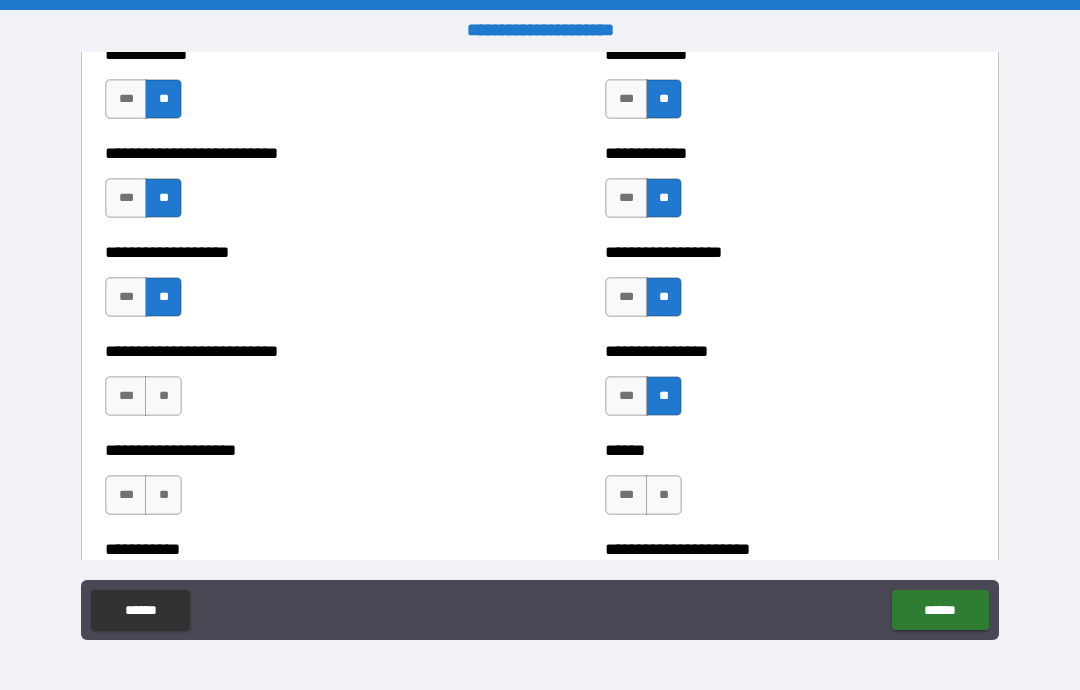 click on "**" at bounding box center (163, 396) 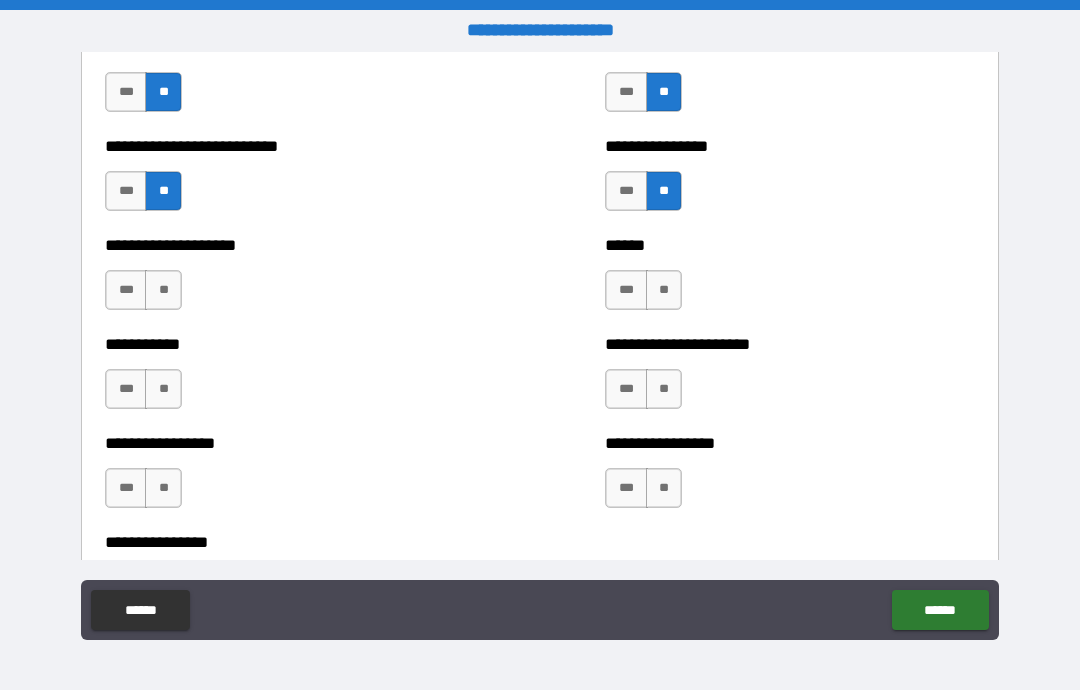 scroll, scrollTop: 5912, scrollLeft: 0, axis: vertical 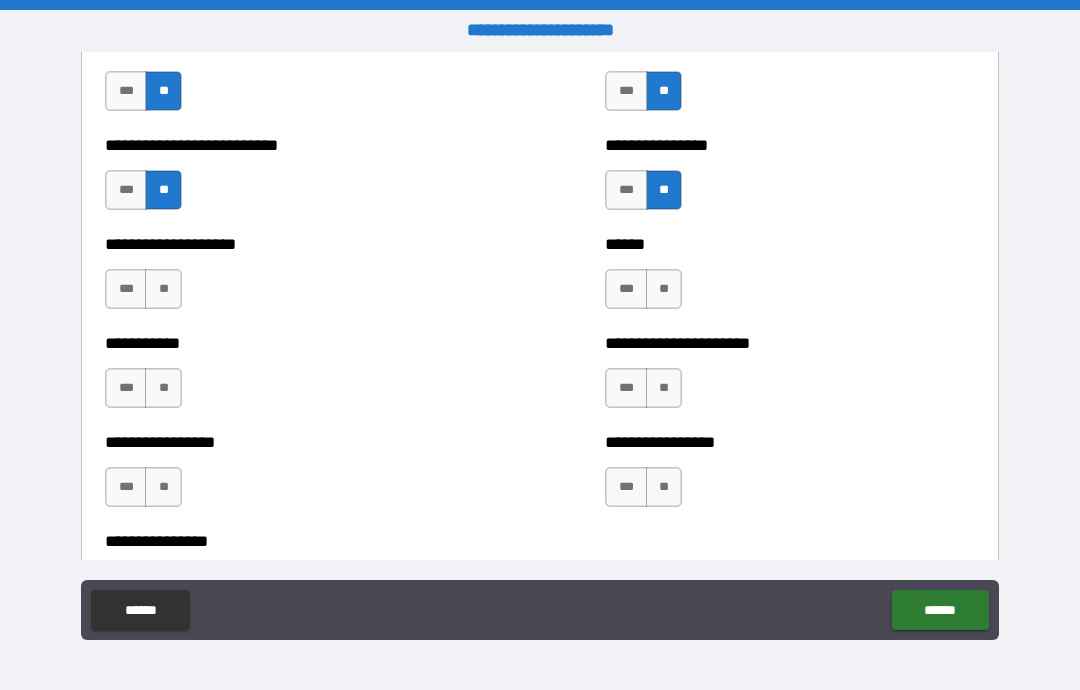 click on "**" at bounding box center (664, 289) 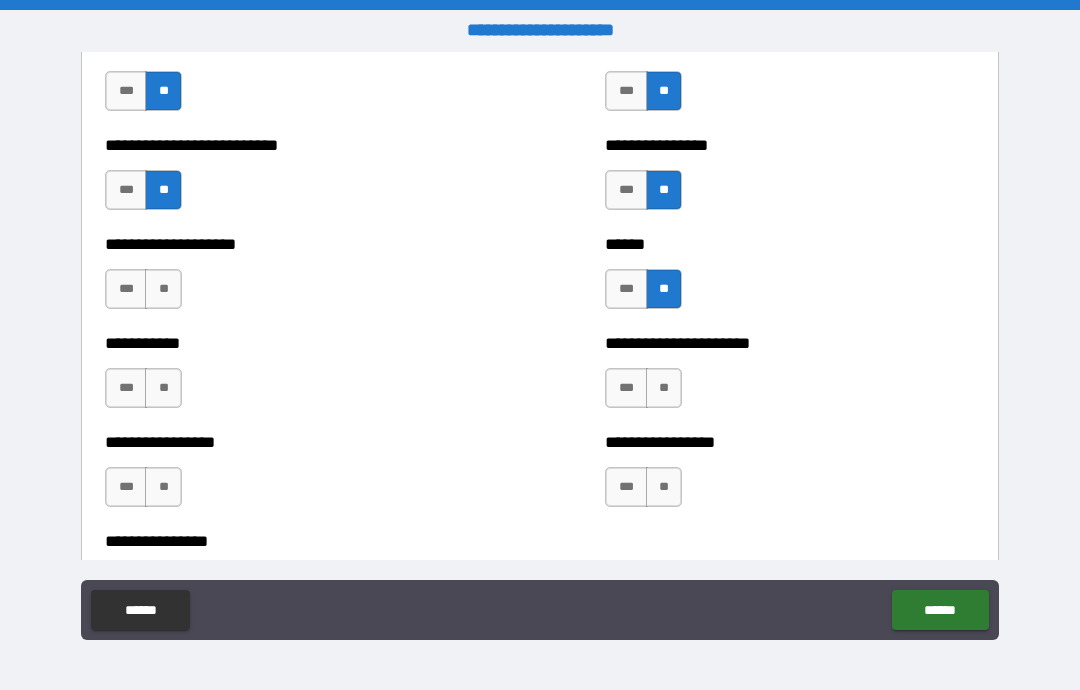 click on "**" at bounding box center (163, 289) 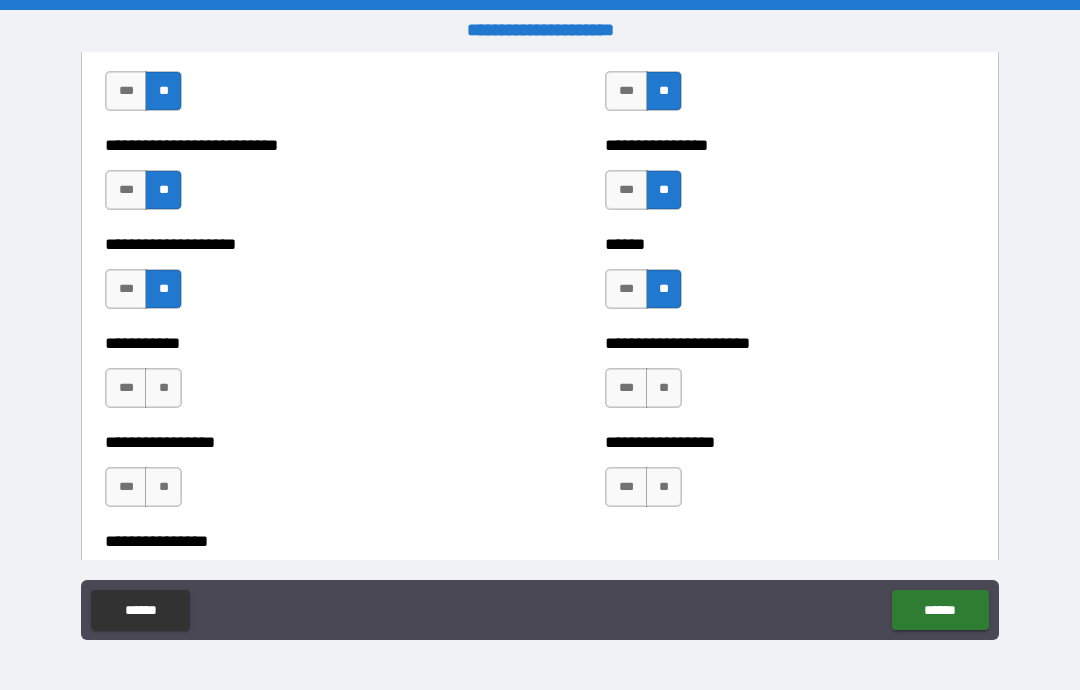 click on "**" at bounding box center (664, 388) 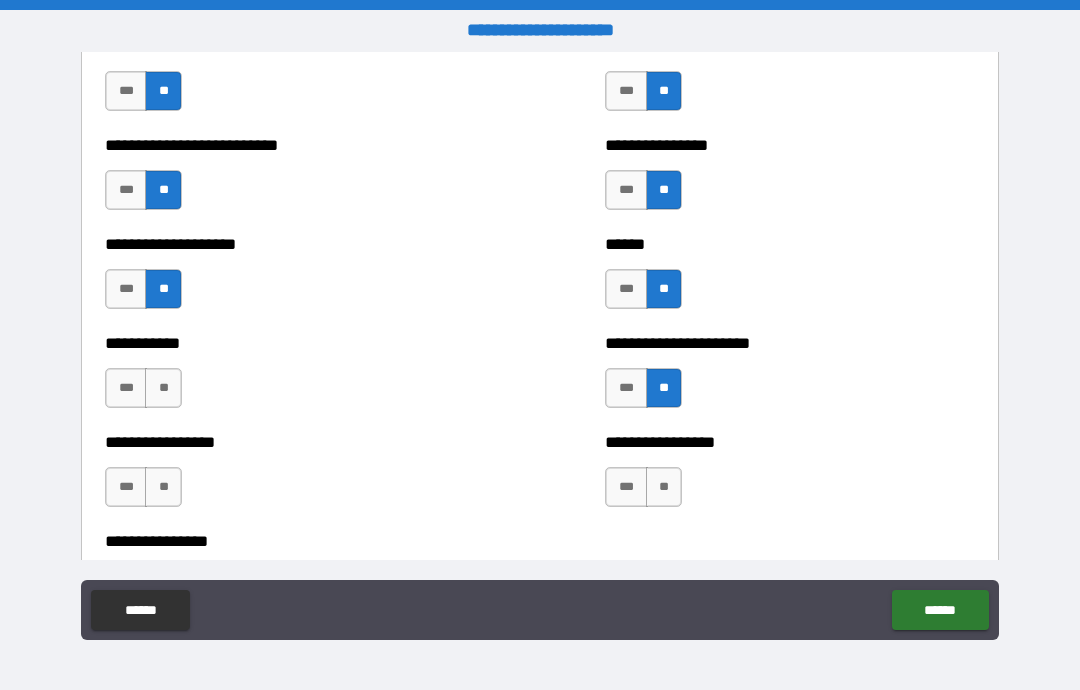 click on "**" at bounding box center (664, 487) 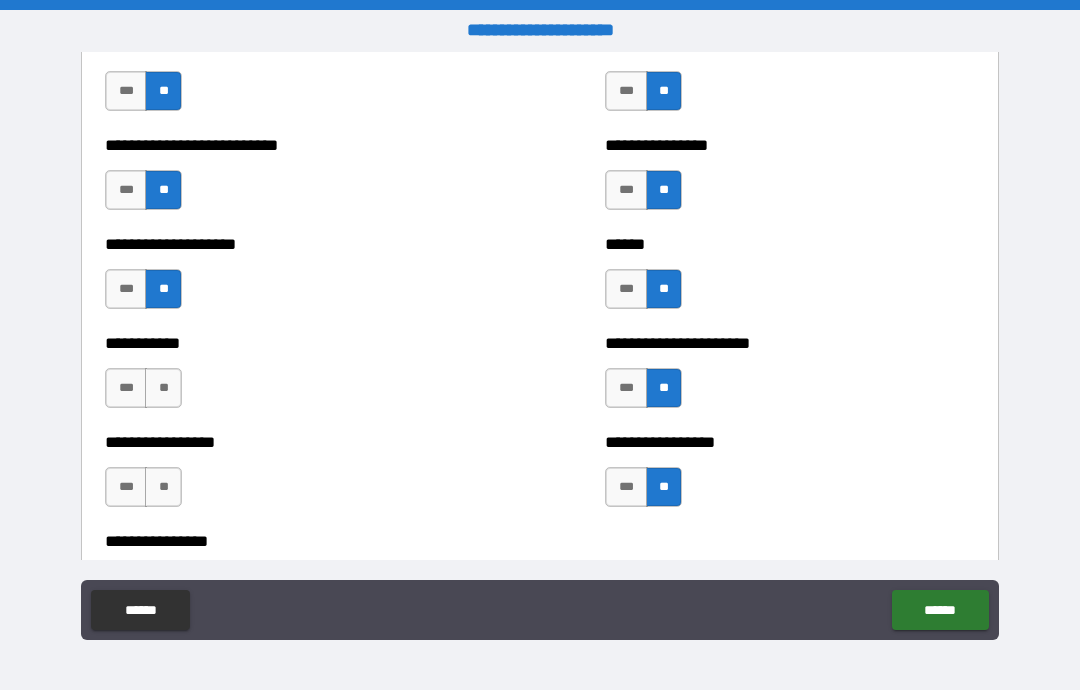 click on "**" at bounding box center (163, 388) 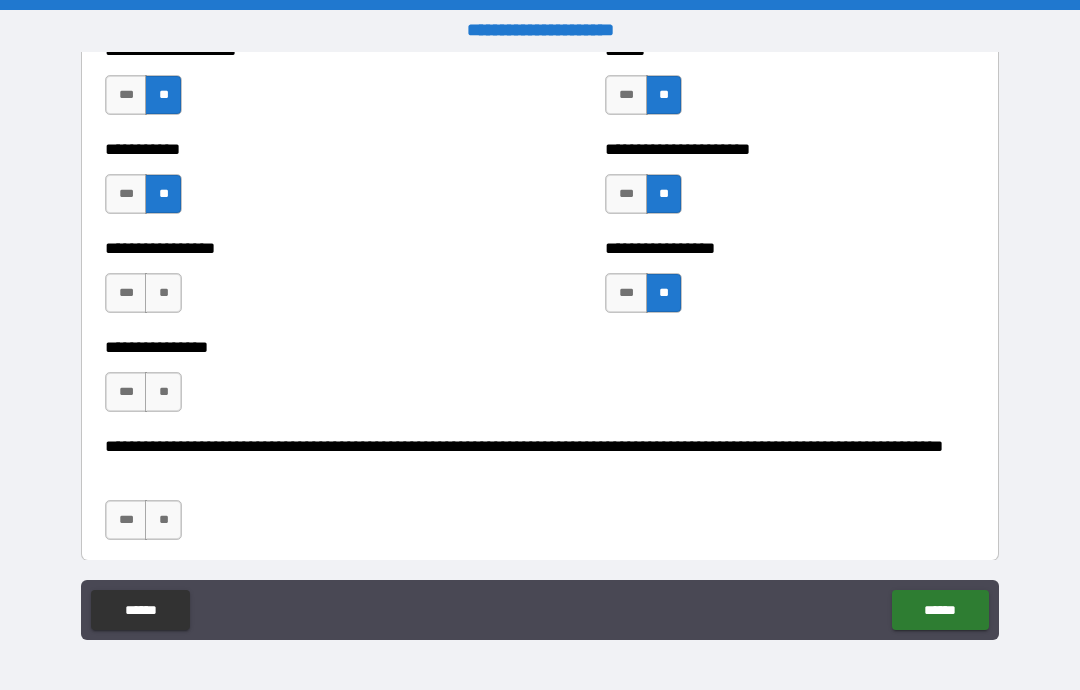 scroll, scrollTop: 6114, scrollLeft: 0, axis: vertical 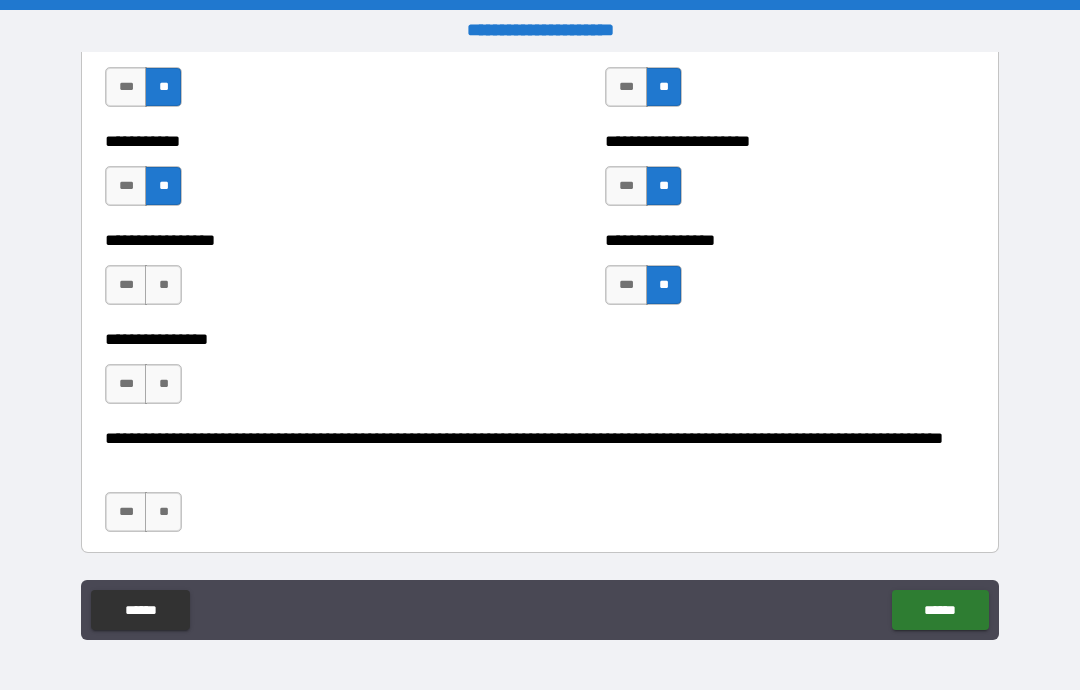 click on "**" at bounding box center (163, 285) 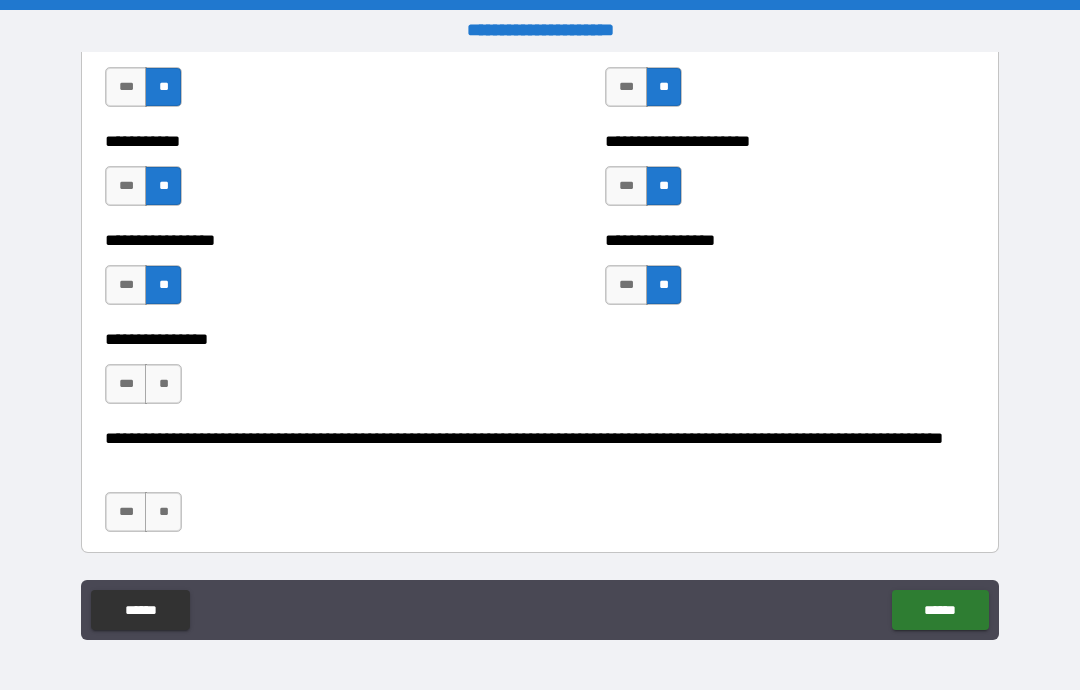 click on "**" at bounding box center [163, 384] 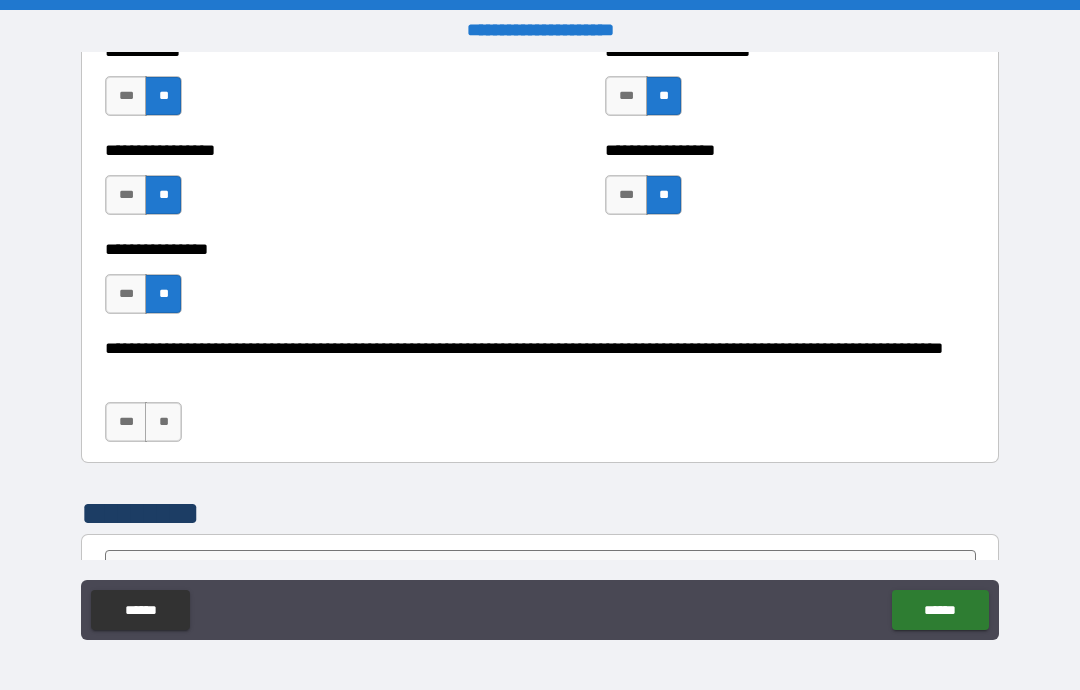 scroll, scrollTop: 6208, scrollLeft: 0, axis: vertical 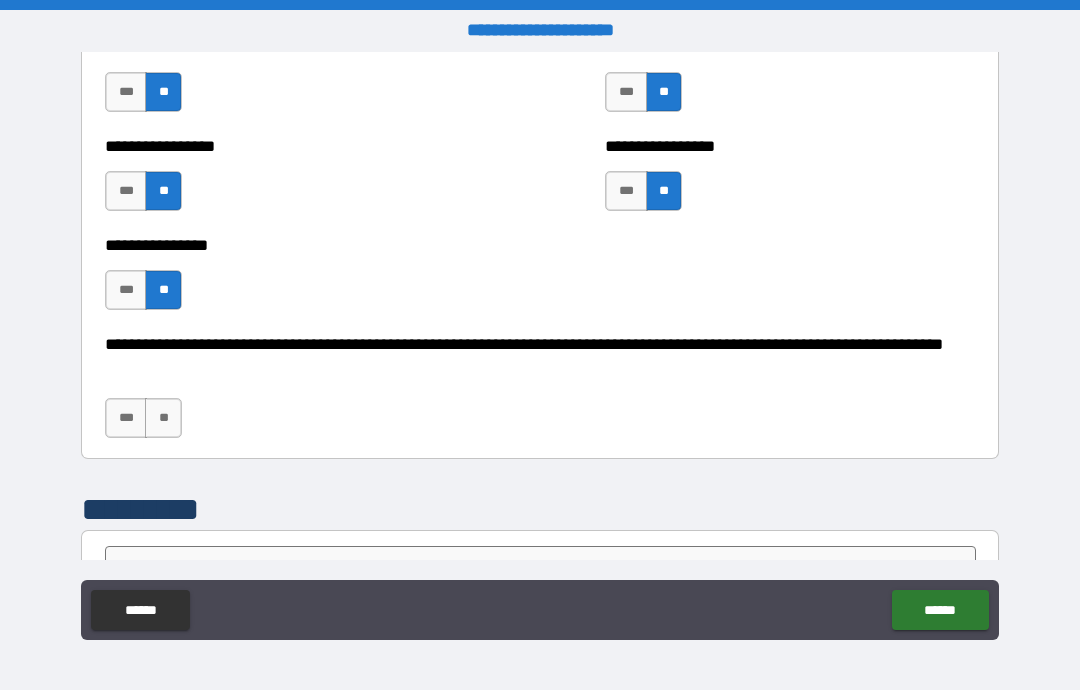 click on "**" at bounding box center [163, 418] 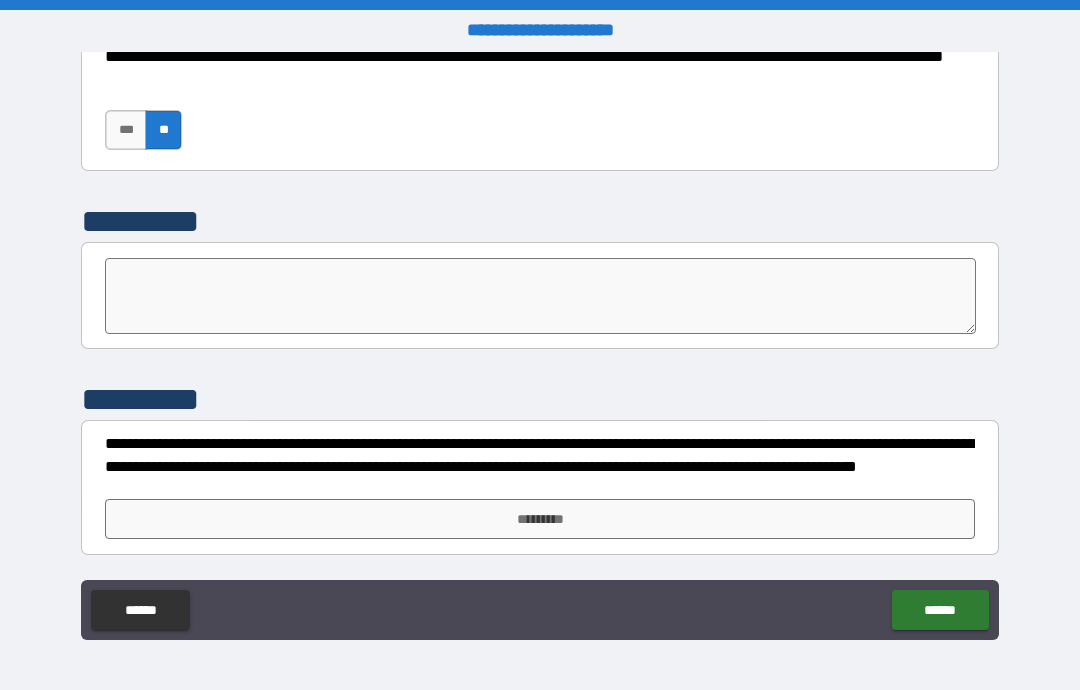 scroll, scrollTop: 6496, scrollLeft: 0, axis: vertical 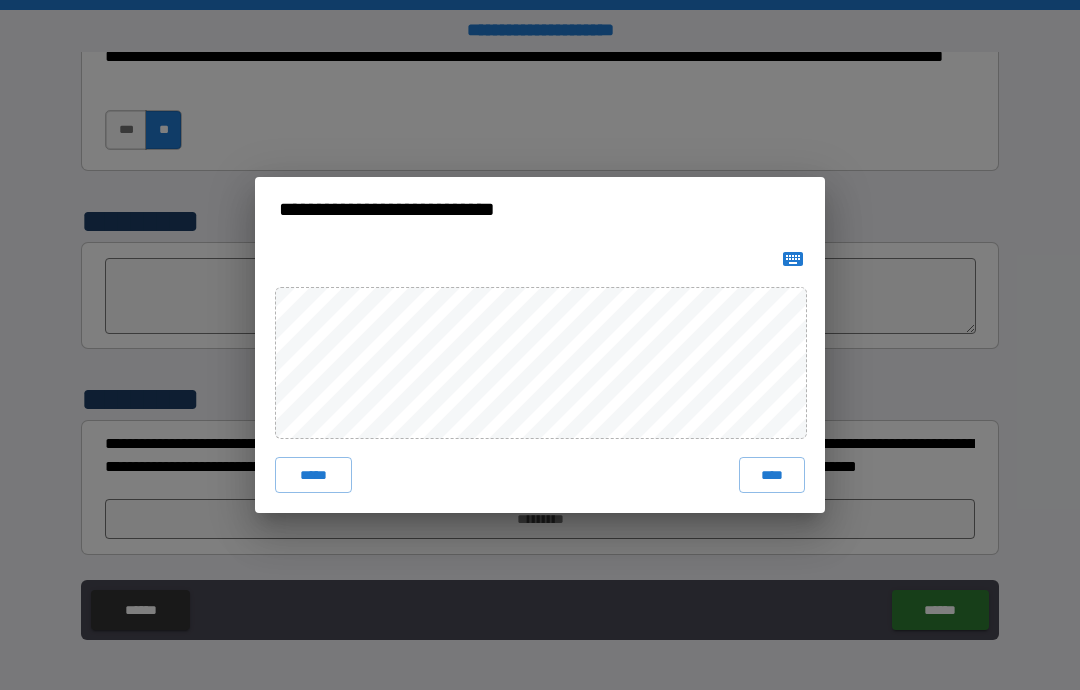 click on "****" at bounding box center [772, 475] 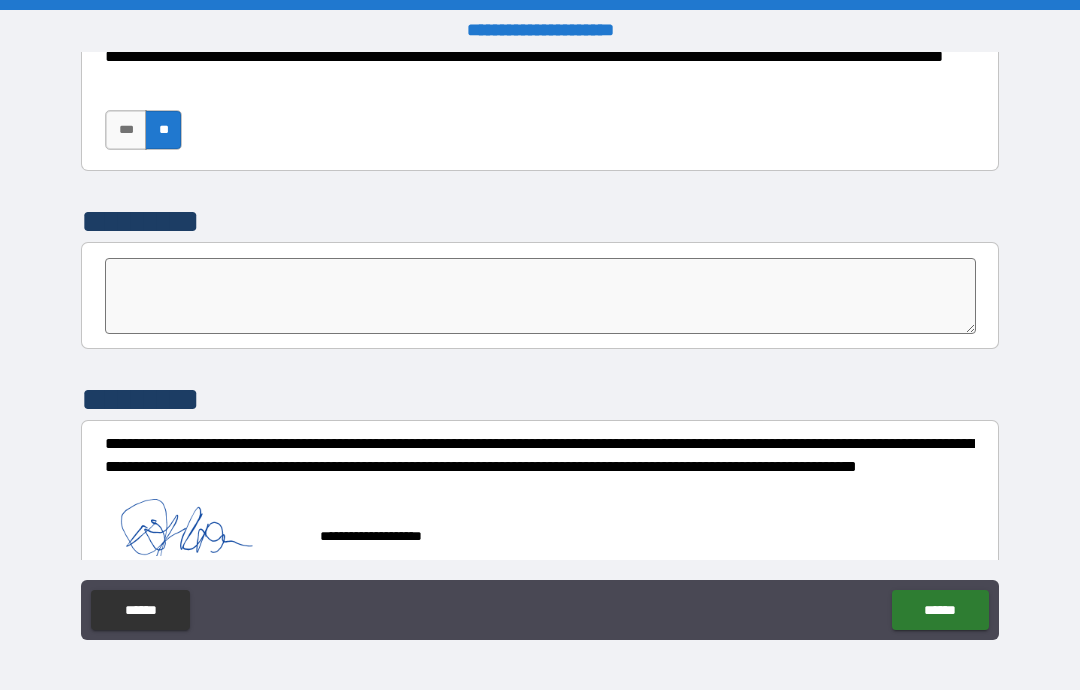 scroll, scrollTop: 6486, scrollLeft: 0, axis: vertical 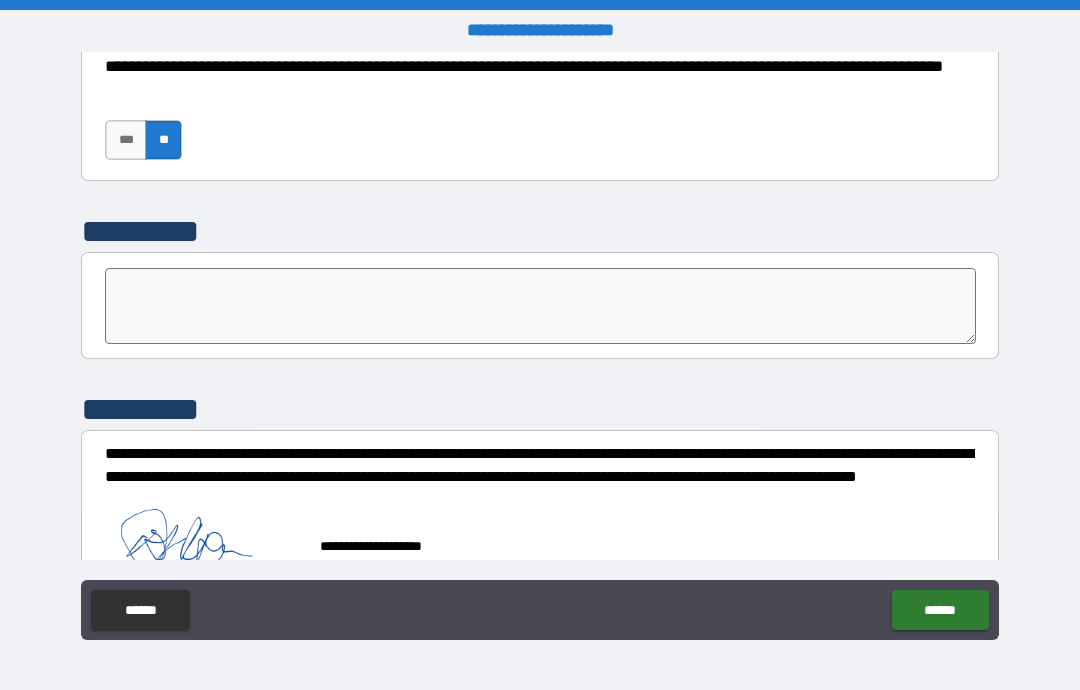 click on "******" at bounding box center (940, 610) 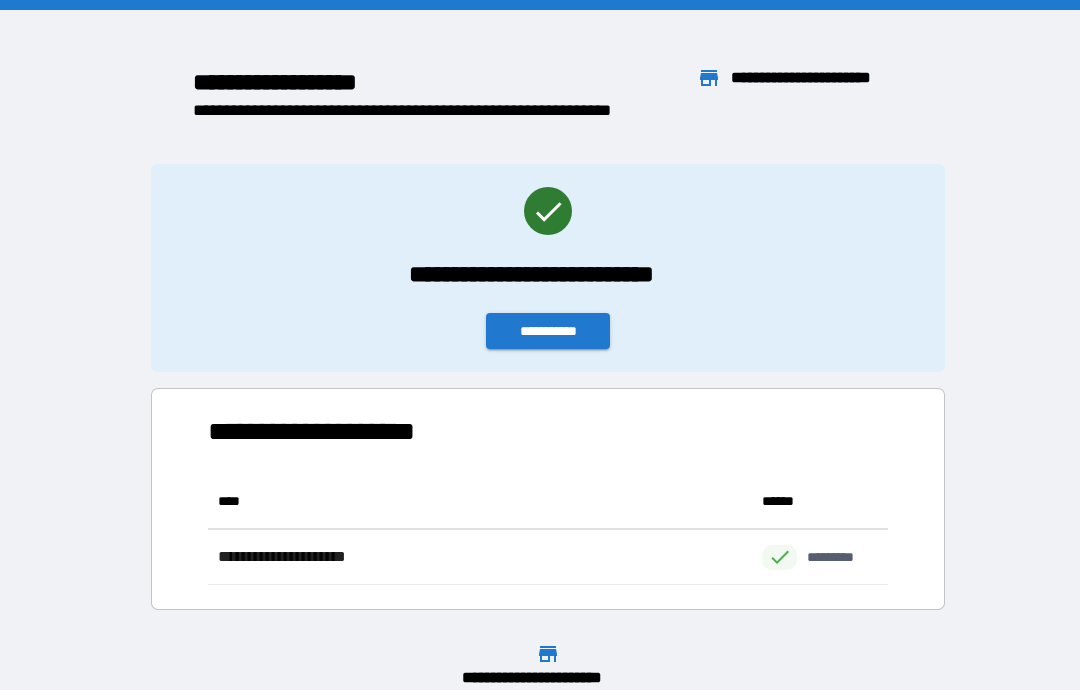 scroll, scrollTop: 1, scrollLeft: 1, axis: both 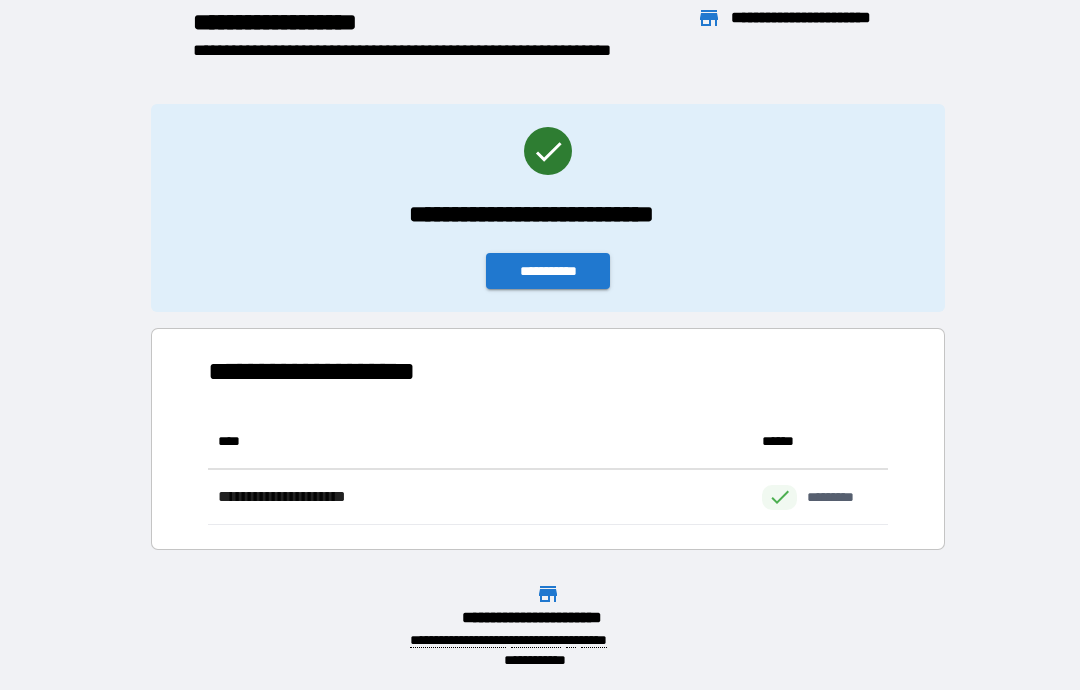 click on "**********" at bounding box center (548, 271) 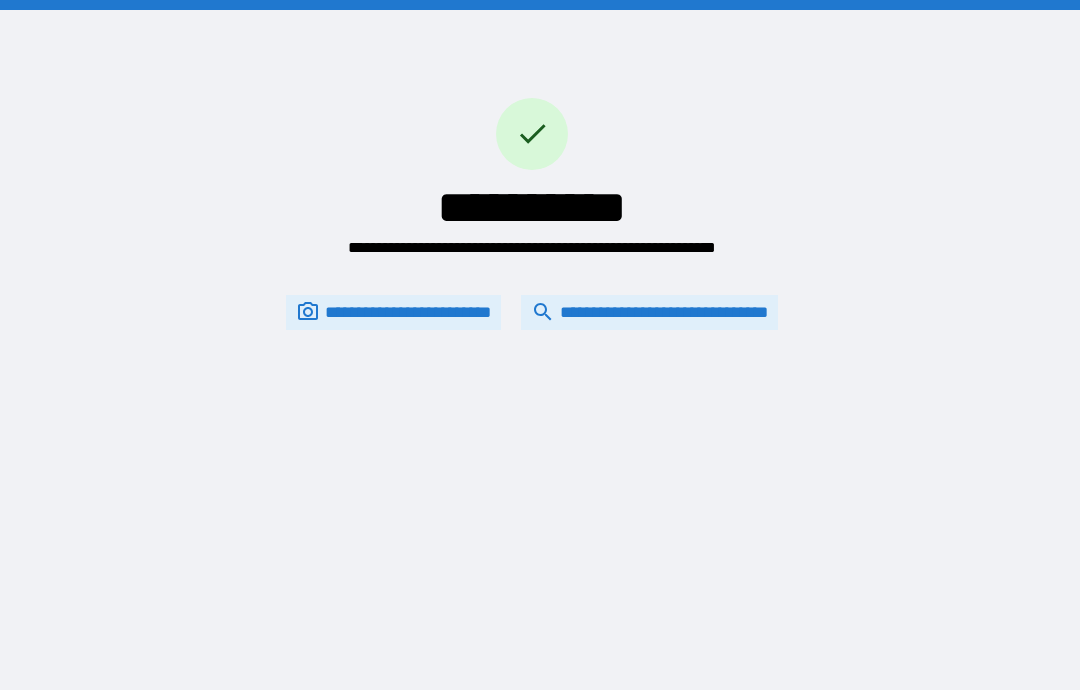 scroll, scrollTop: 0, scrollLeft: 0, axis: both 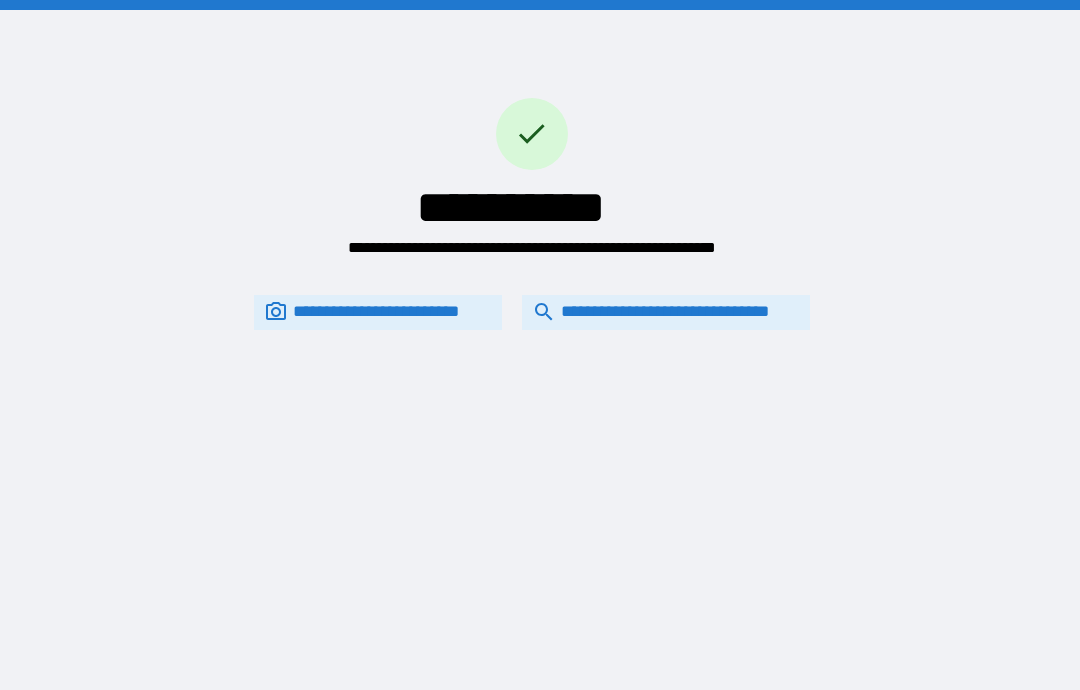 click on "[NUMBER] [STREET], [CITY], [STATE]" at bounding box center [540, 345] 